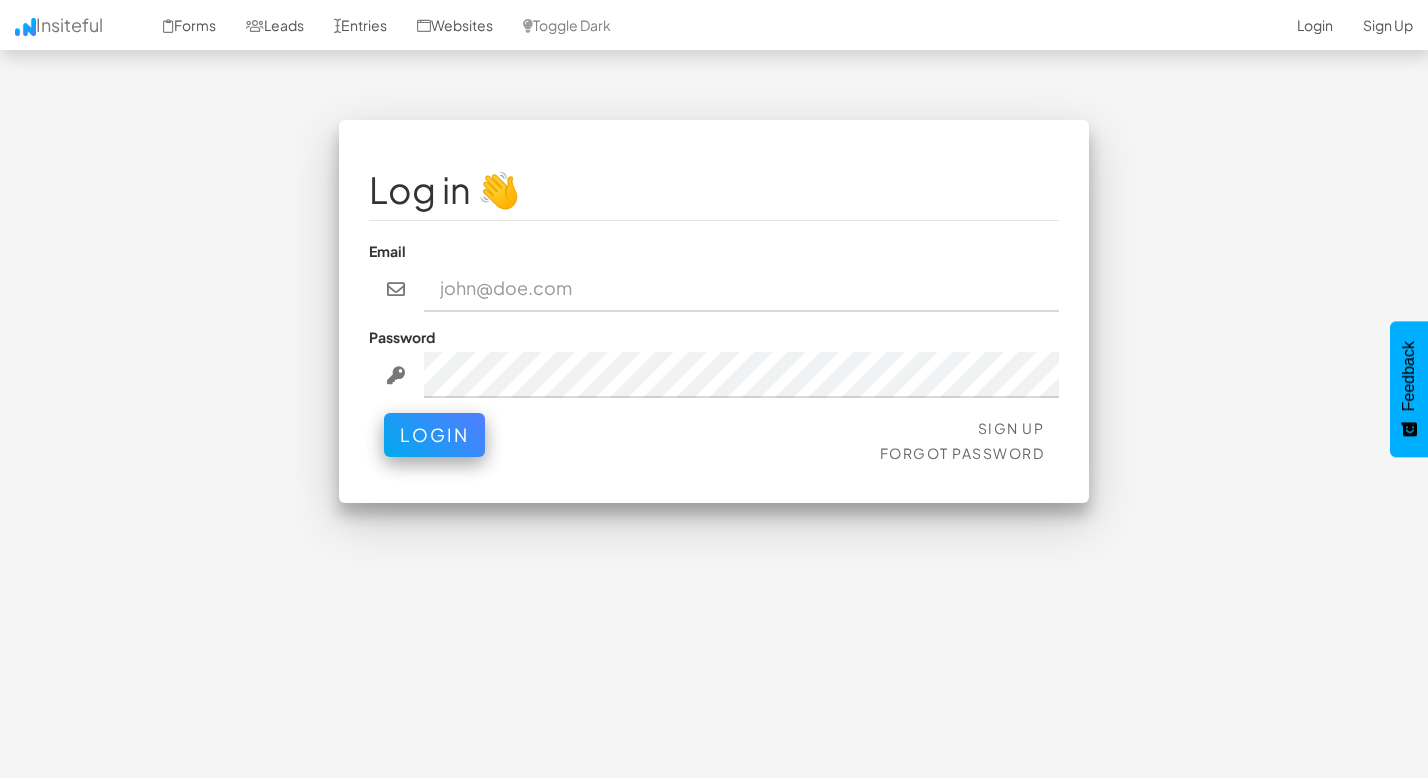 scroll, scrollTop: 0, scrollLeft: 0, axis: both 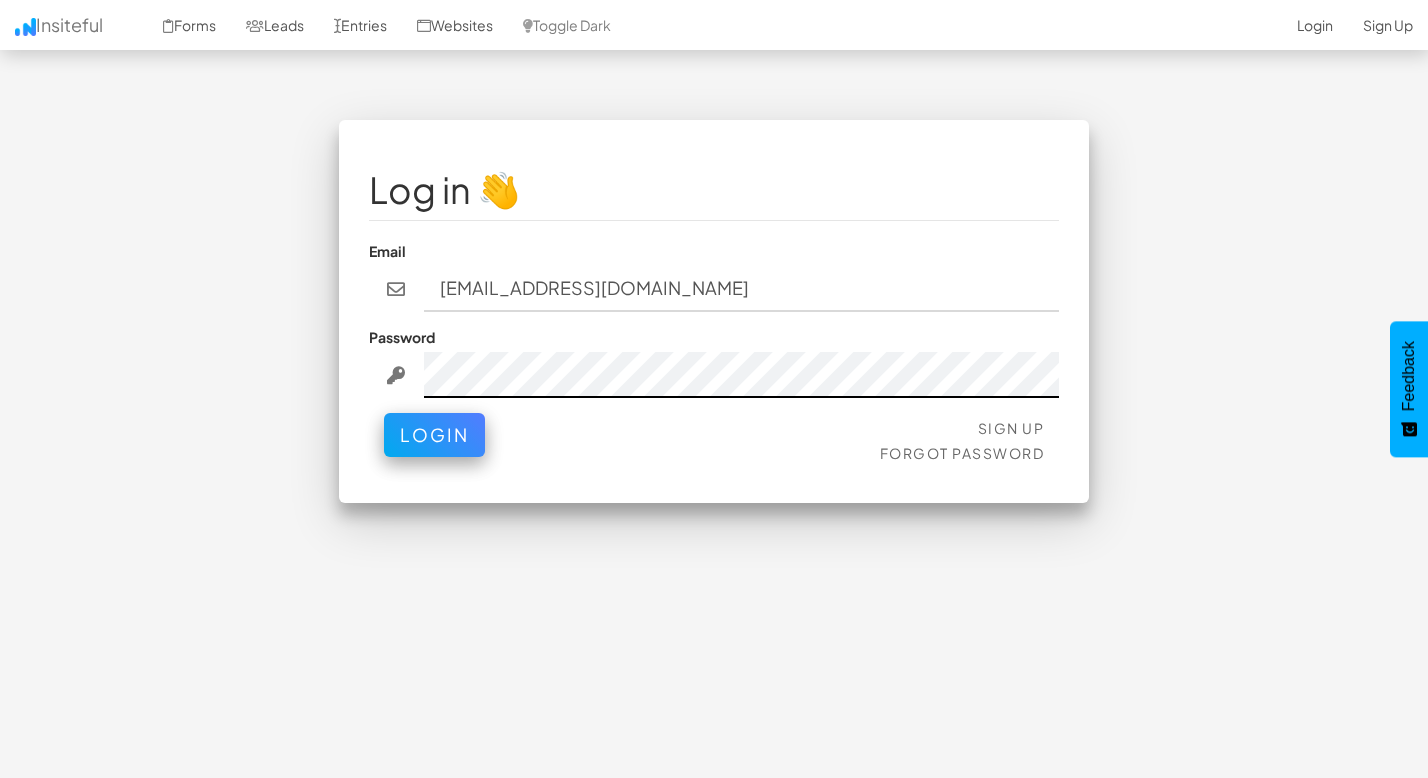 click on "Login" at bounding box center (434, 435) 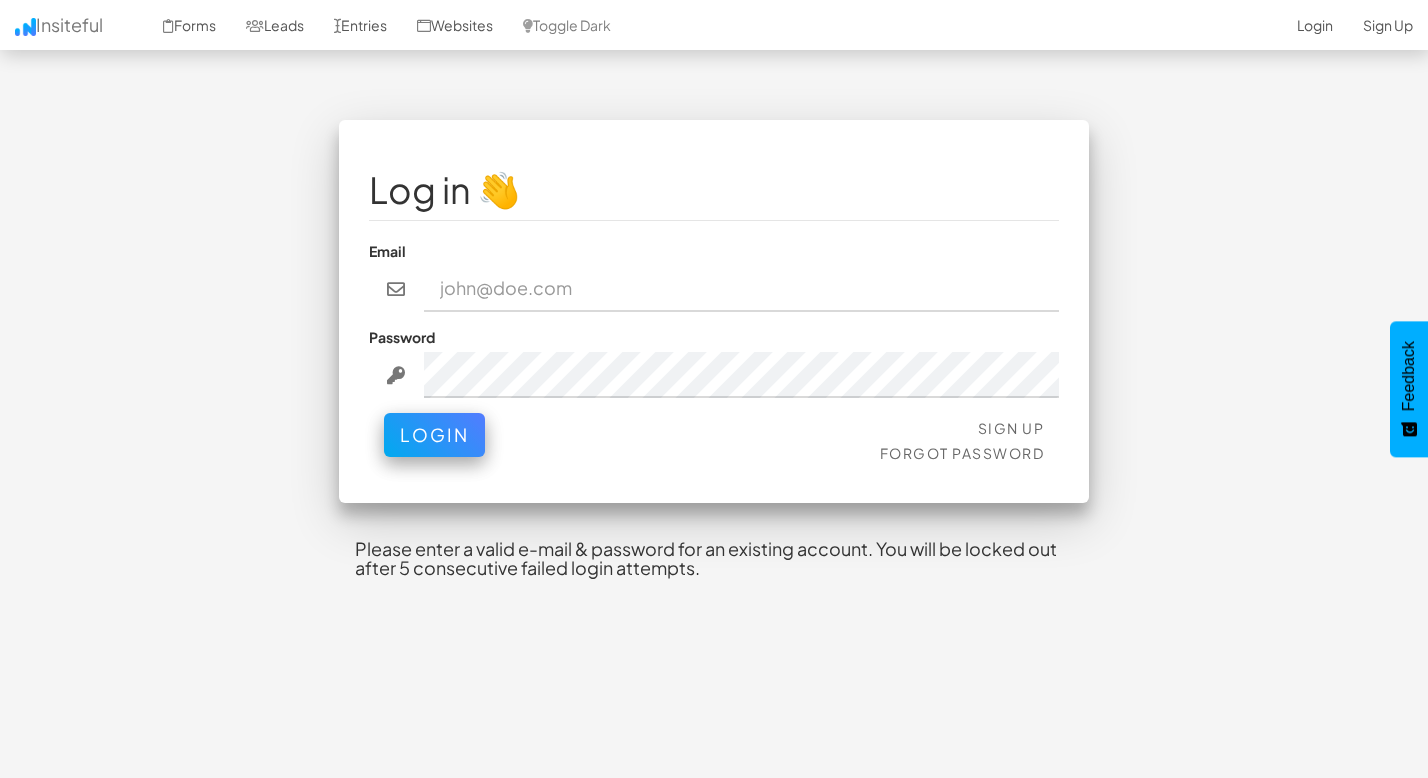 scroll, scrollTop: 0, scrollLeft: 0, axis: both 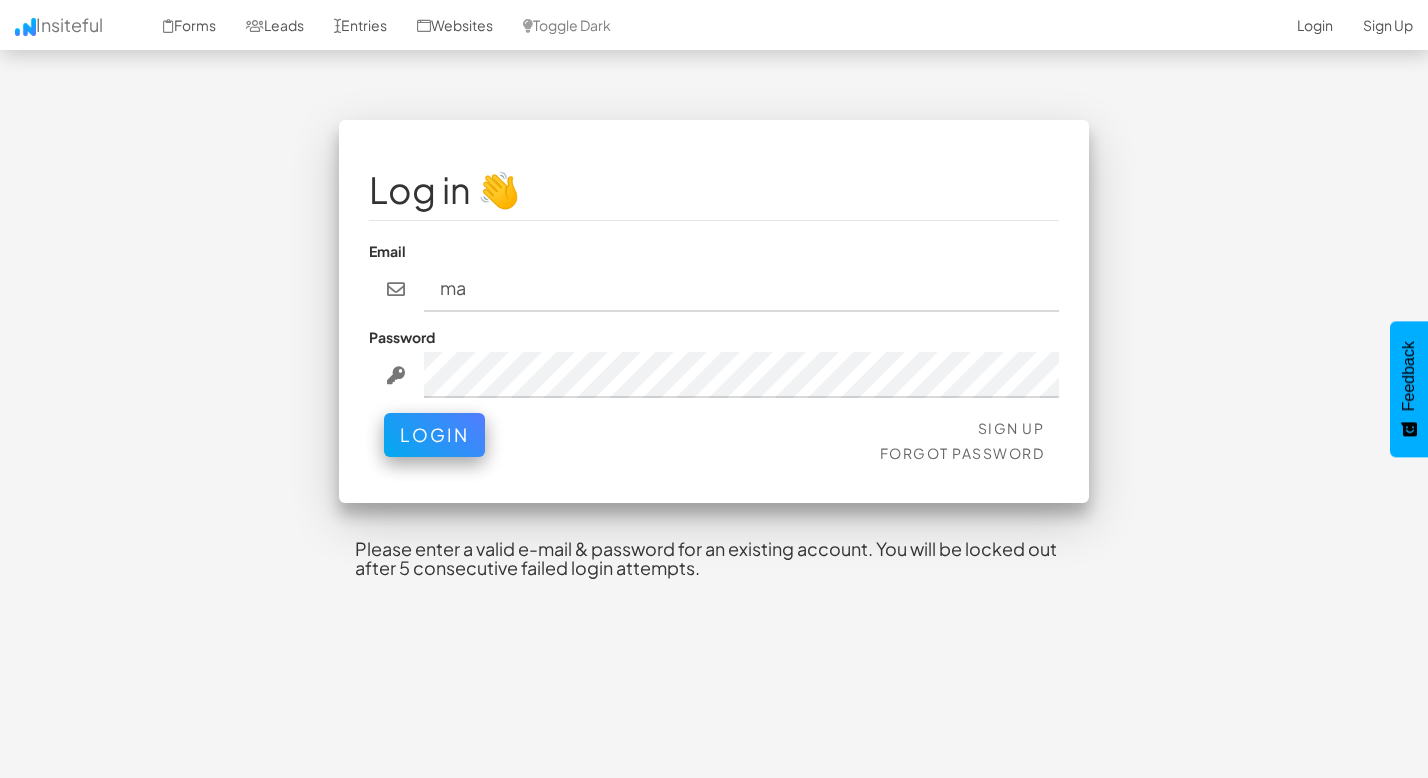 type on "m" 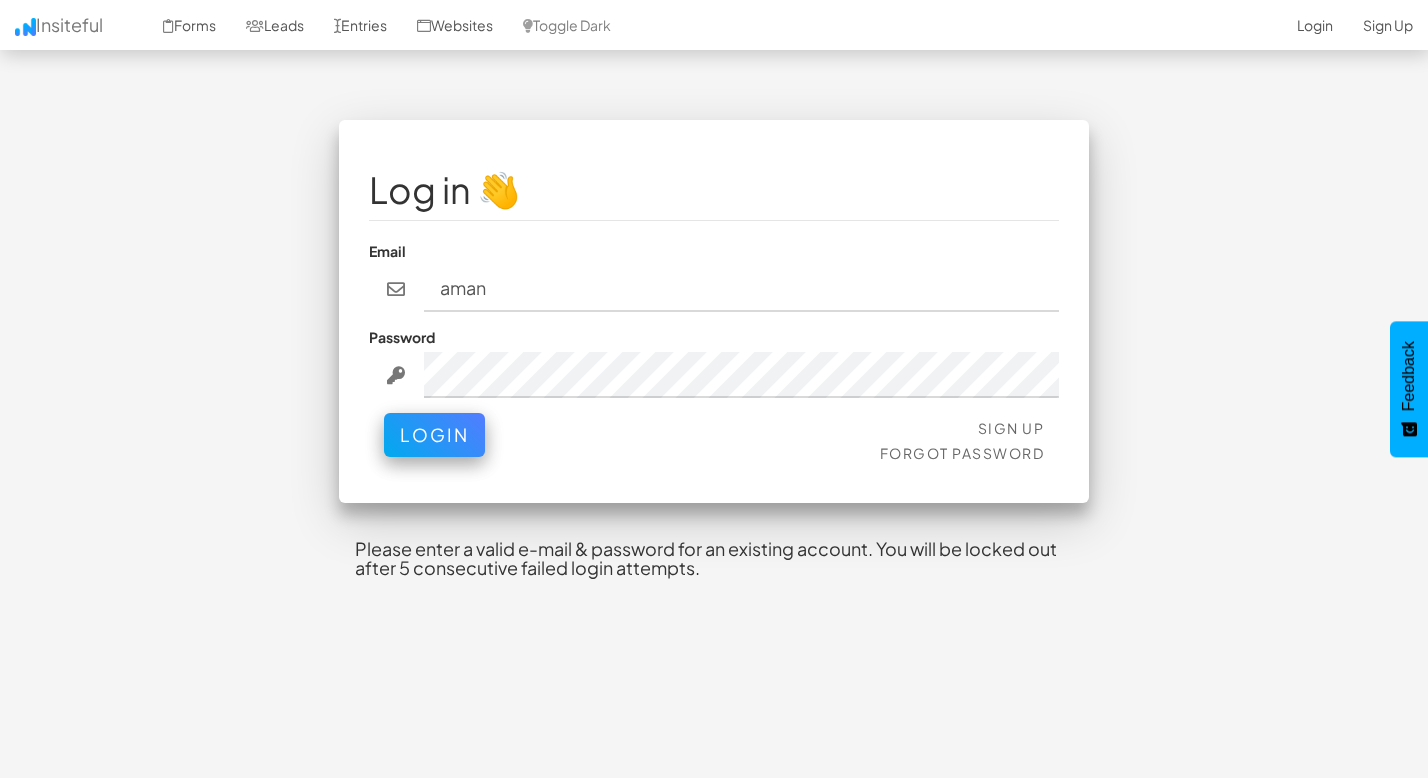 type on "aman@themediaengine.co" 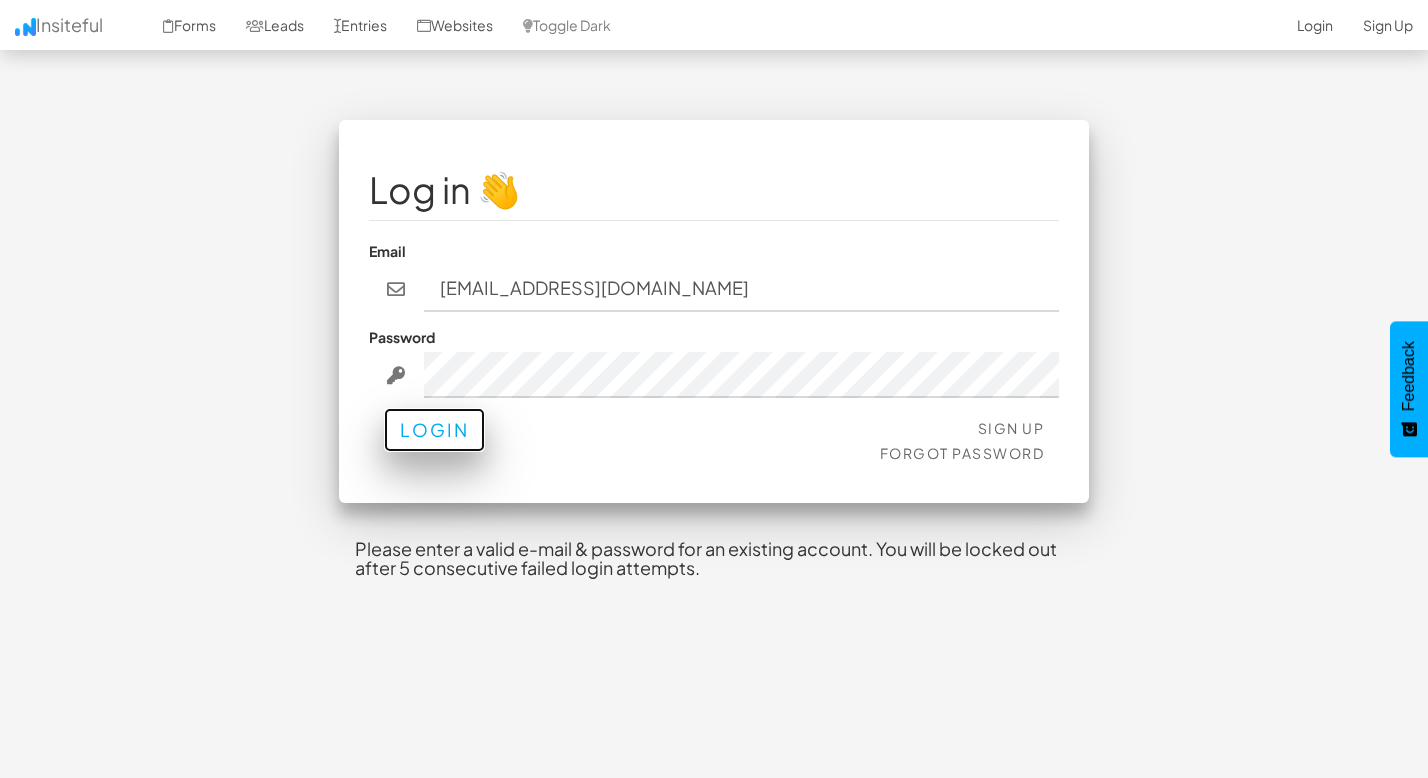 click on "Login" at bounding box center (434, 430) 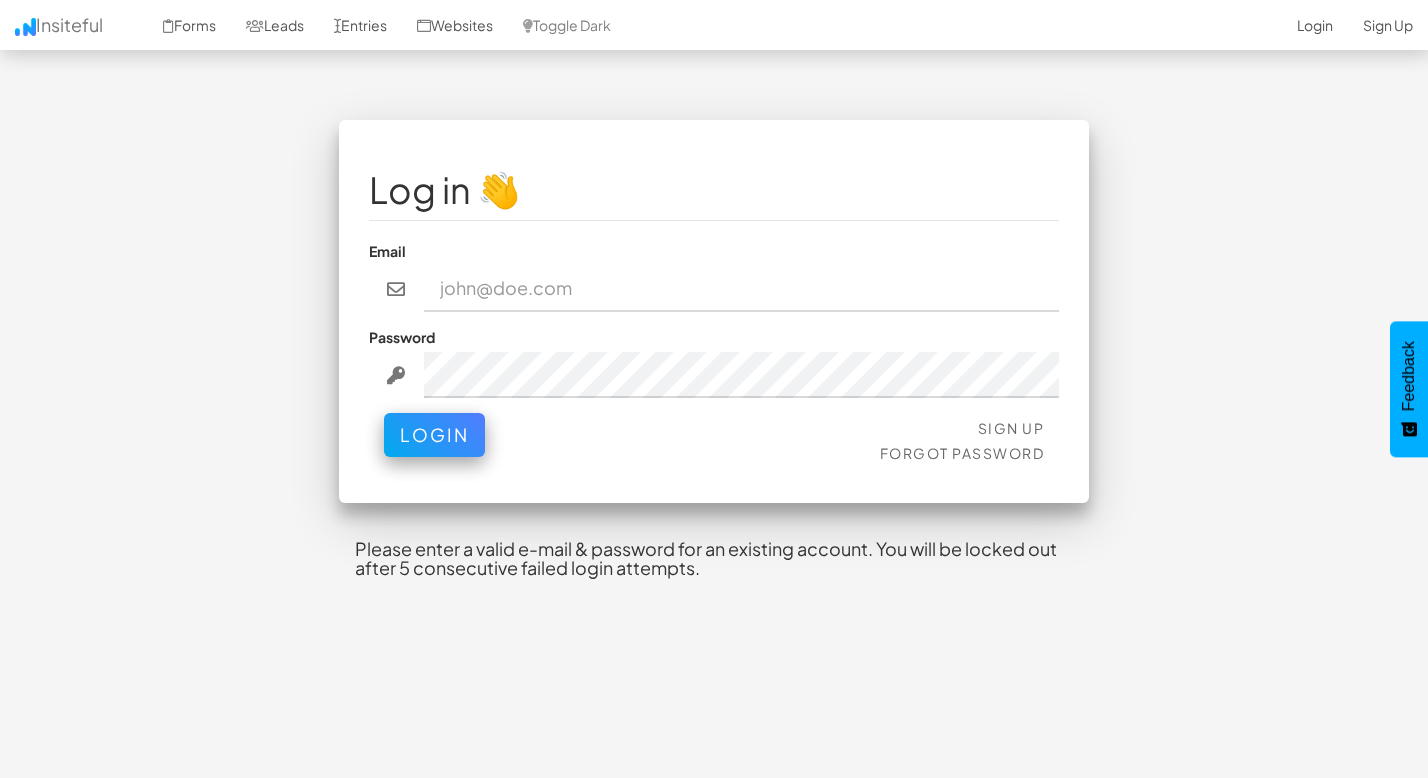 scroll, scrollTop: 0, scrollLeft: 0, axis: both 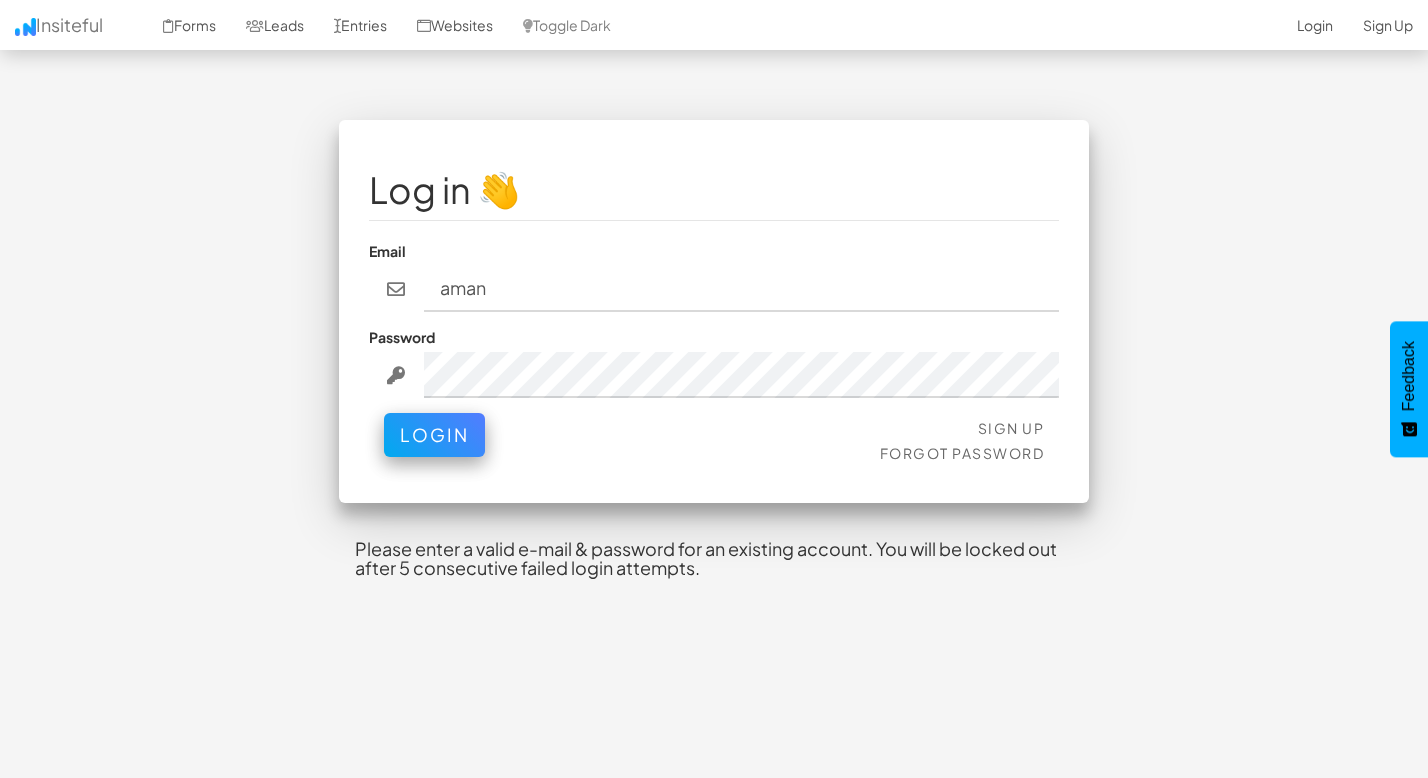 type on "aman@themediaengine.co" 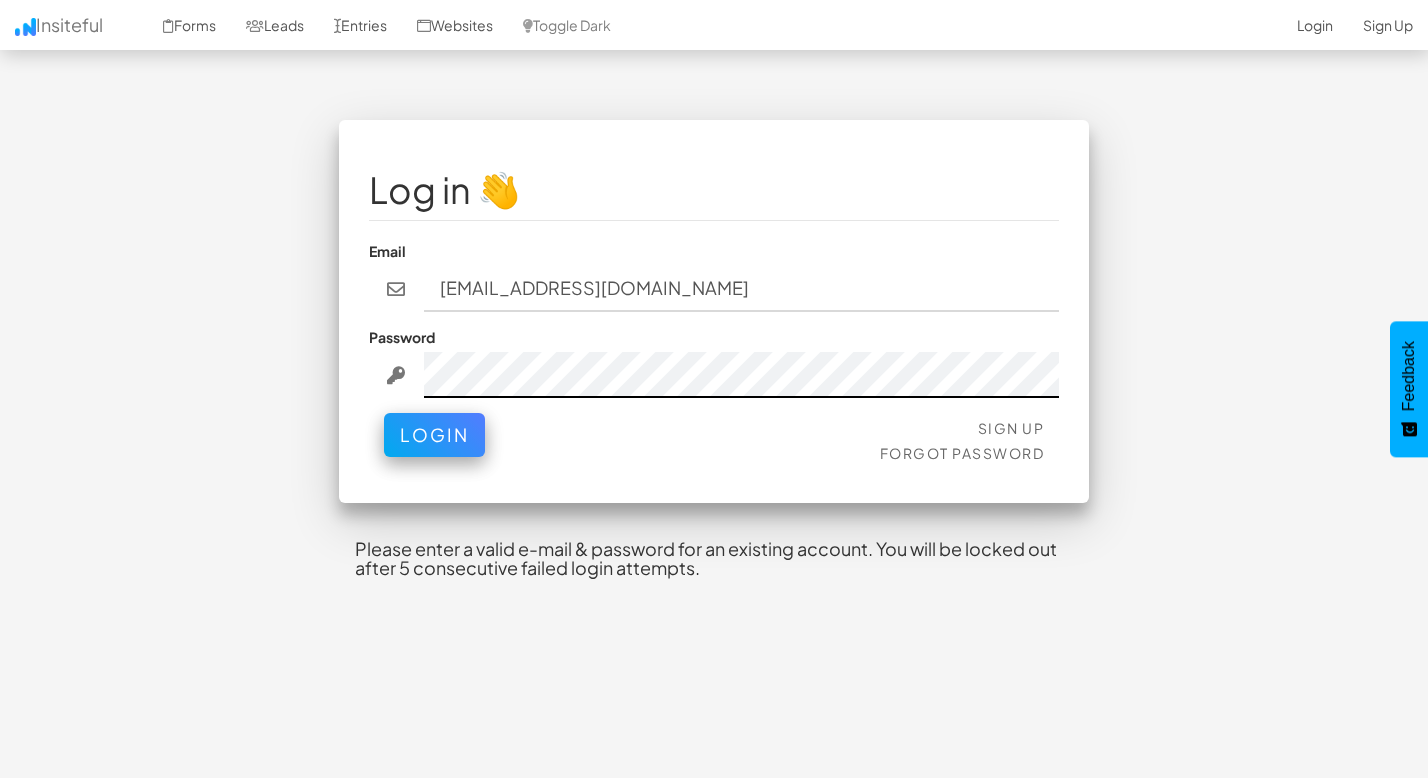 click on "Login" at bounding box center (434, 435) 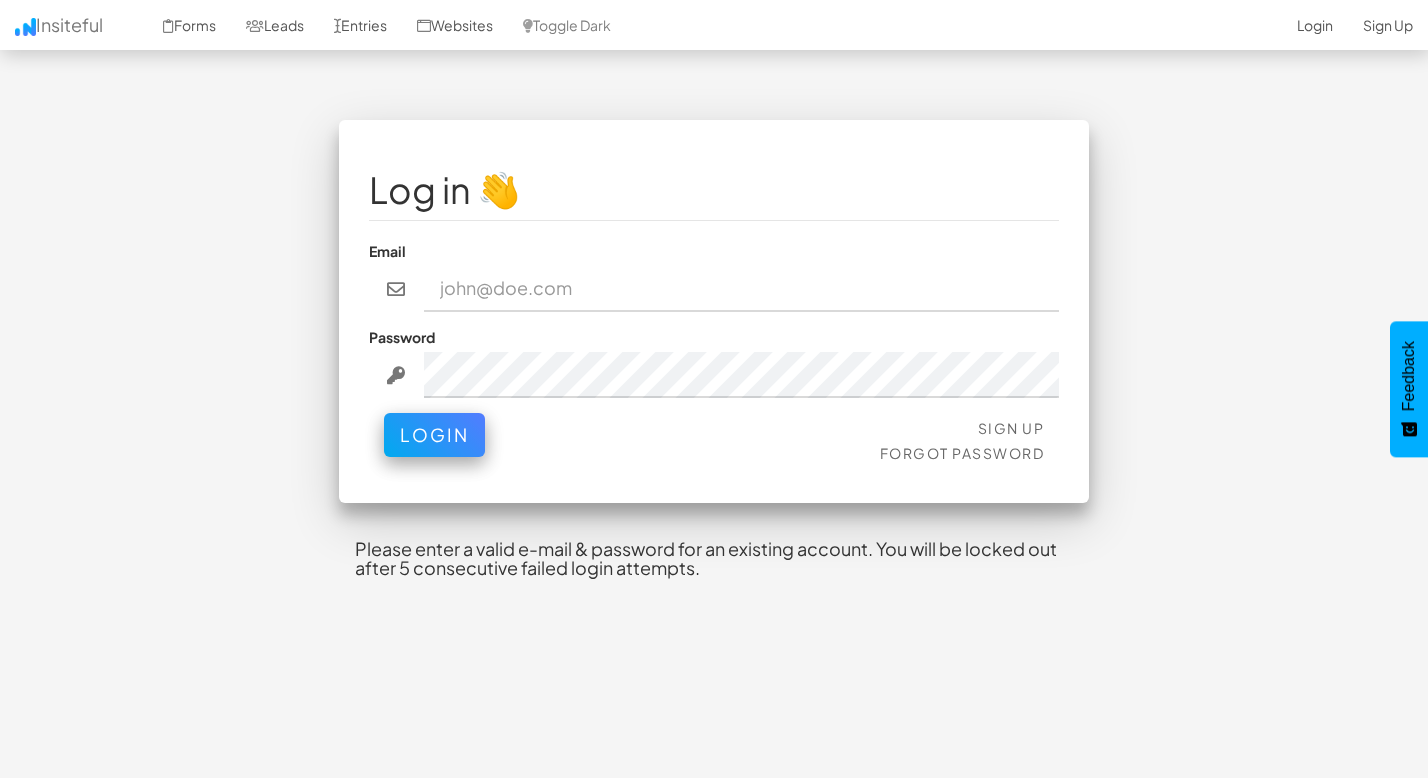 scroll, scrollTop: 0, scrollLeft: 0, axis: both 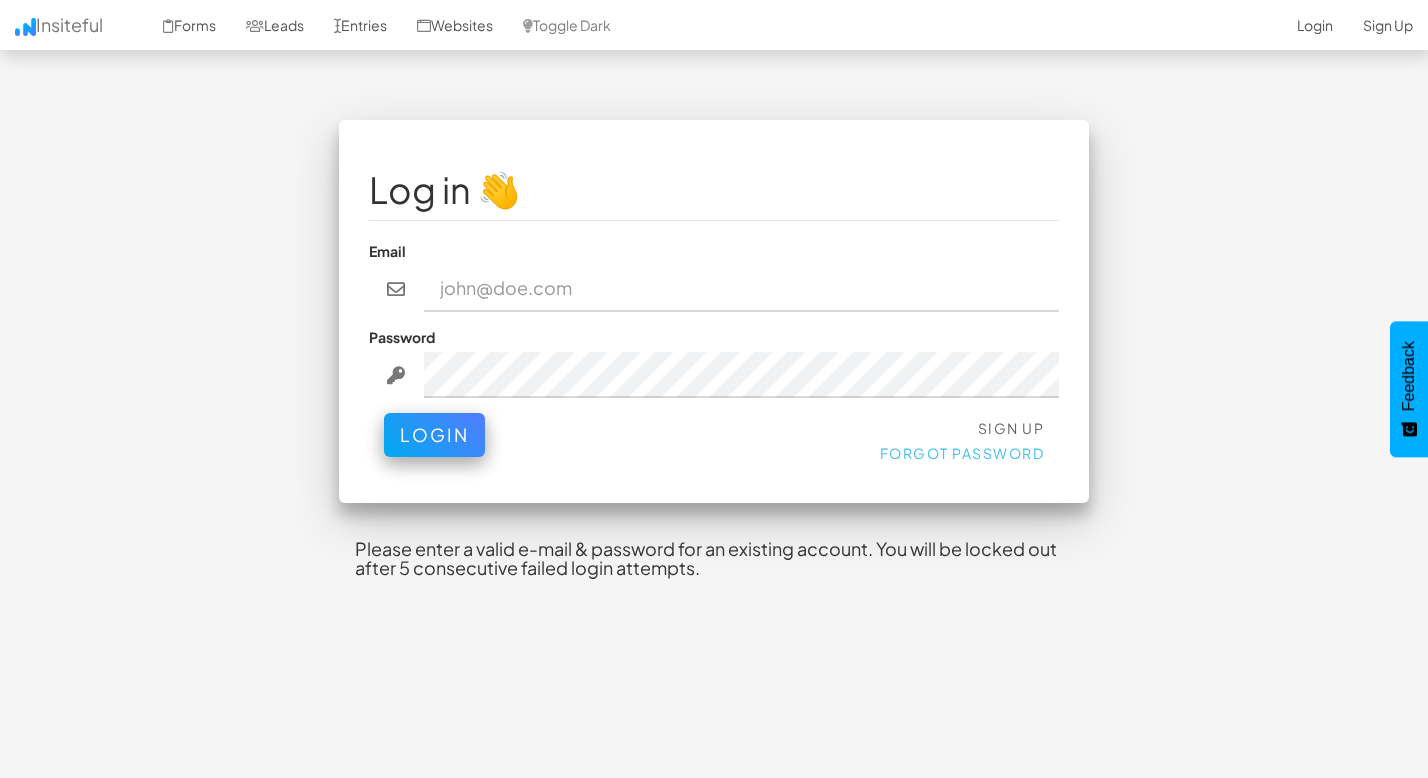 click on "Forgot Password" at bounding box center (962, 453) 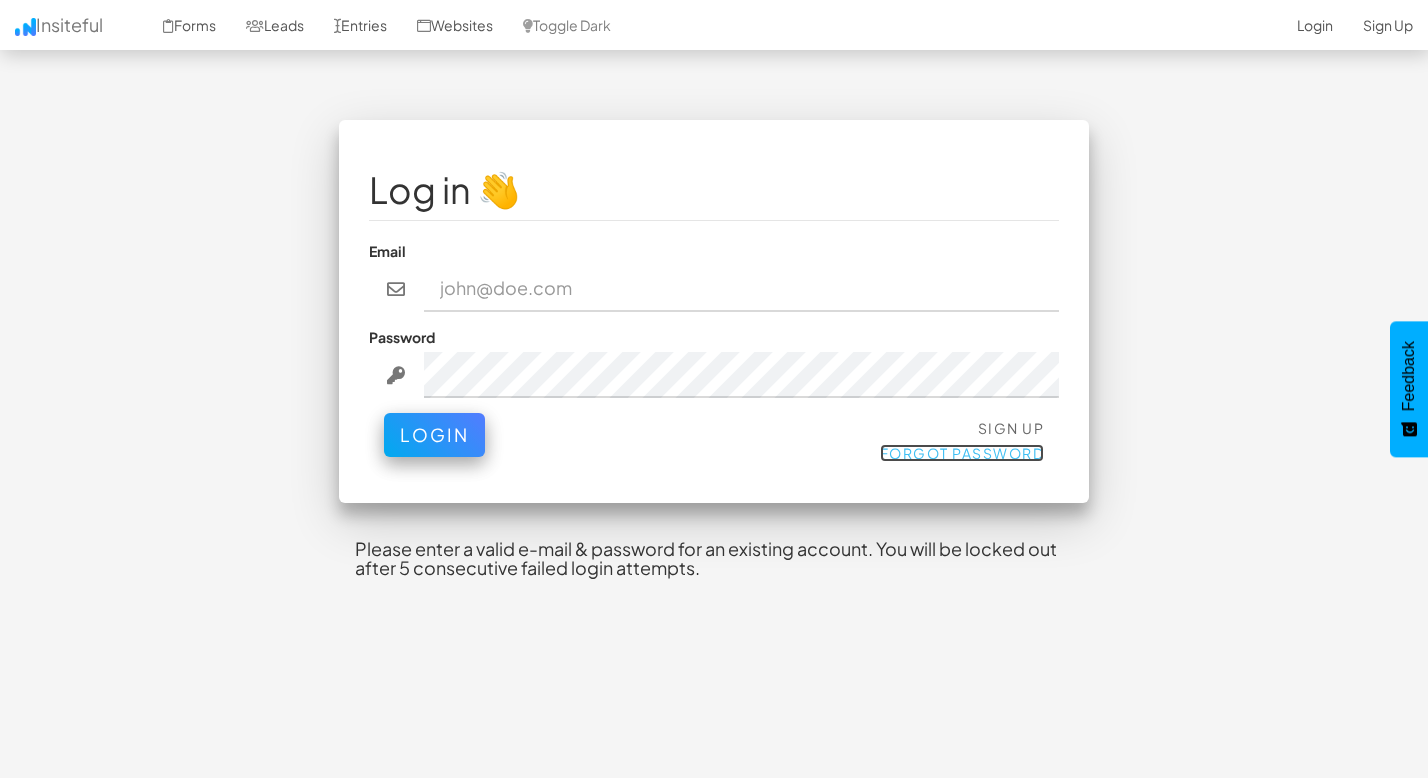 click on "Forgot Password" at bounding box center (962, 453) 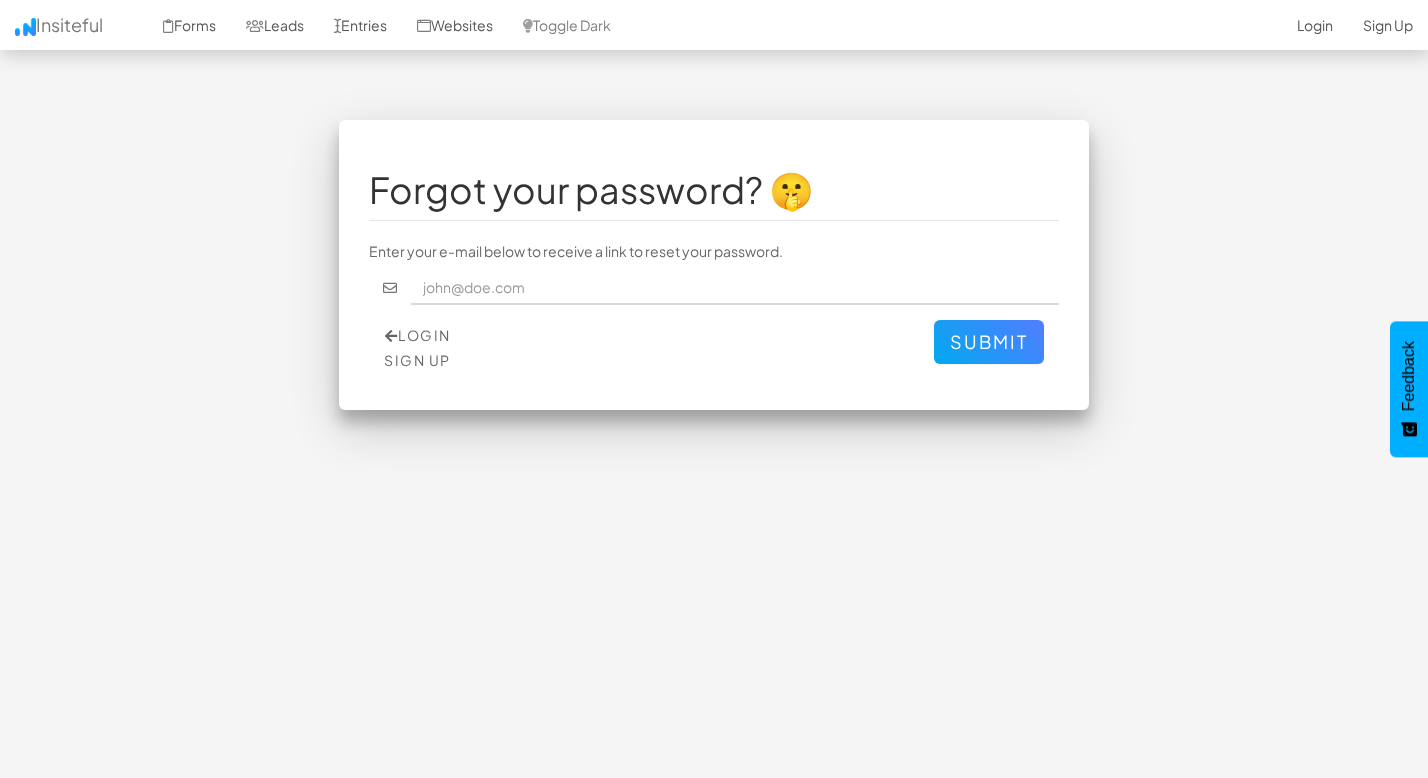 scroll, scrollTop: 0, scrollLeft: 0, axis: both 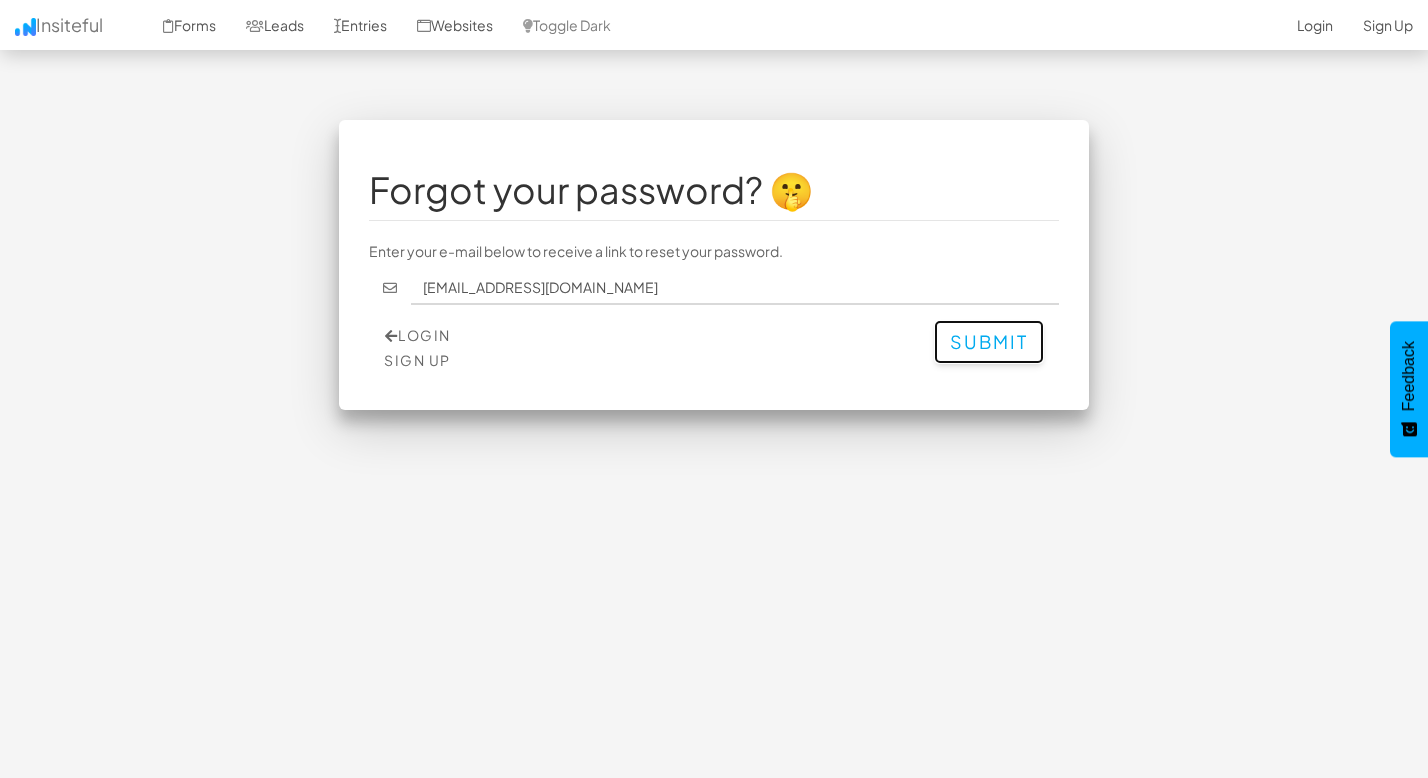 click on "Submit" at bounding box center (989, 342) 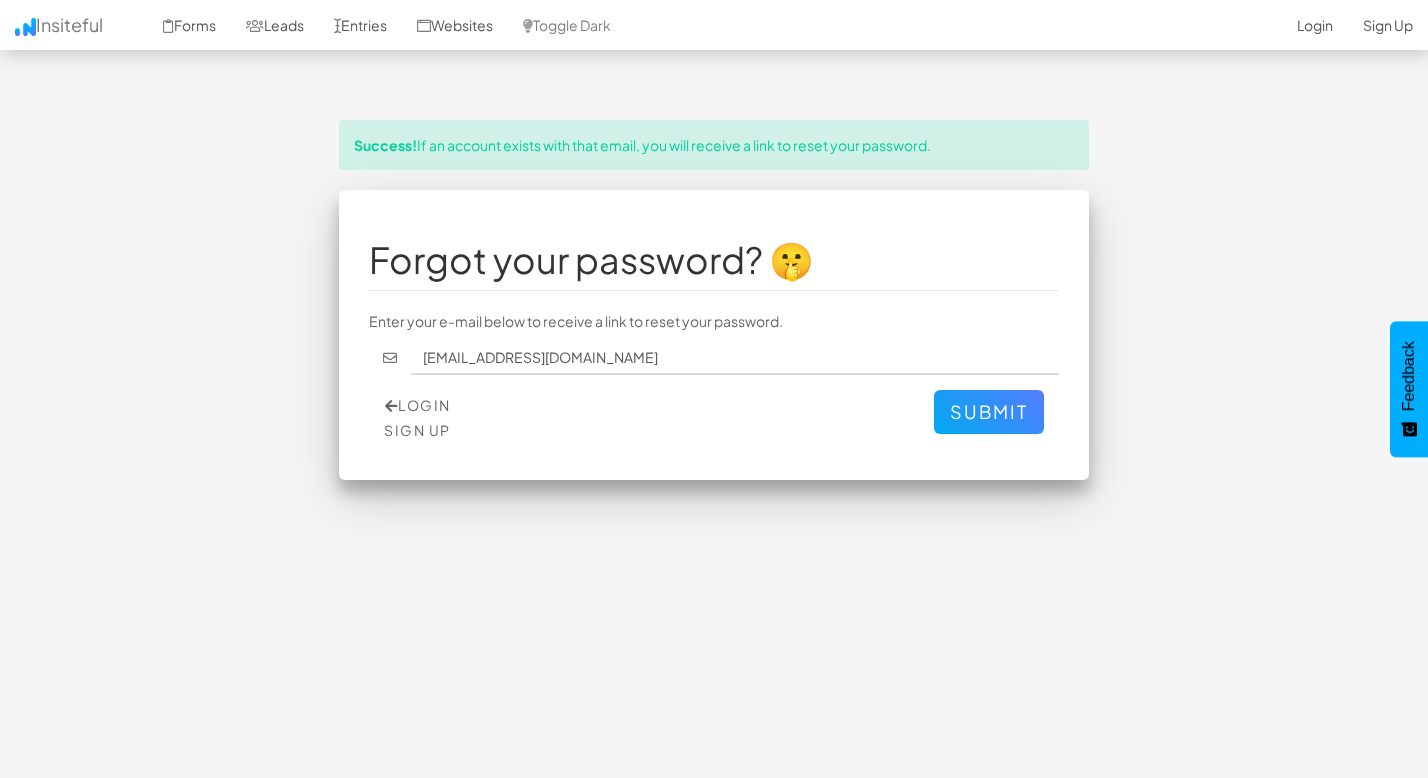 scroll, scrollTop: 0, scrollLeft: 0, axis: both 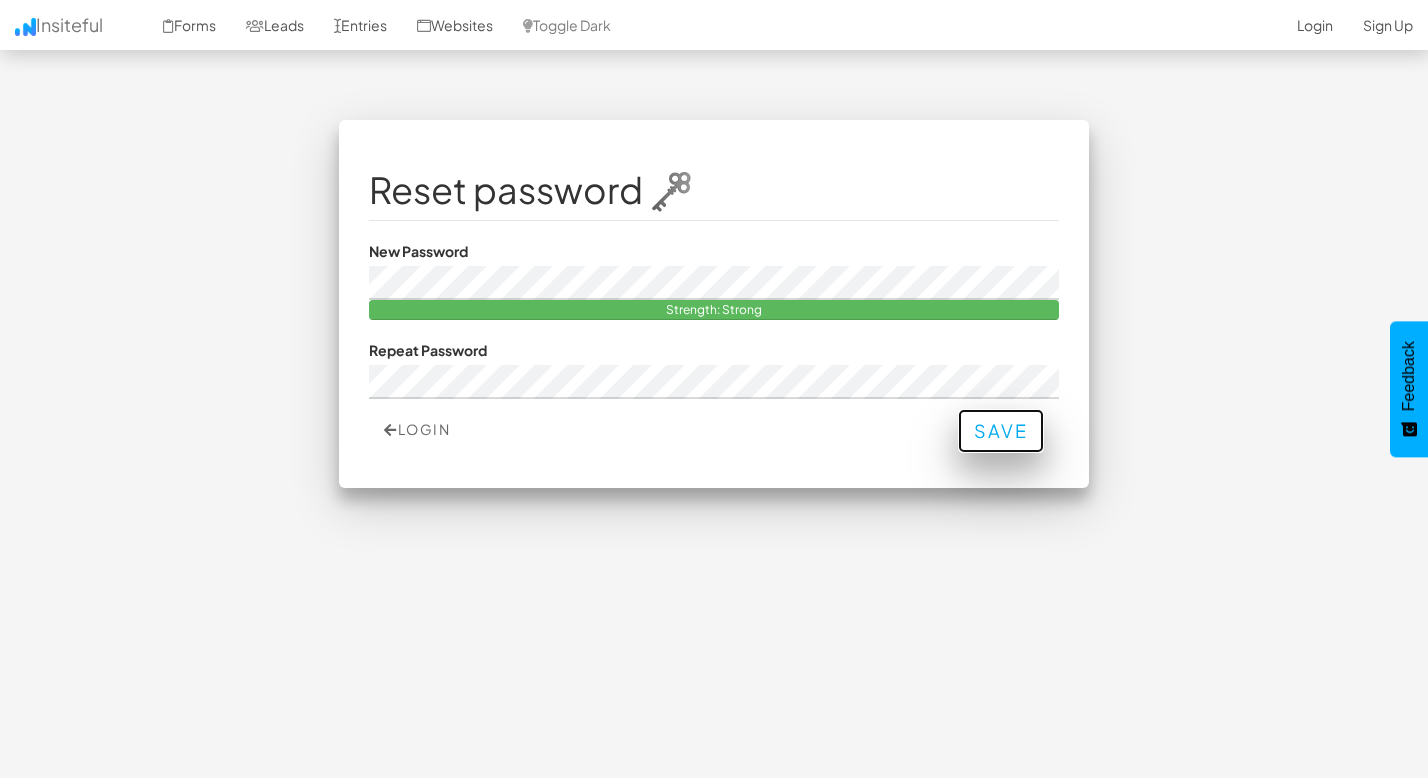 click on "Save" at bounding box center [1001, 431] 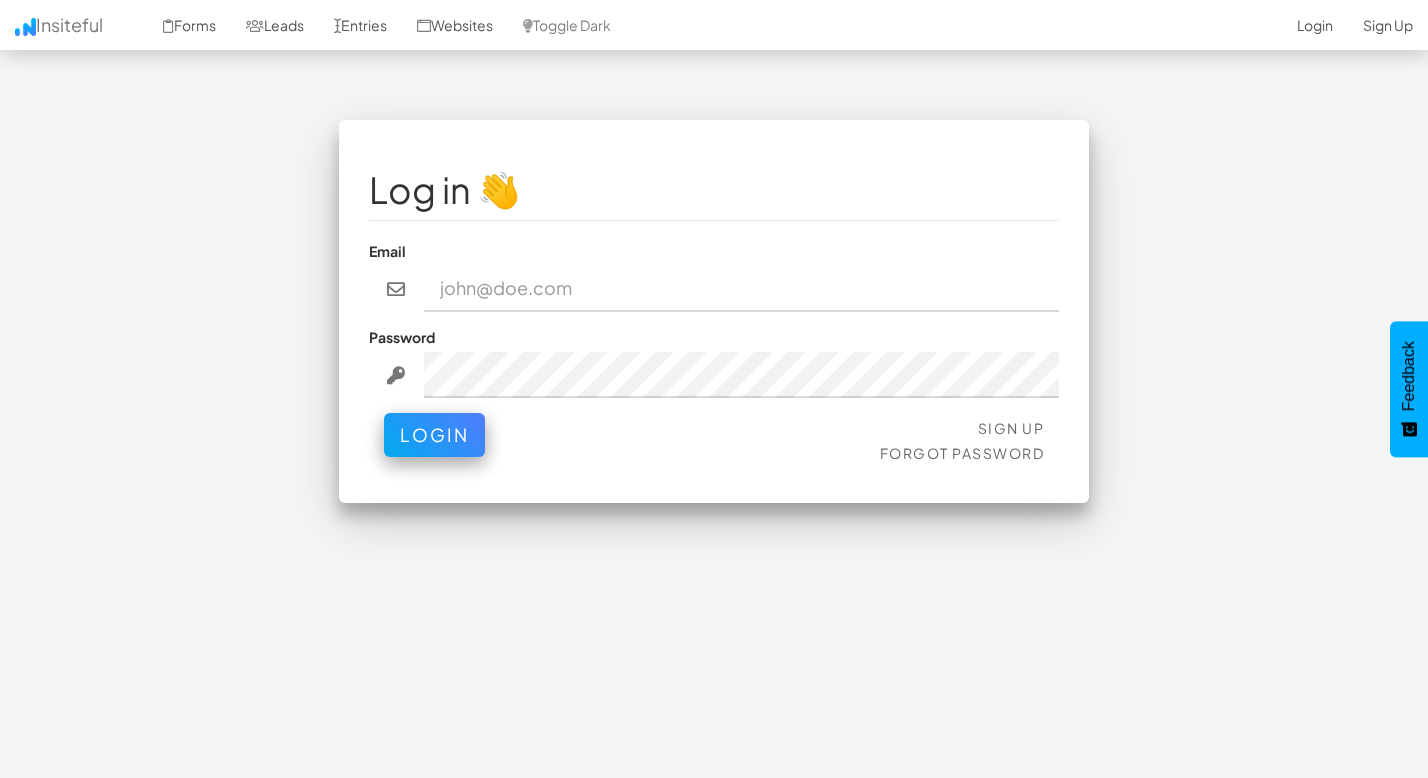scroll, scrollTop: 0, scrollLeft: 0, axis: both 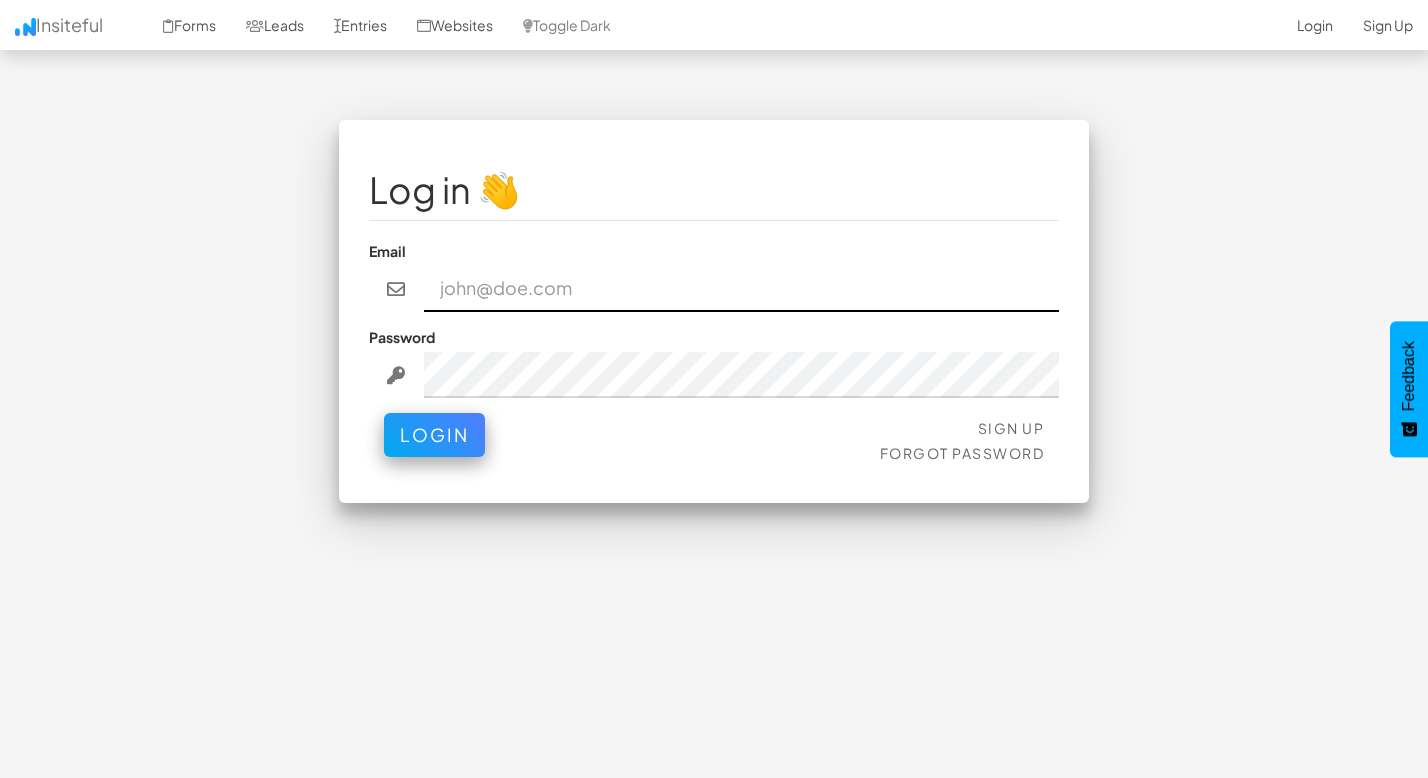 click at bounding box center [742, 289] 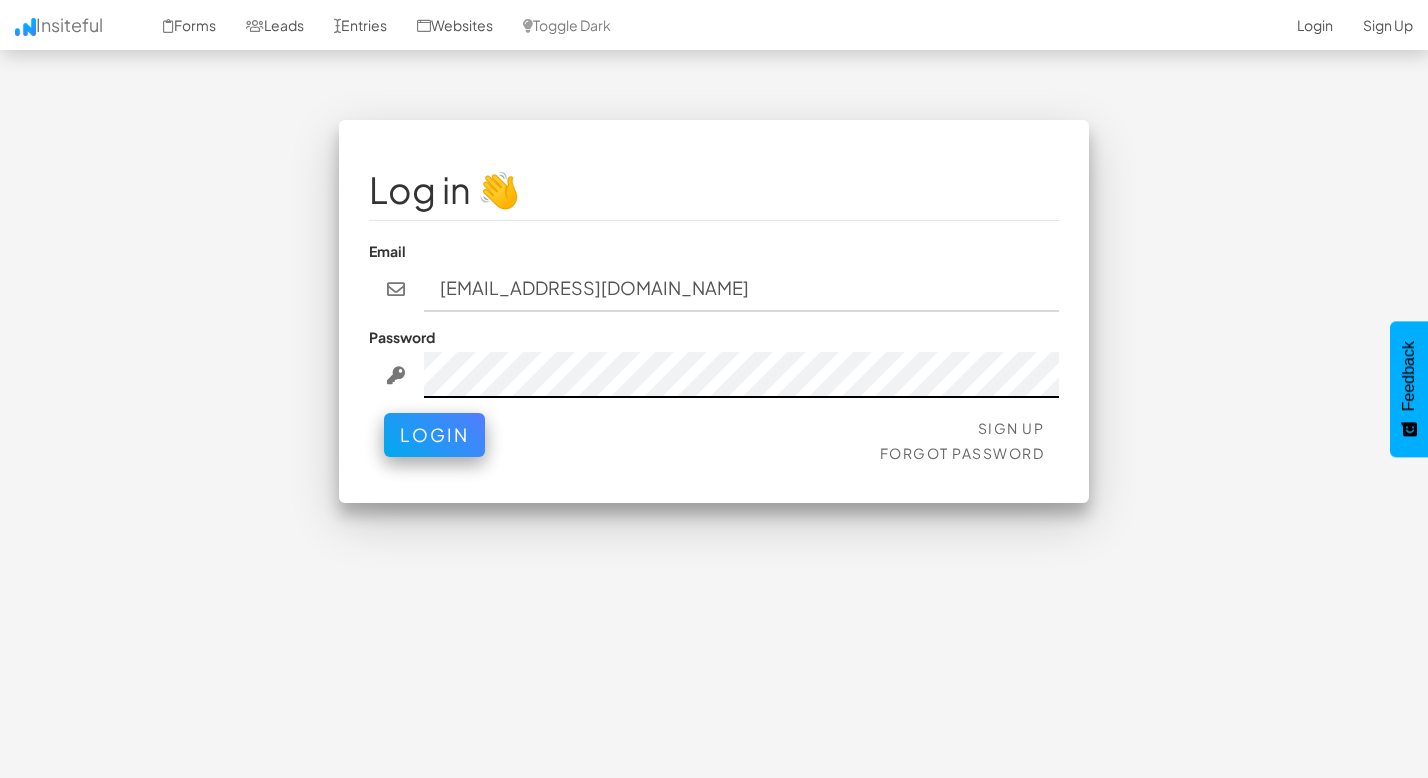 click on "Login" at bounding box center (434, 435) 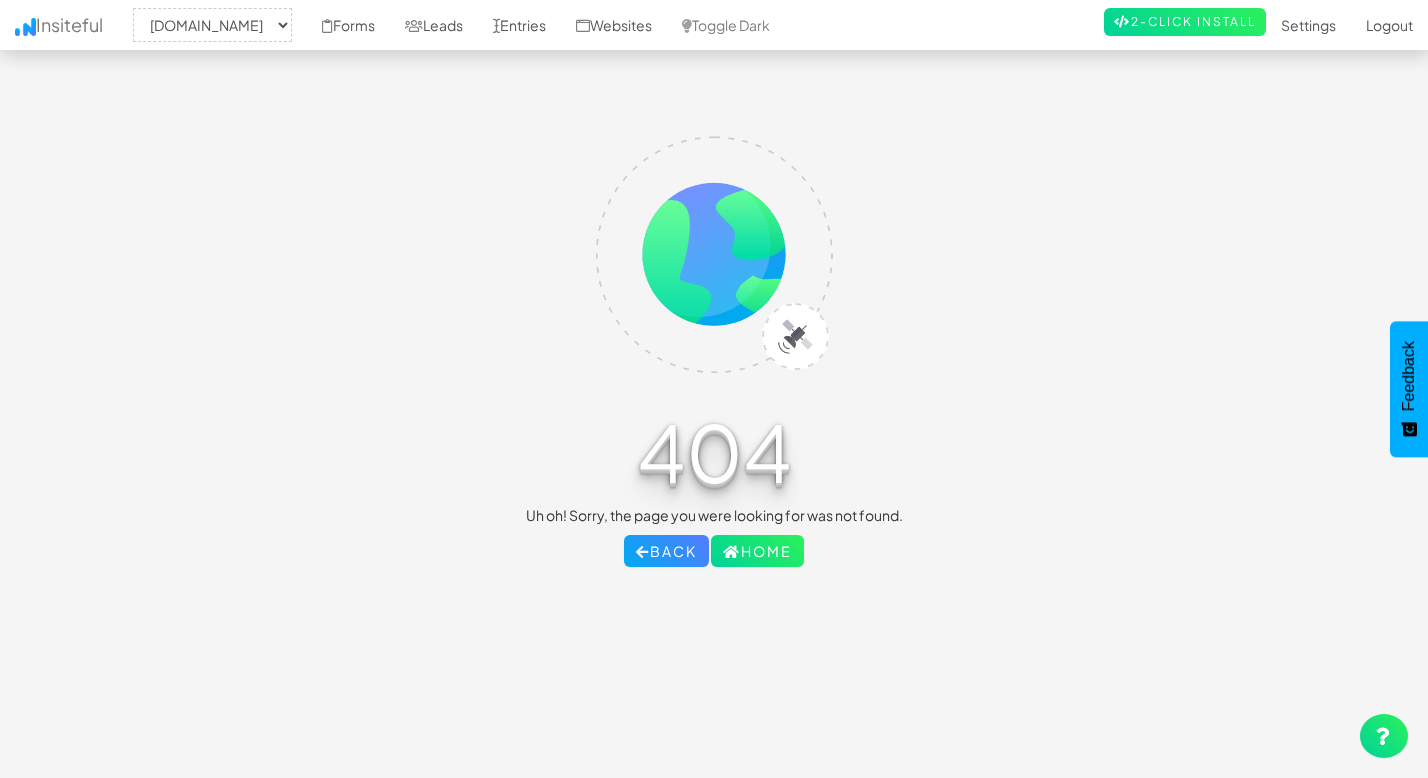 select on "2358" 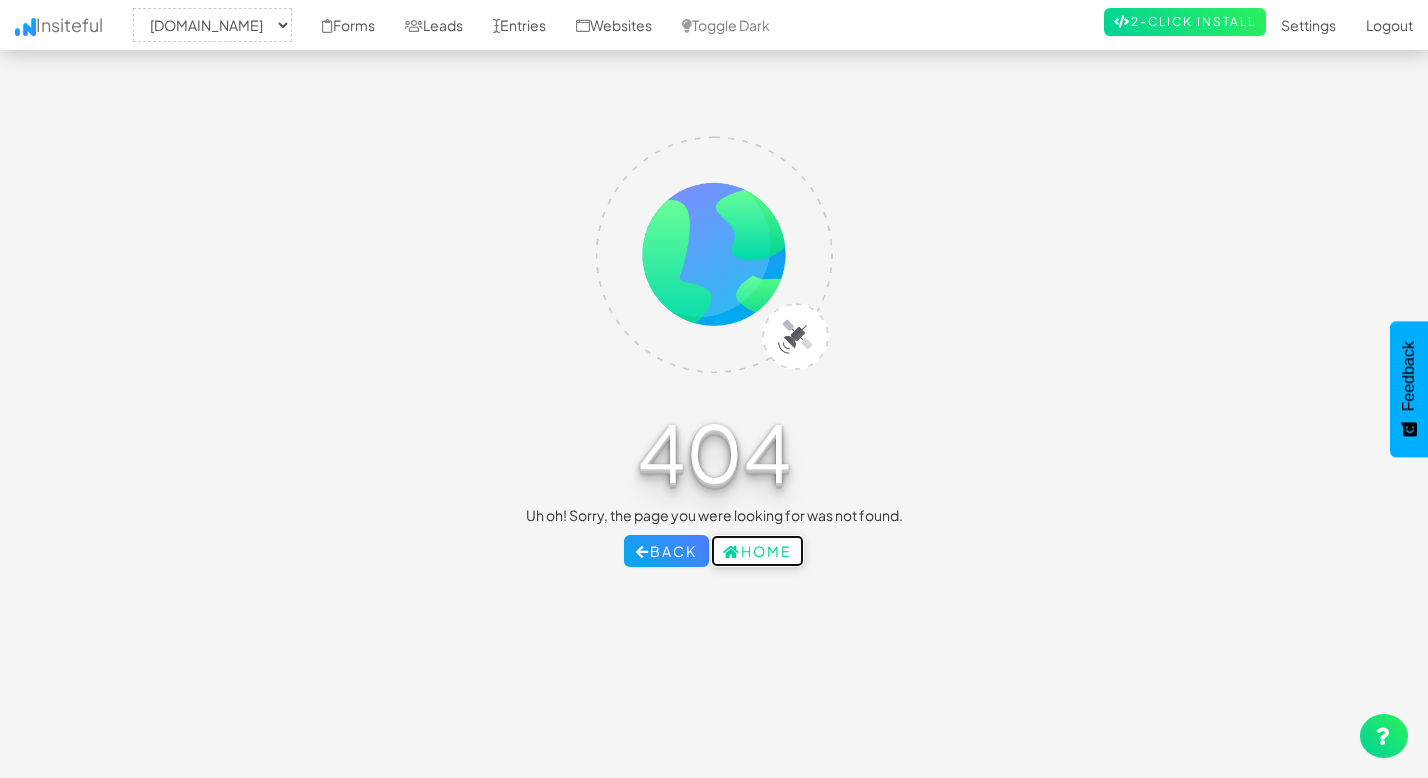 click on "Home" at bounding box center (757, 551) 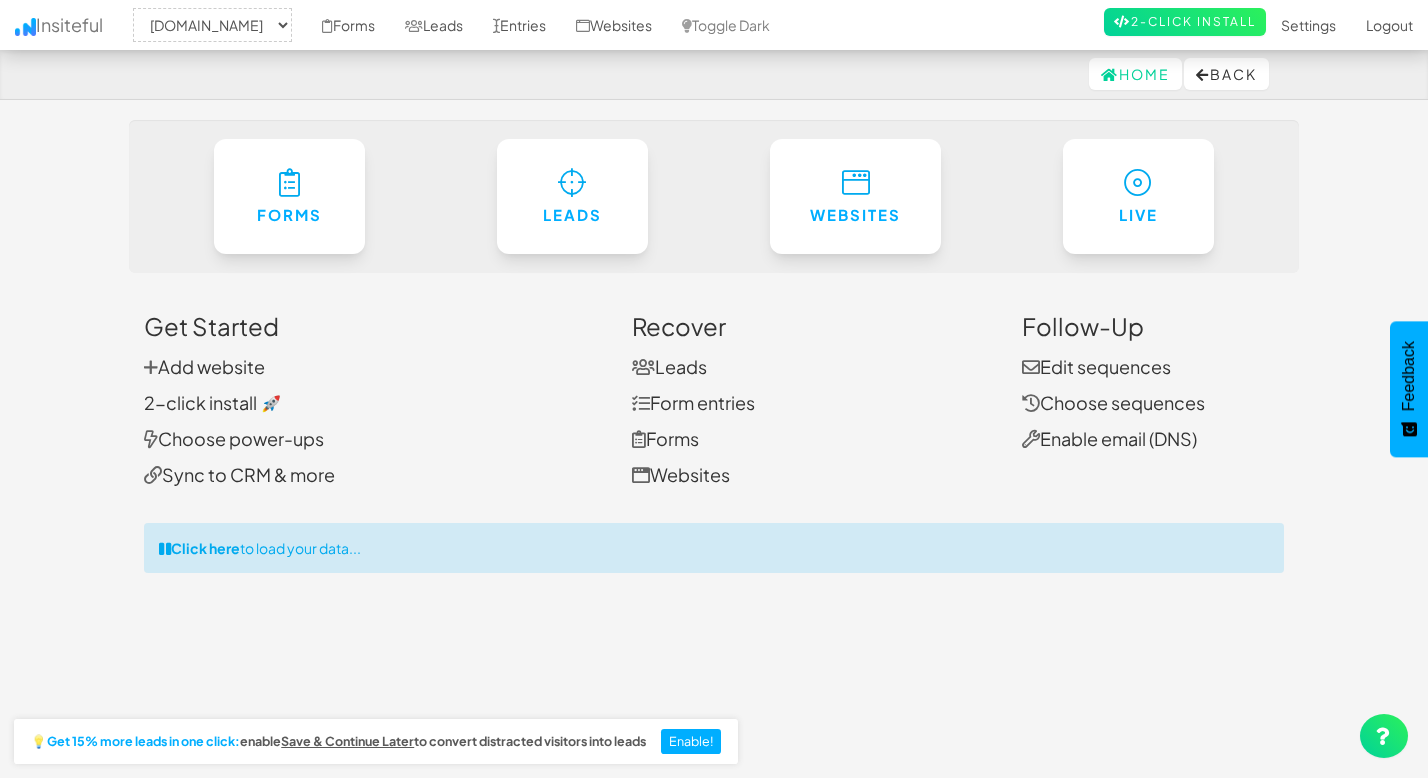 select on "2358" 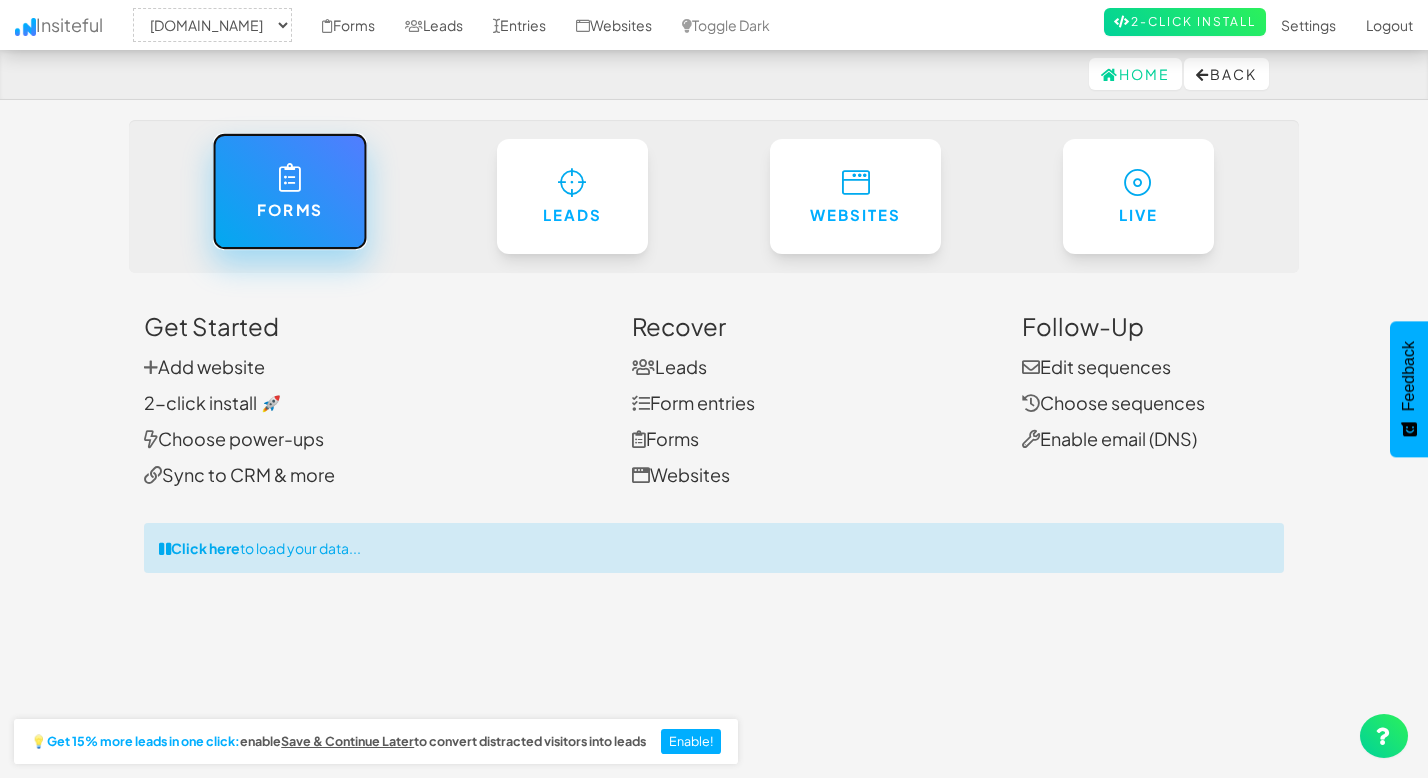 click on "Forms" at bounding box center [289, 191] 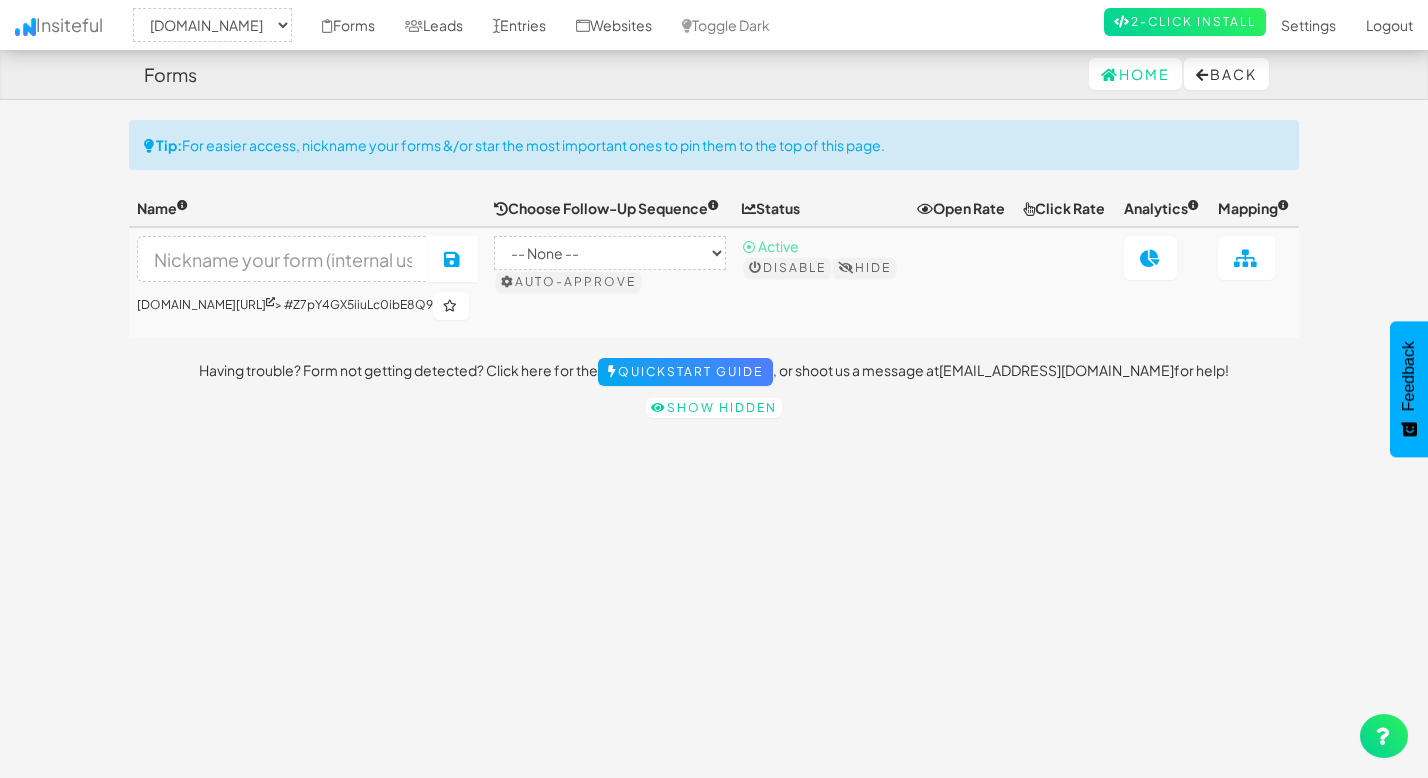 select on "2358" 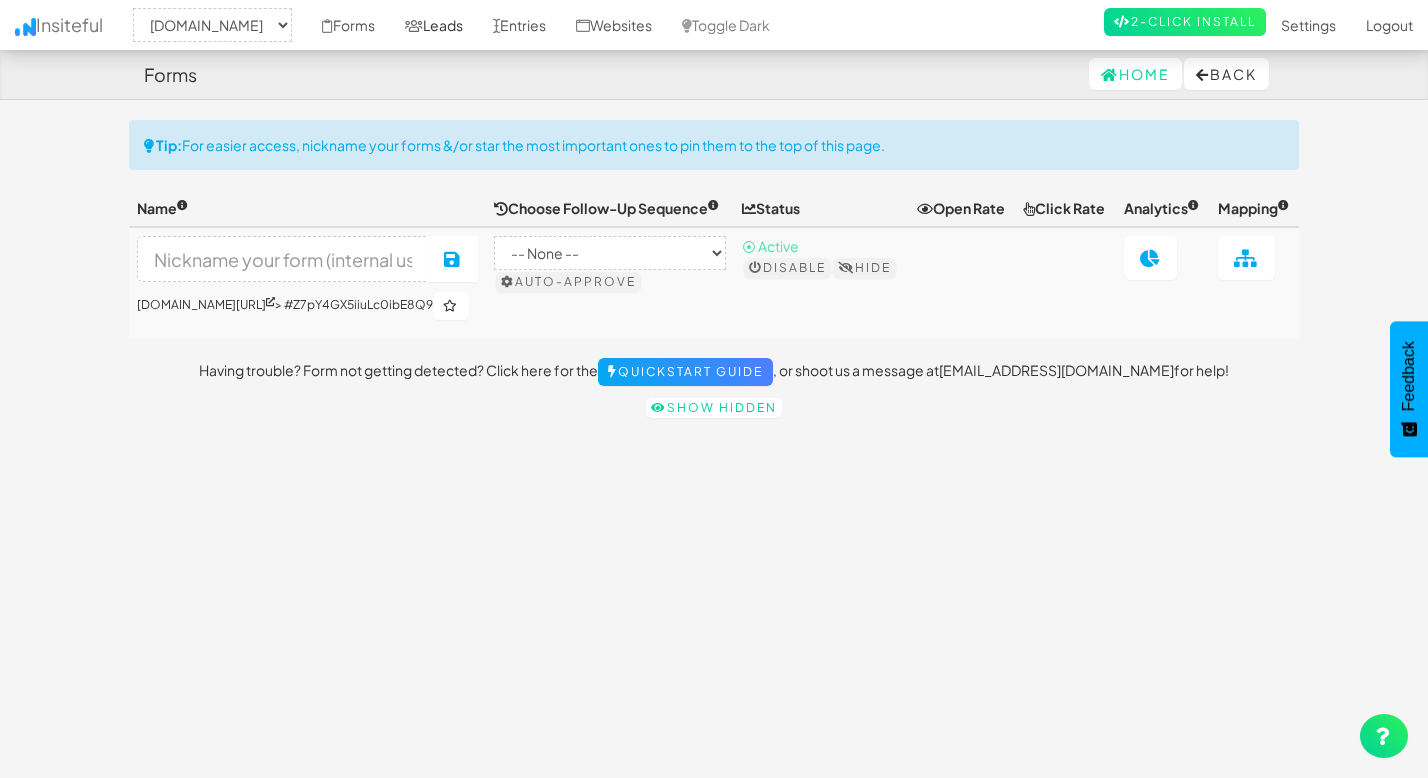 scroll, scrollTop: 0, scrollLeft: 0, axis: both 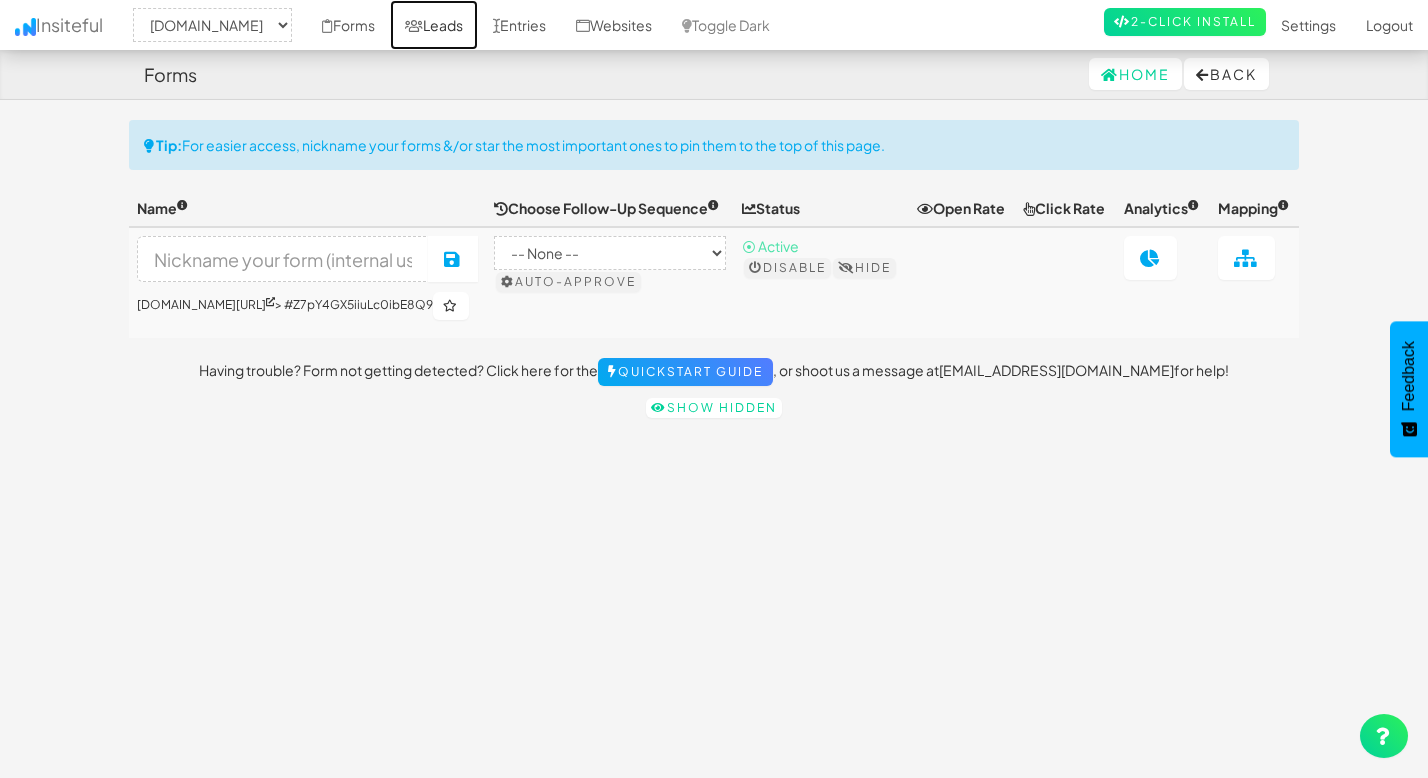 click on "Leads" at bounding box center (434, 25) 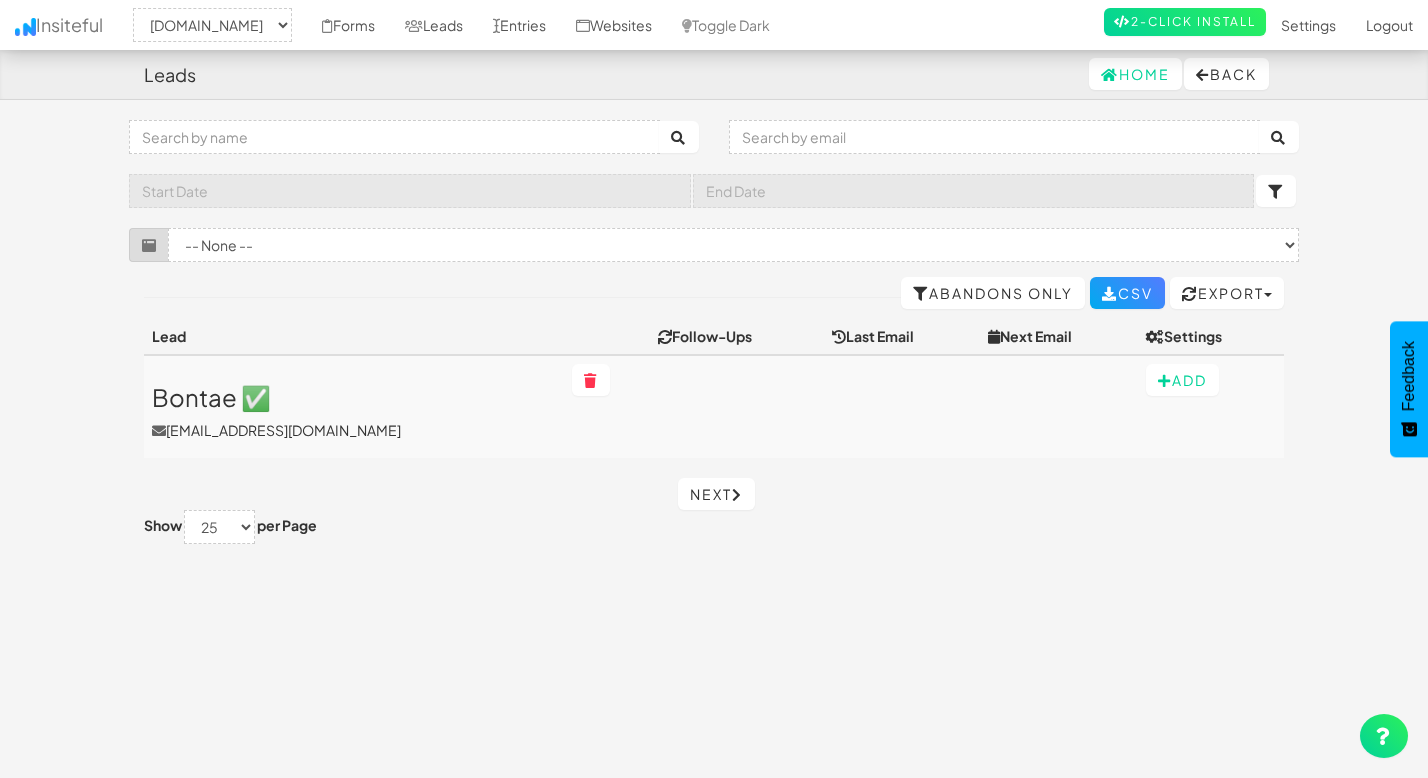 select on "2358" 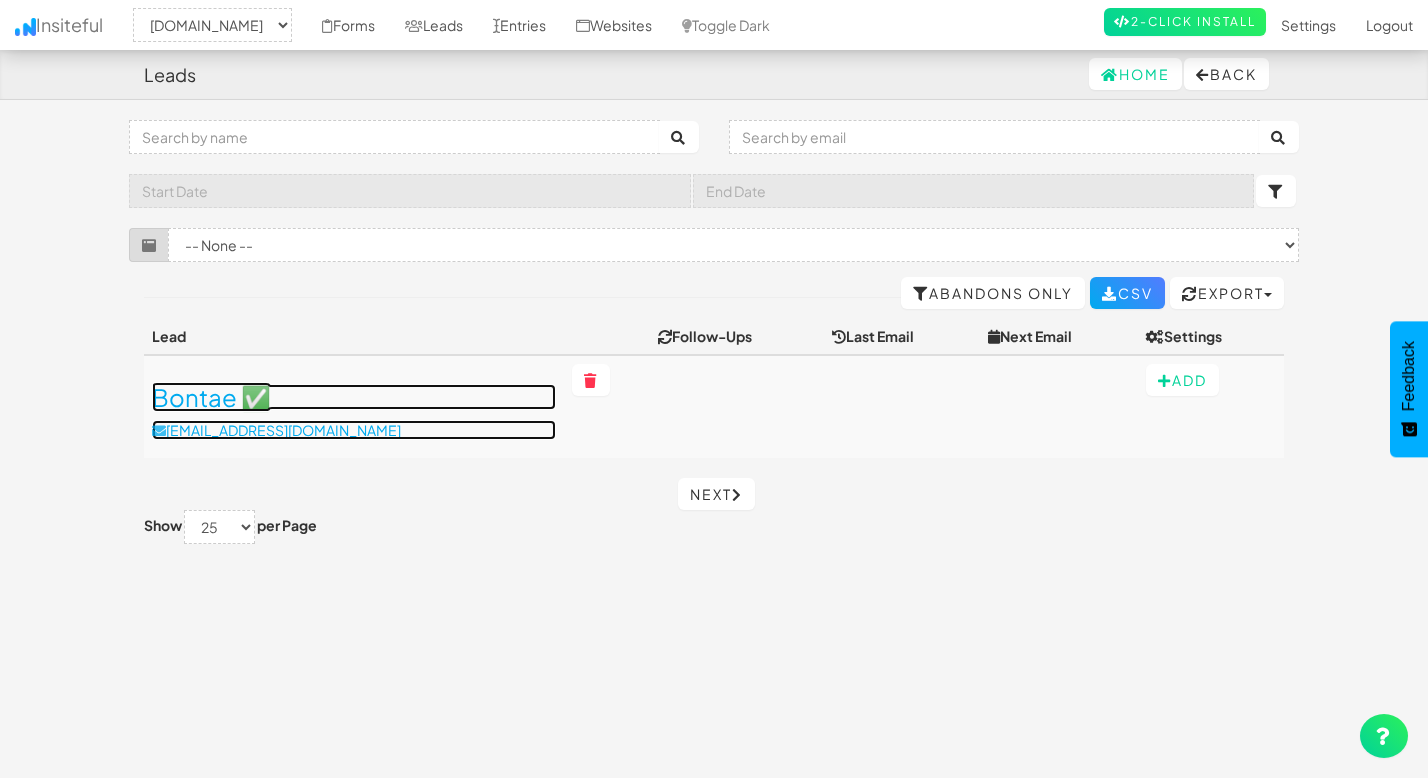 click on "[EMAIL_ADDRESS][DOMAIN_NAME]" at bounding box center (354, 430) 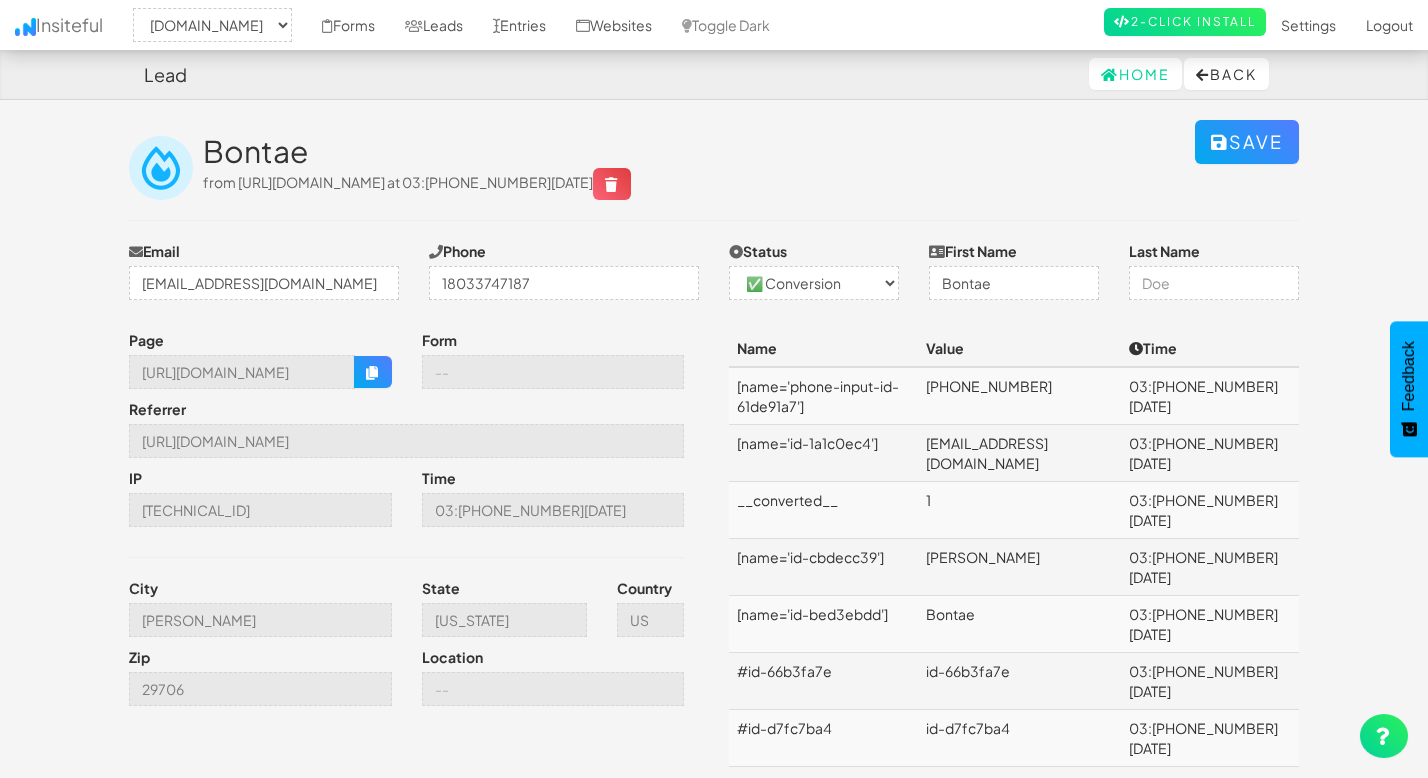select on "2358" 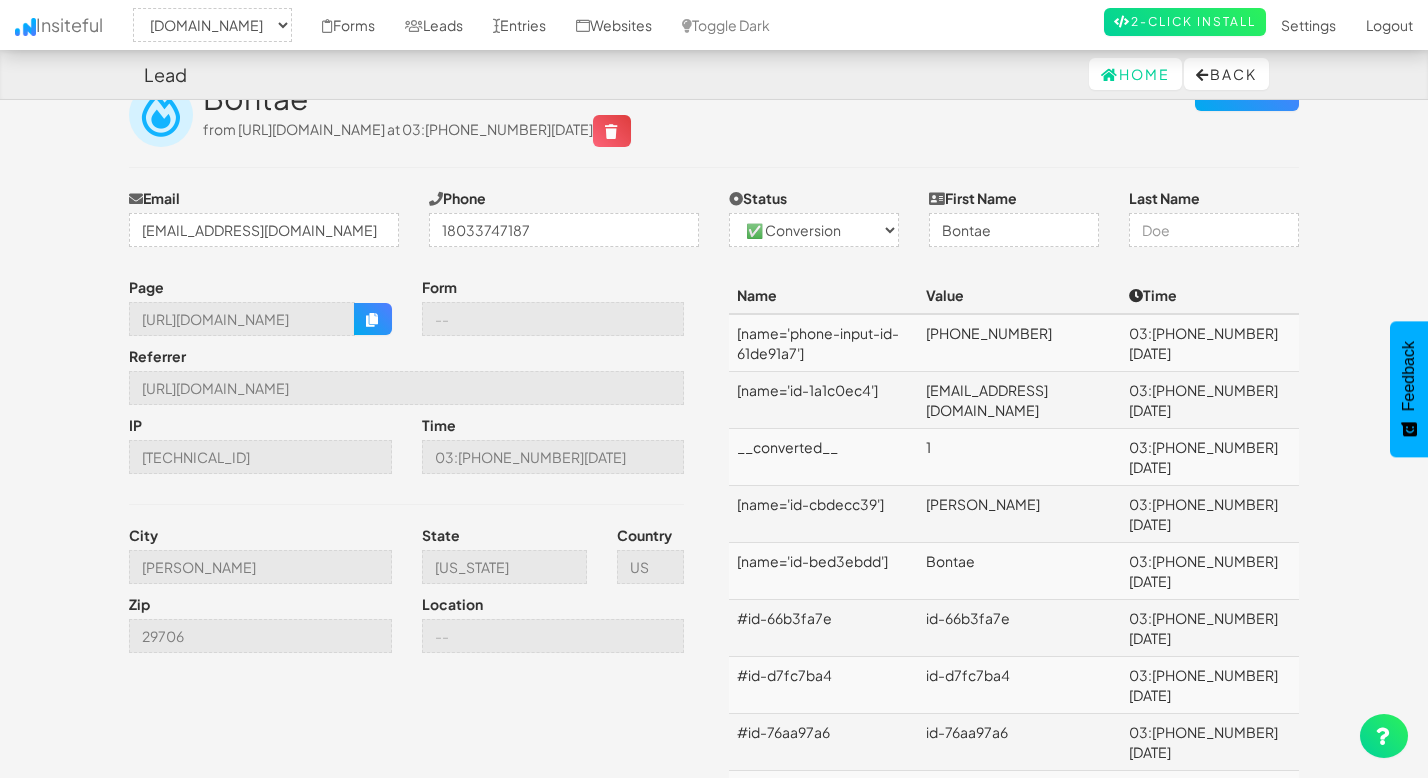 scroll, scrollTop: 0, scrollLeft: 0, axis: both 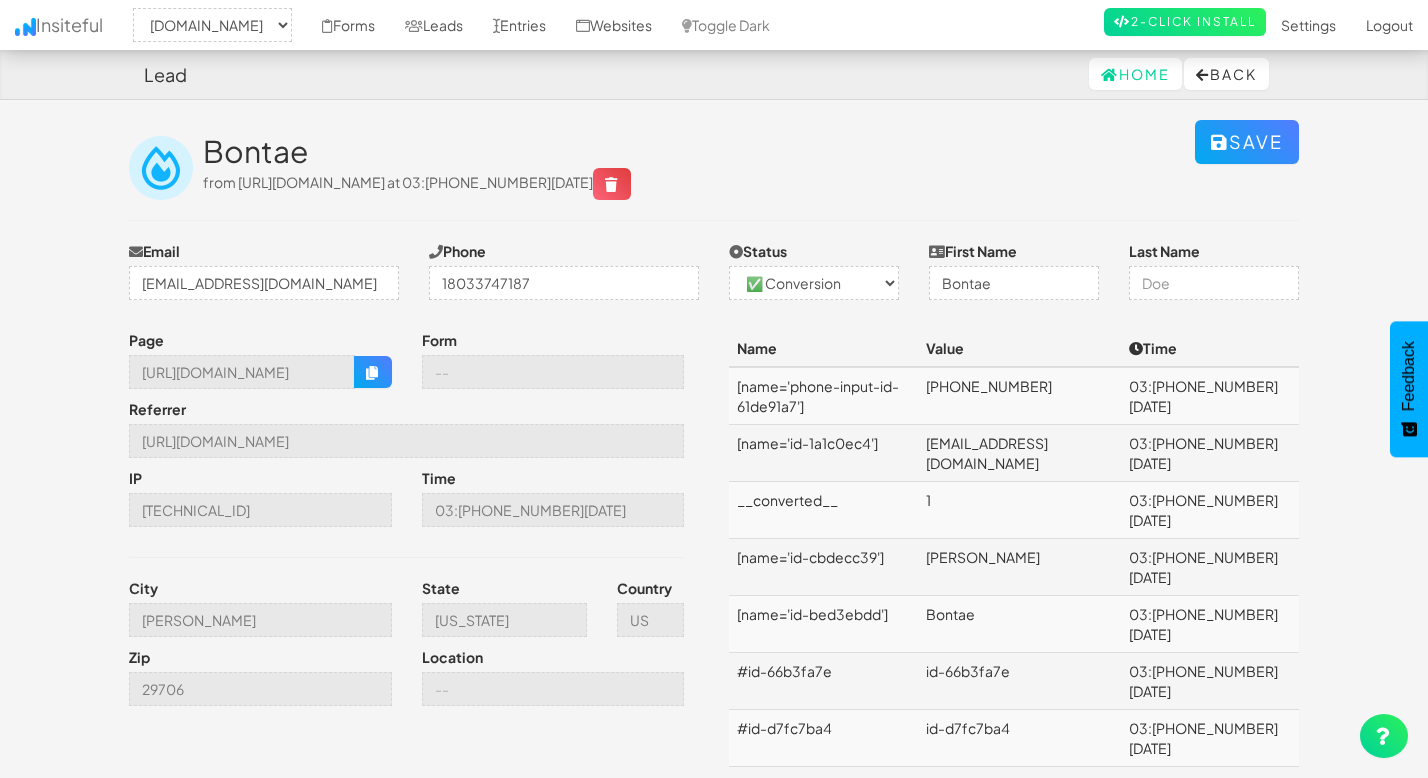 click on "id-66b3fa7e" at bounding box center [1019, 681] 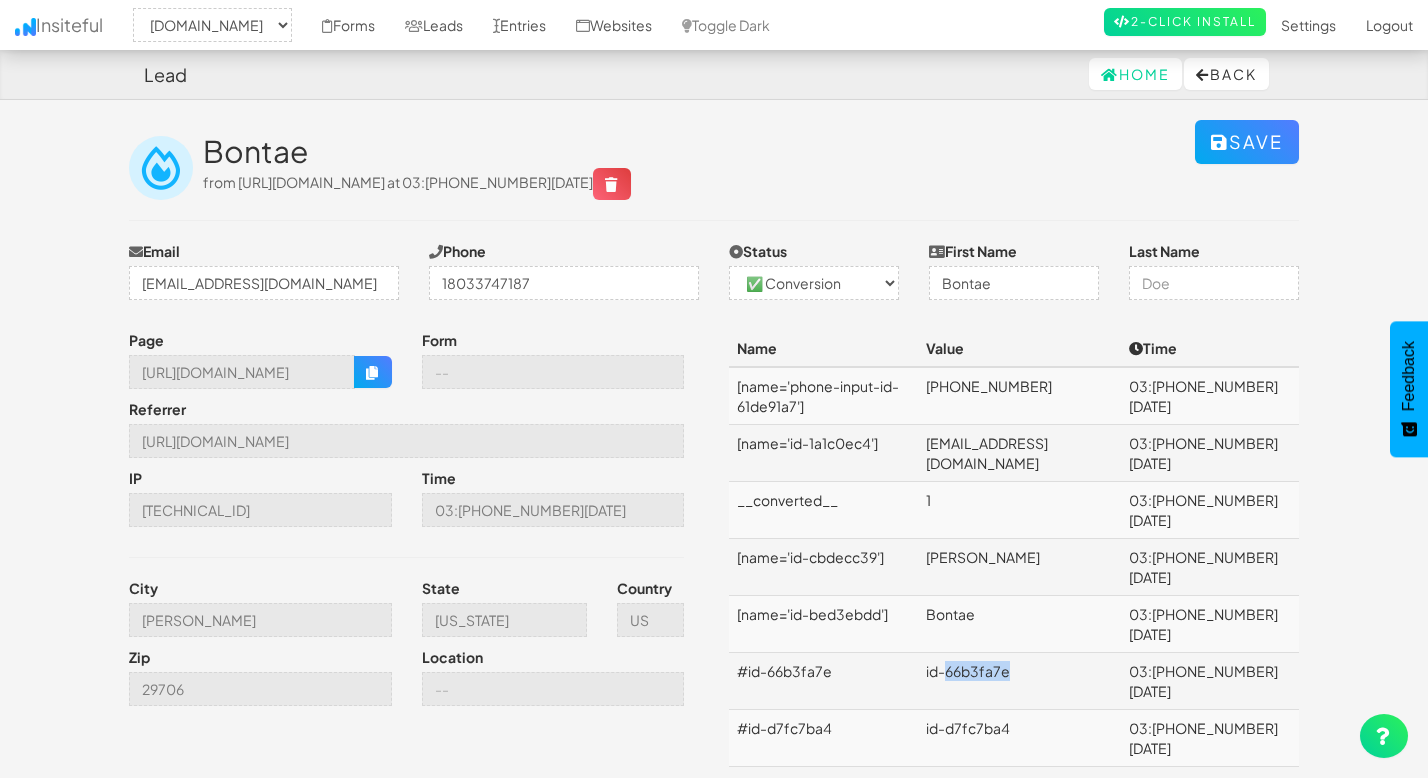 click on "id-66b3fa7e" at bounding box center (1019, 681) 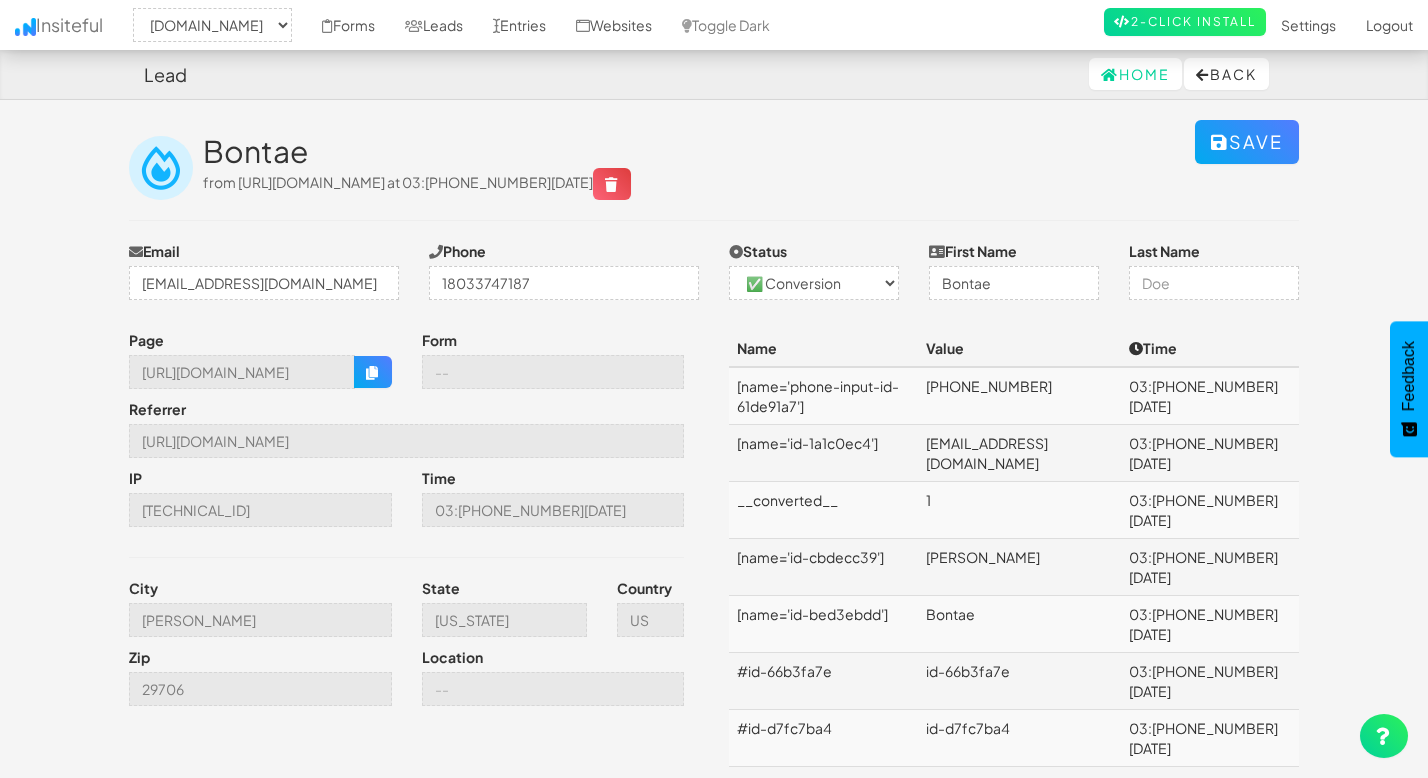 click on "id-d7fc7ba4" at bounding box center (1019, 738) 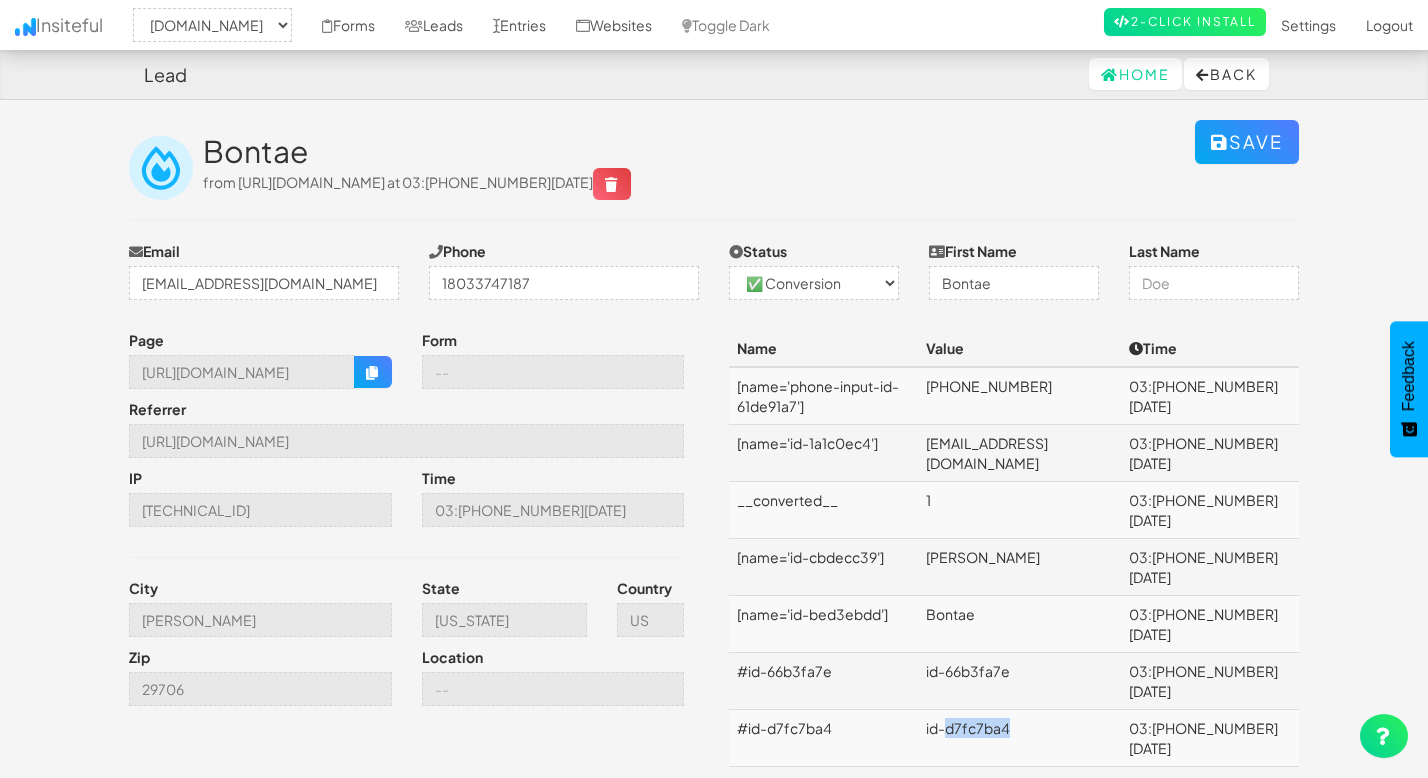 click on "id-d7fc7ba4" at bounding box center [1019, 738] 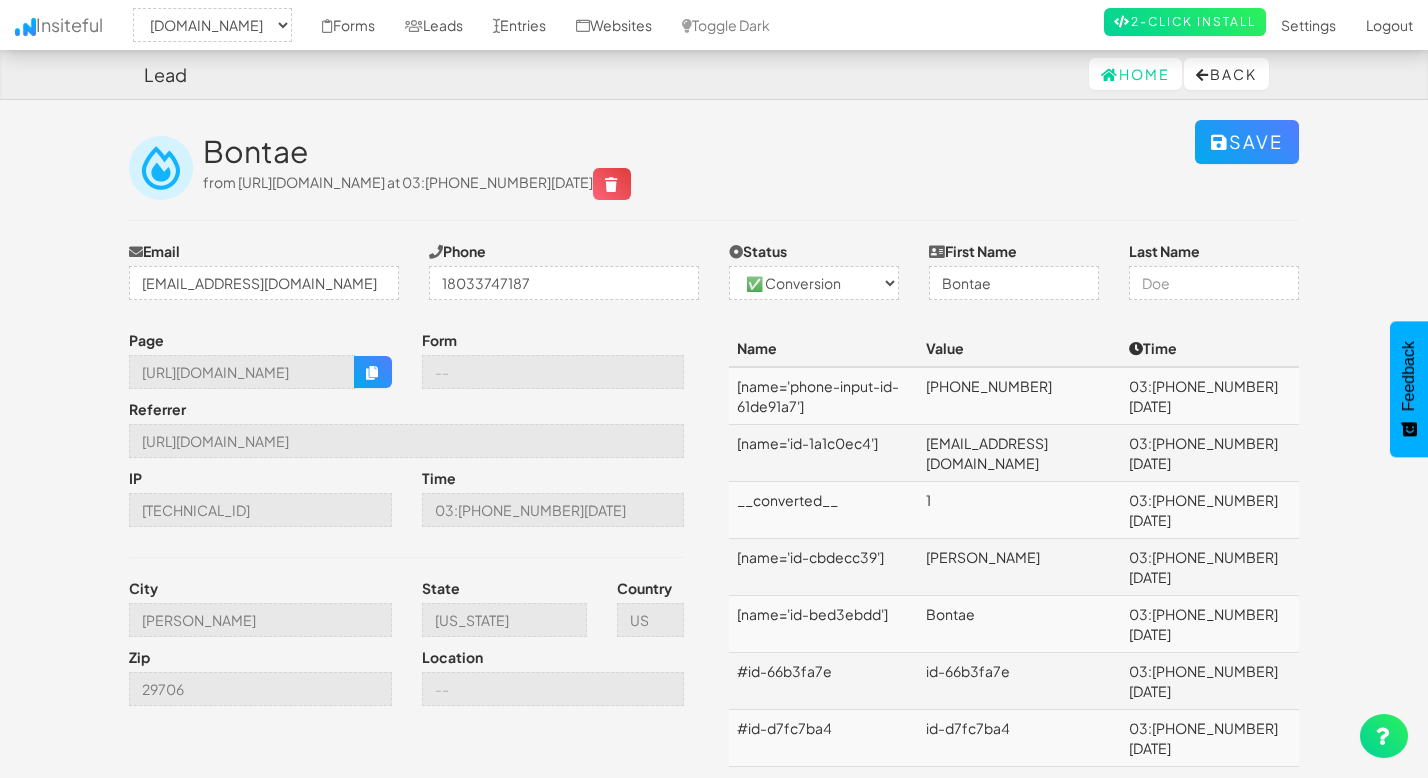 click on "id-76aa97a6" at bounding box center [1019, 795] 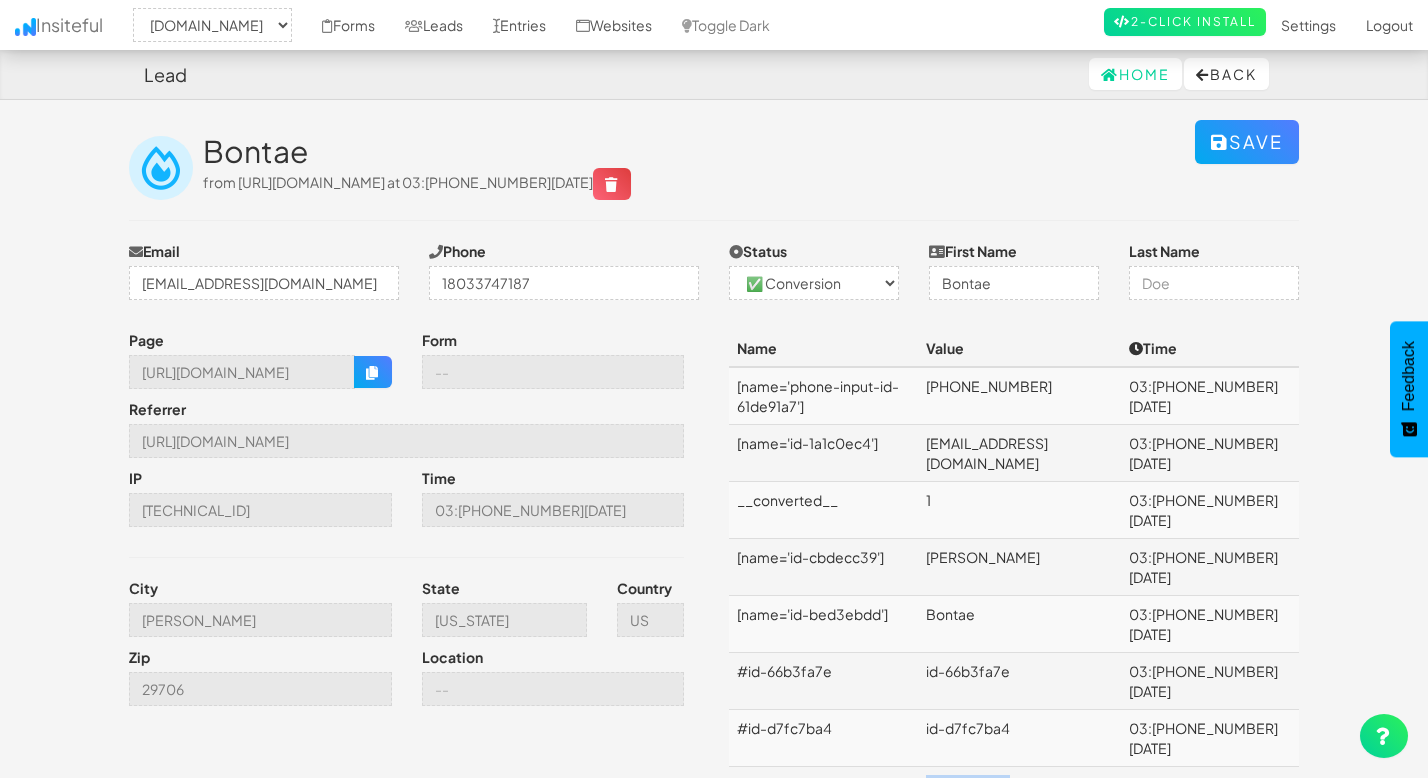 click on "id-76aa97a6" at bounding box center [1019, 795] 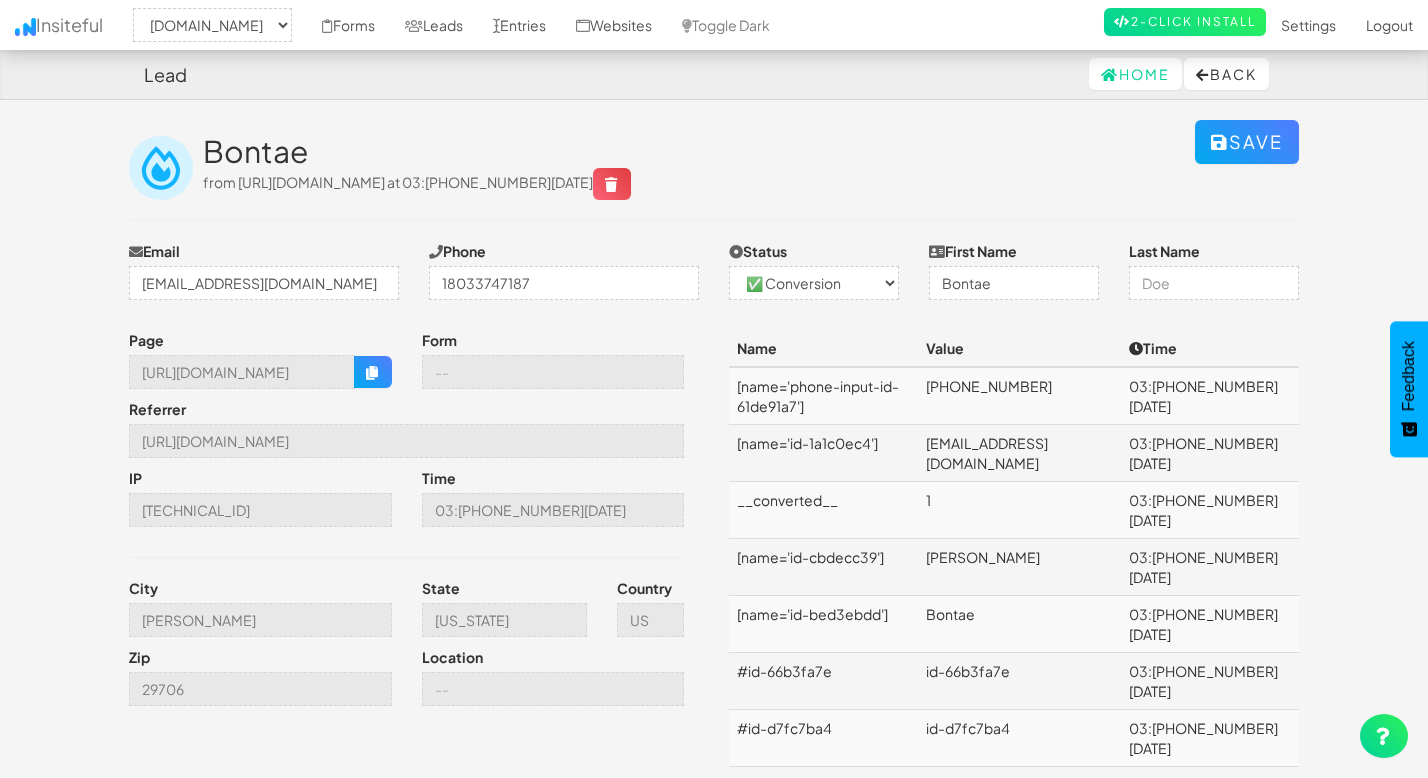 click on "id-7314b311" at bounding box center [1019, 852] 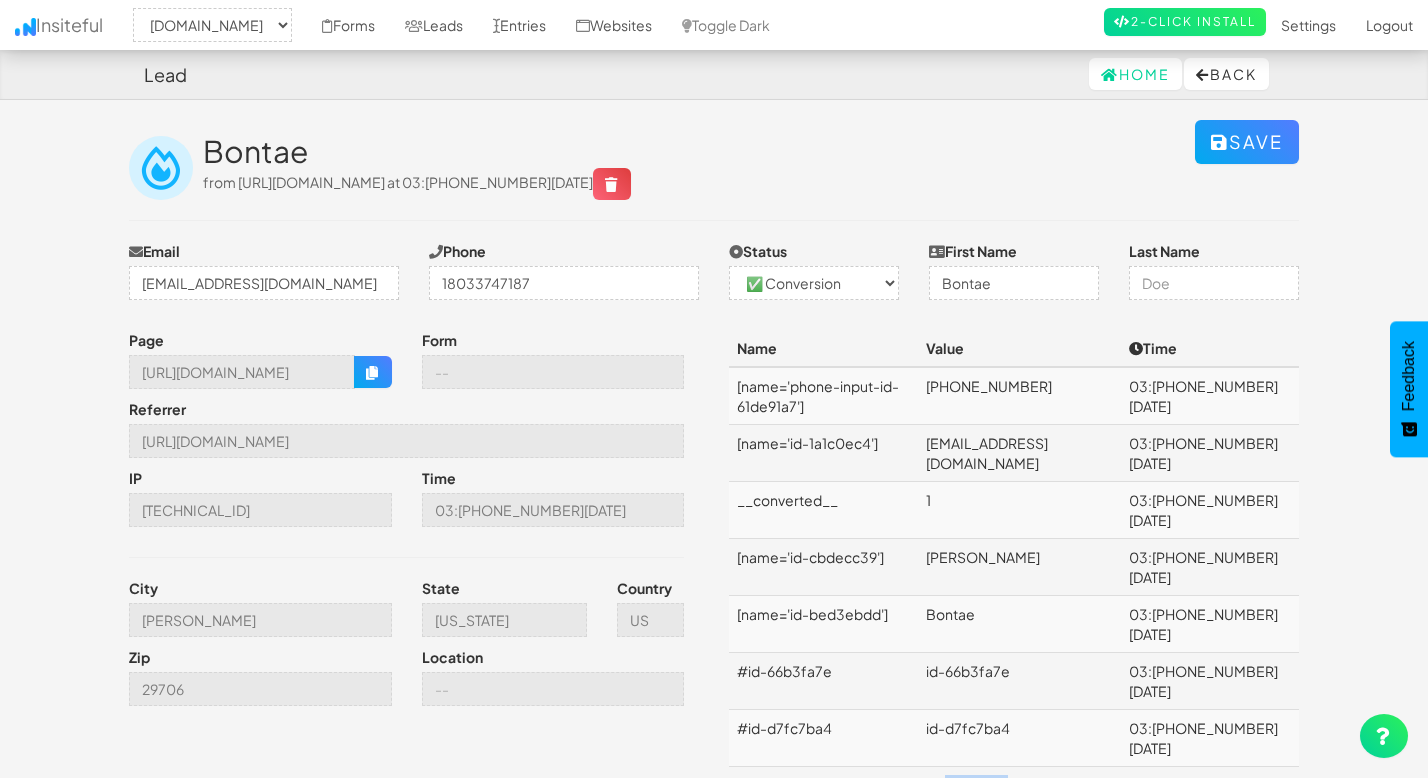 click on "id-76aa97a6" at bounding box center (1019, 795) 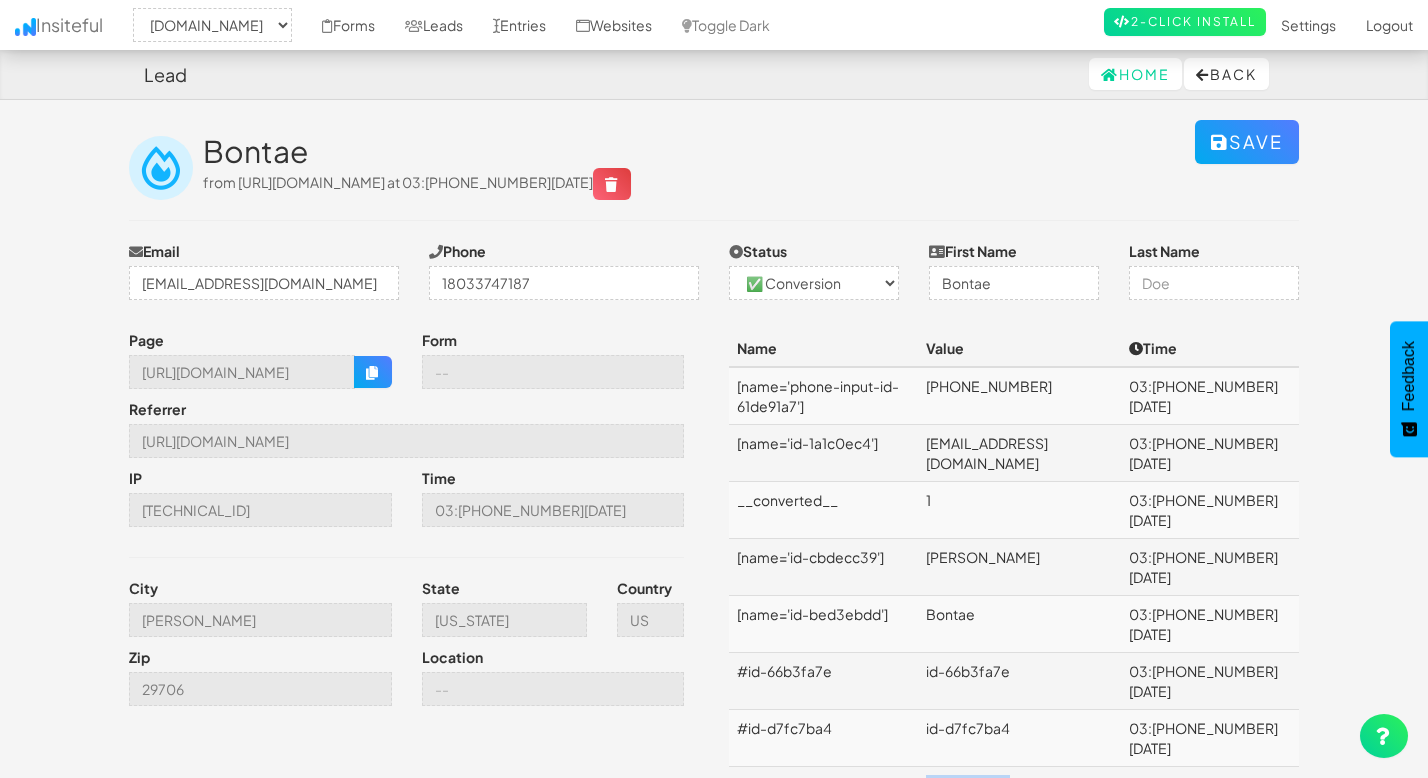 click on "id-76aa97a6" at bounding box center (1019, 795) 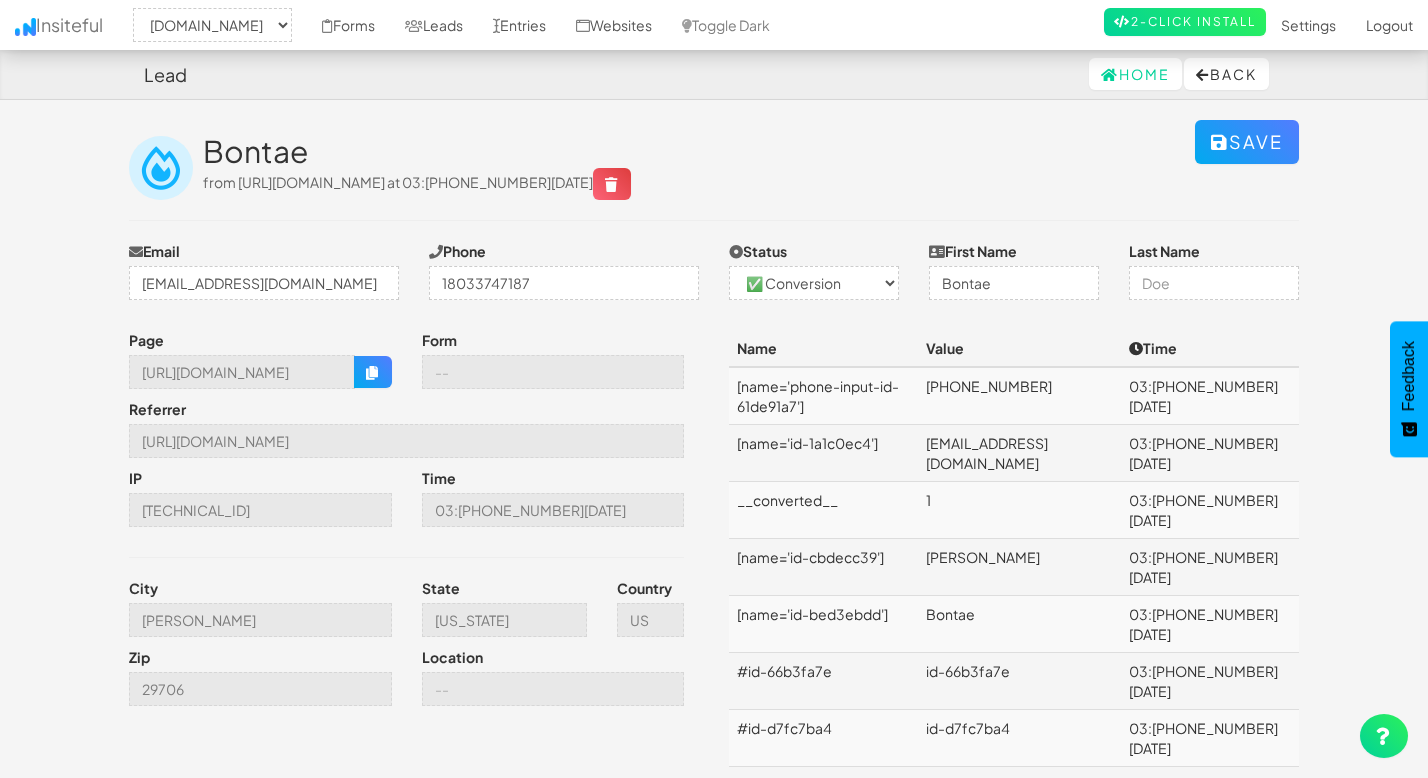 click on "#id-76aa97a6" at bounding box center (823, 795) 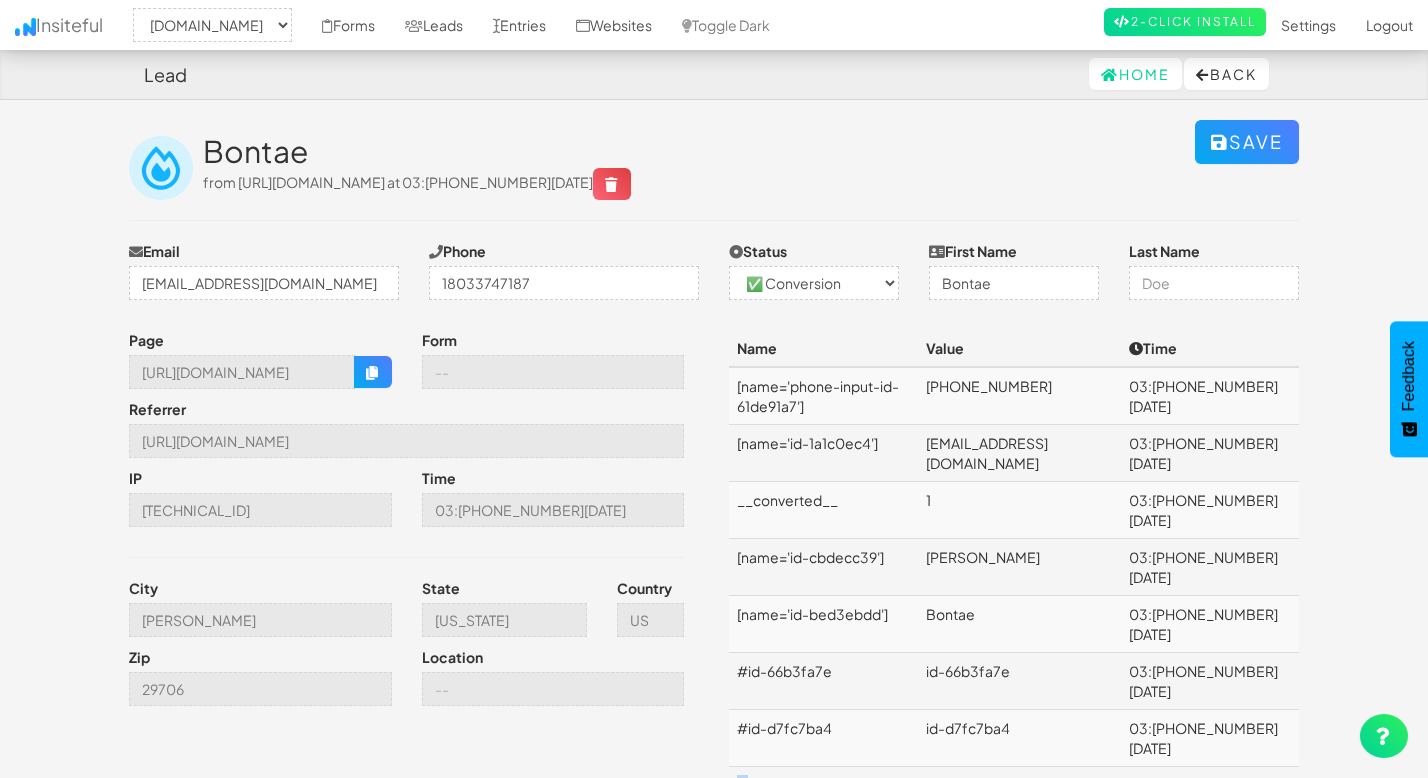 click on "#id-76aa97a6" at bounding box center (823, 795) 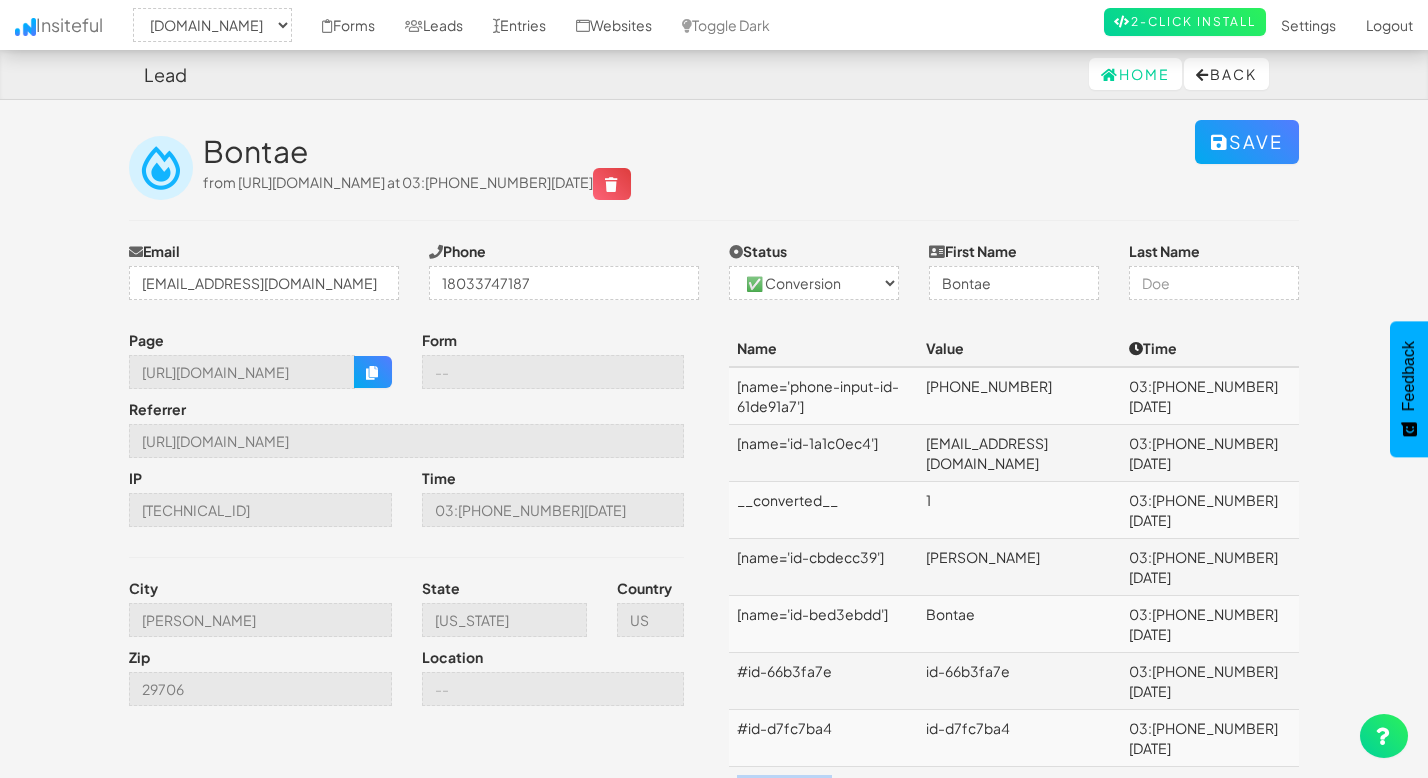 click on "#id-76aa97a6" at bounding box center [823, 795] 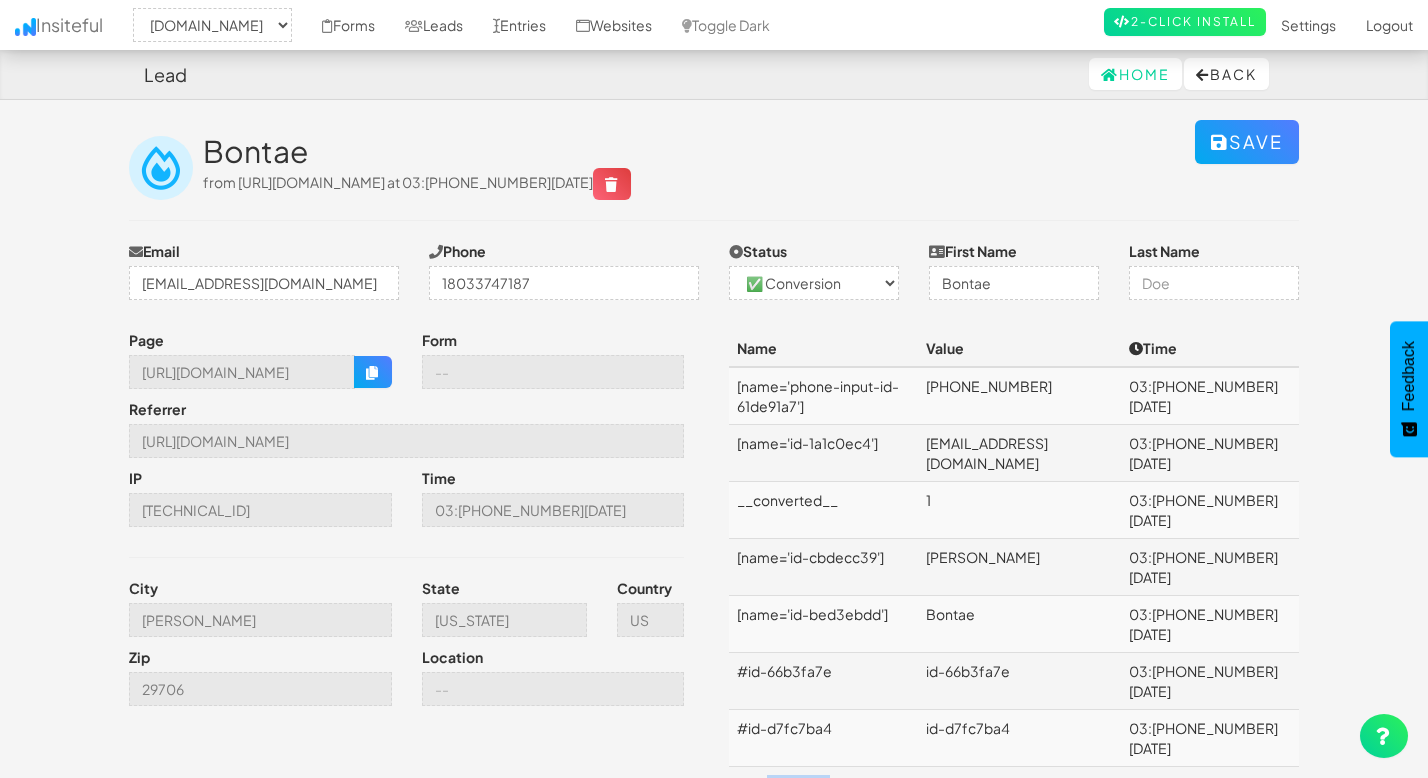 click on "#id-76aa97a6" at bounding box center (823, 795) 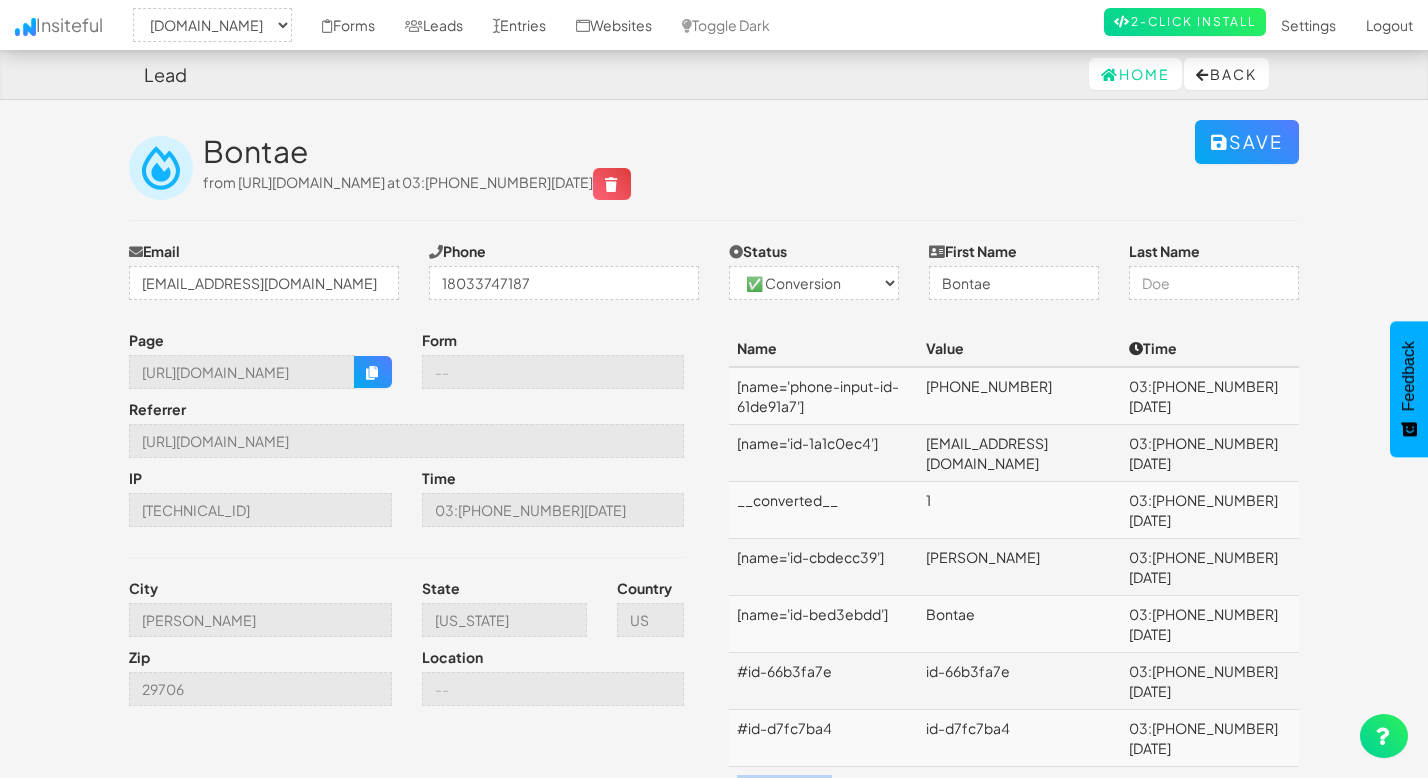 click on "#id-76aa97a6" at bounding box center [823, 795] 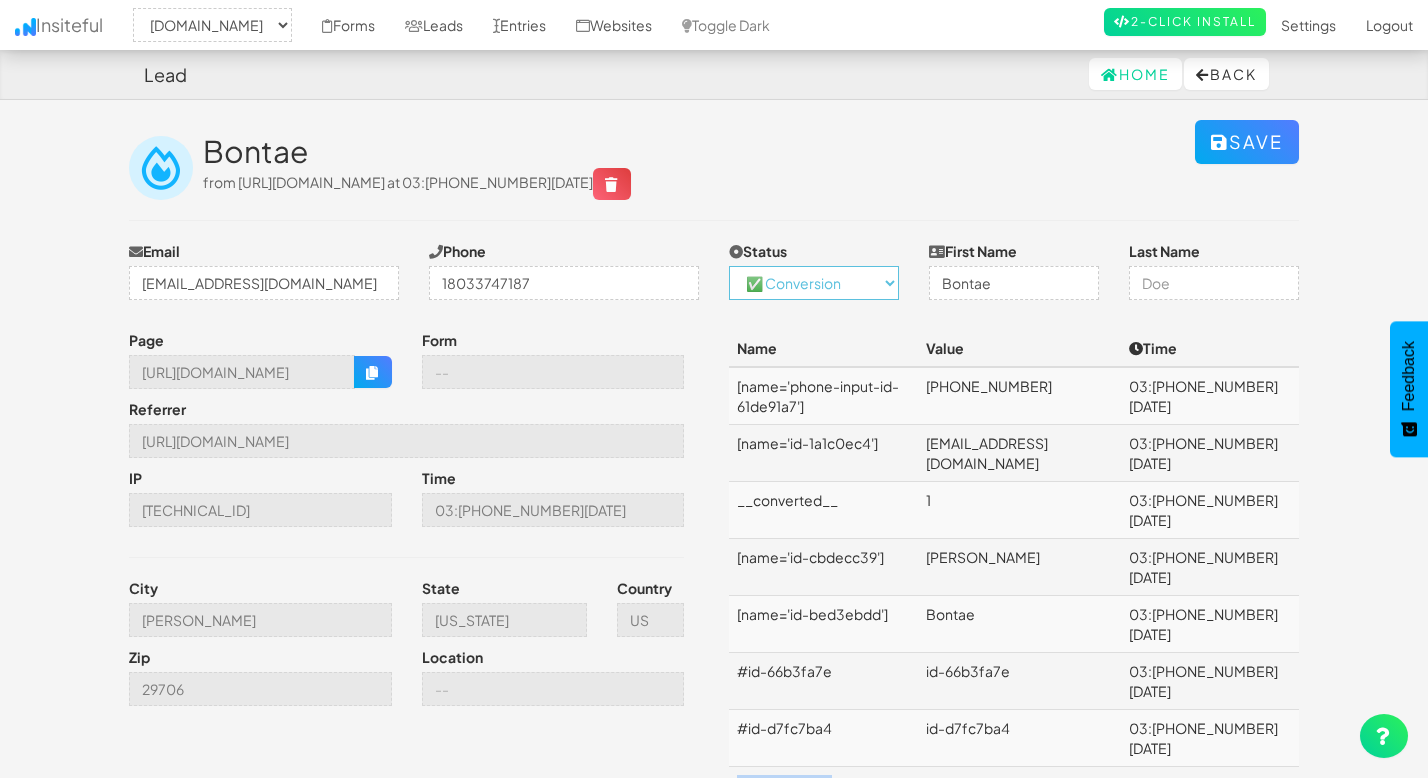 click on "-- None --  ✅ Conversion 🔥 Lead Unknown" at bounding box center (814, 283) 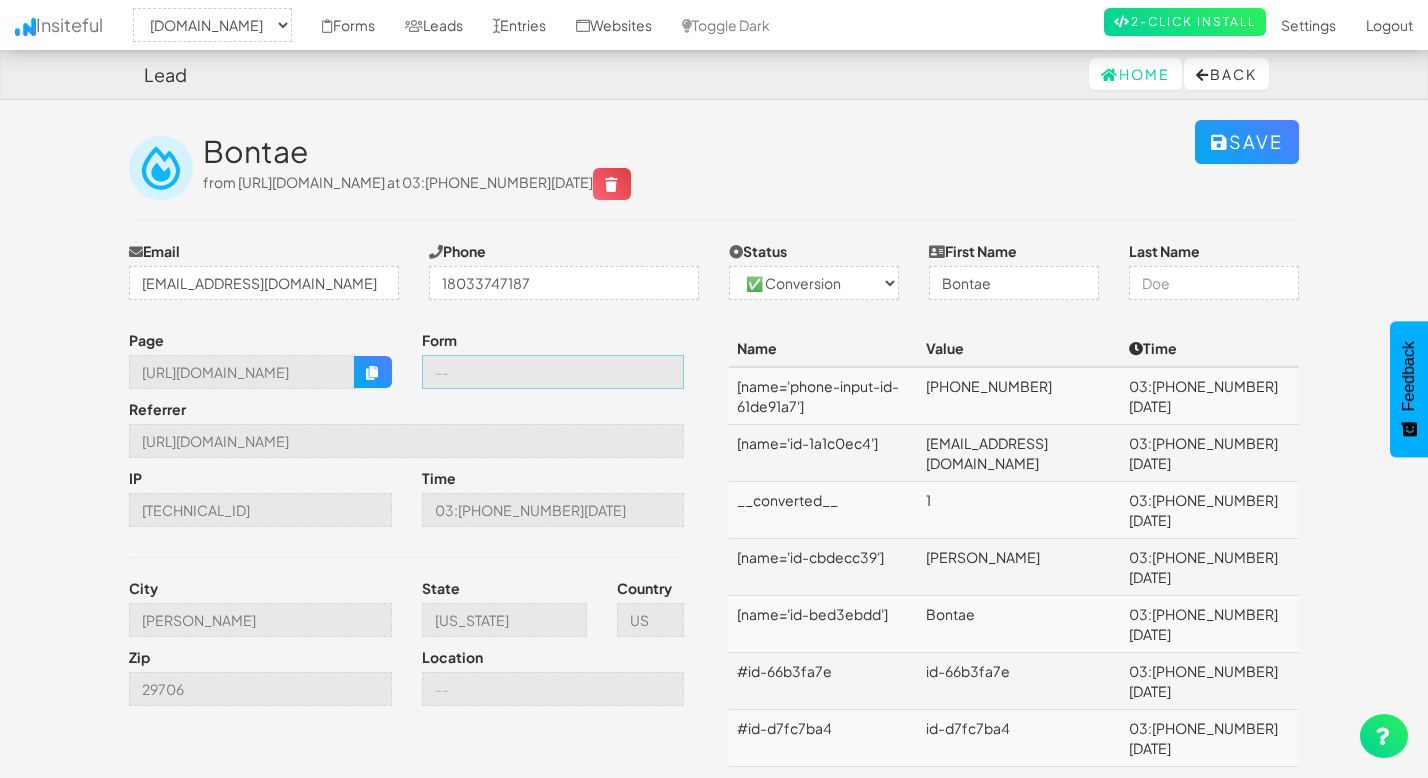 click at bounding box center [553, 372] 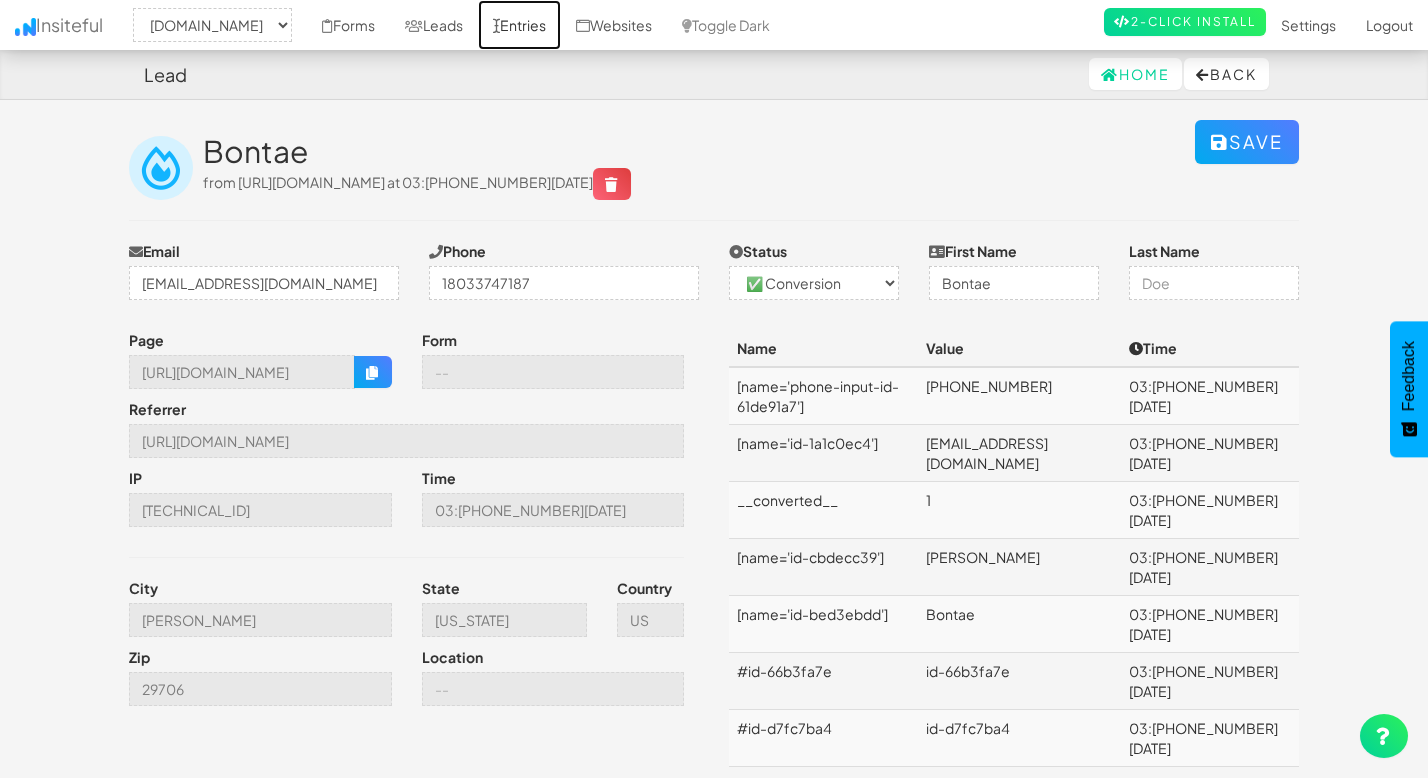 click on "Entries" at bounding box center [519, 25] 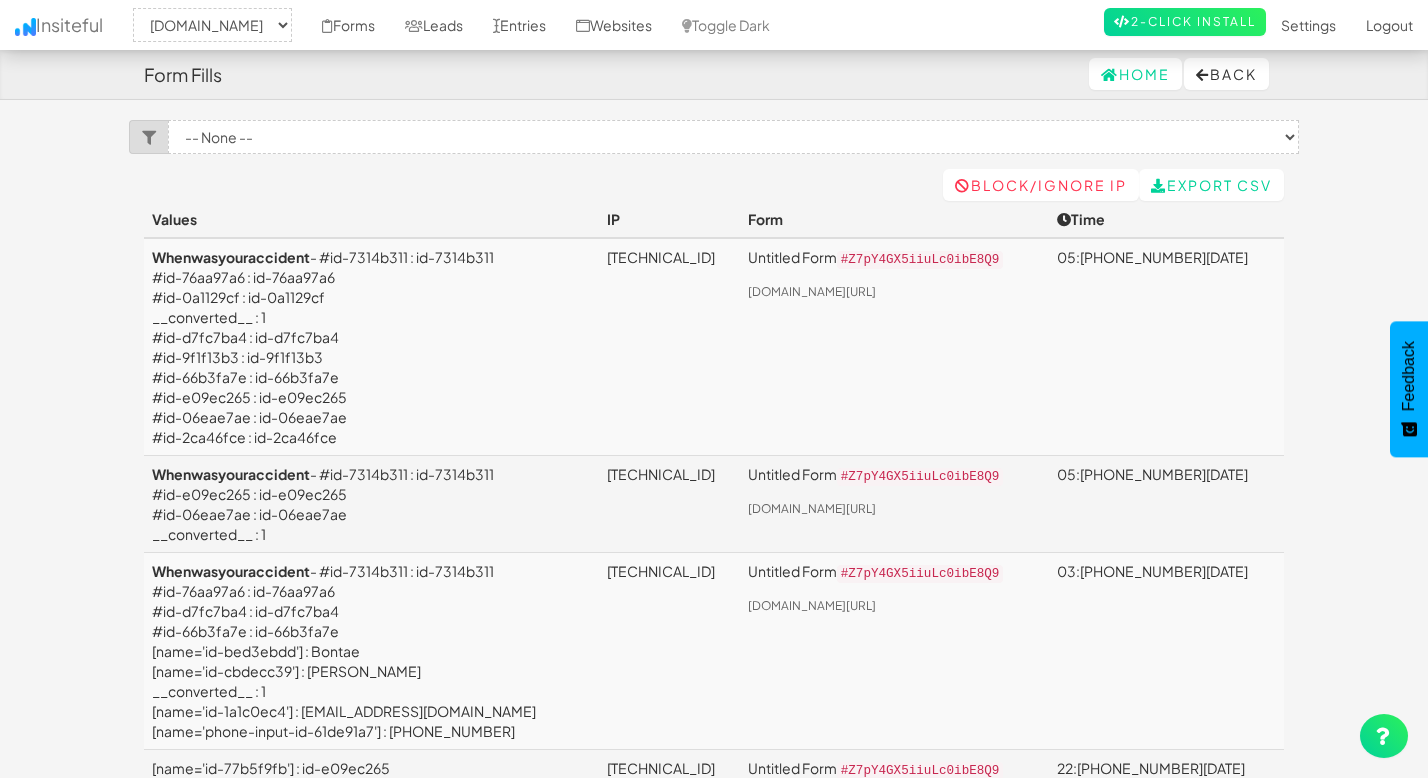 select on "2358" 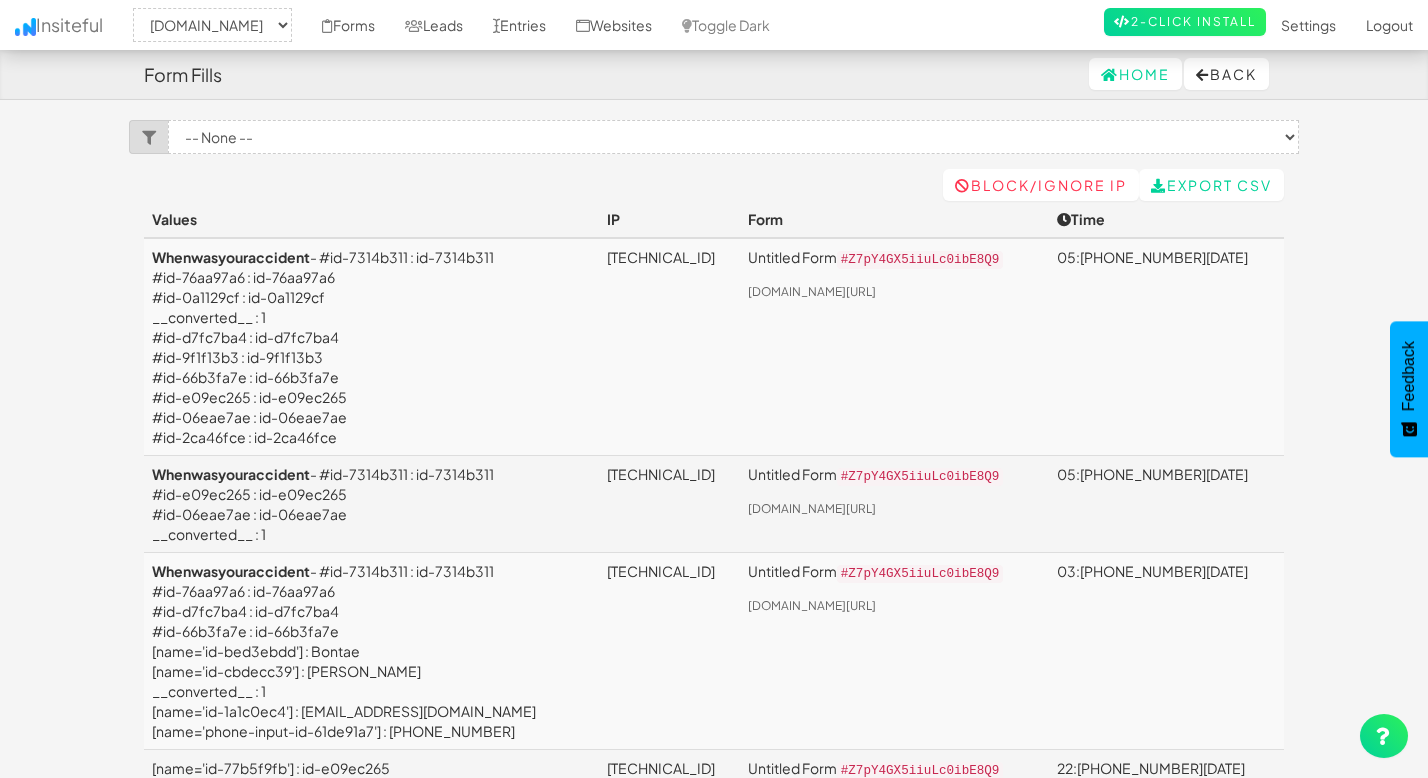 scroll, scrollTop: 596, scrollLeft: 0, axis: vertical 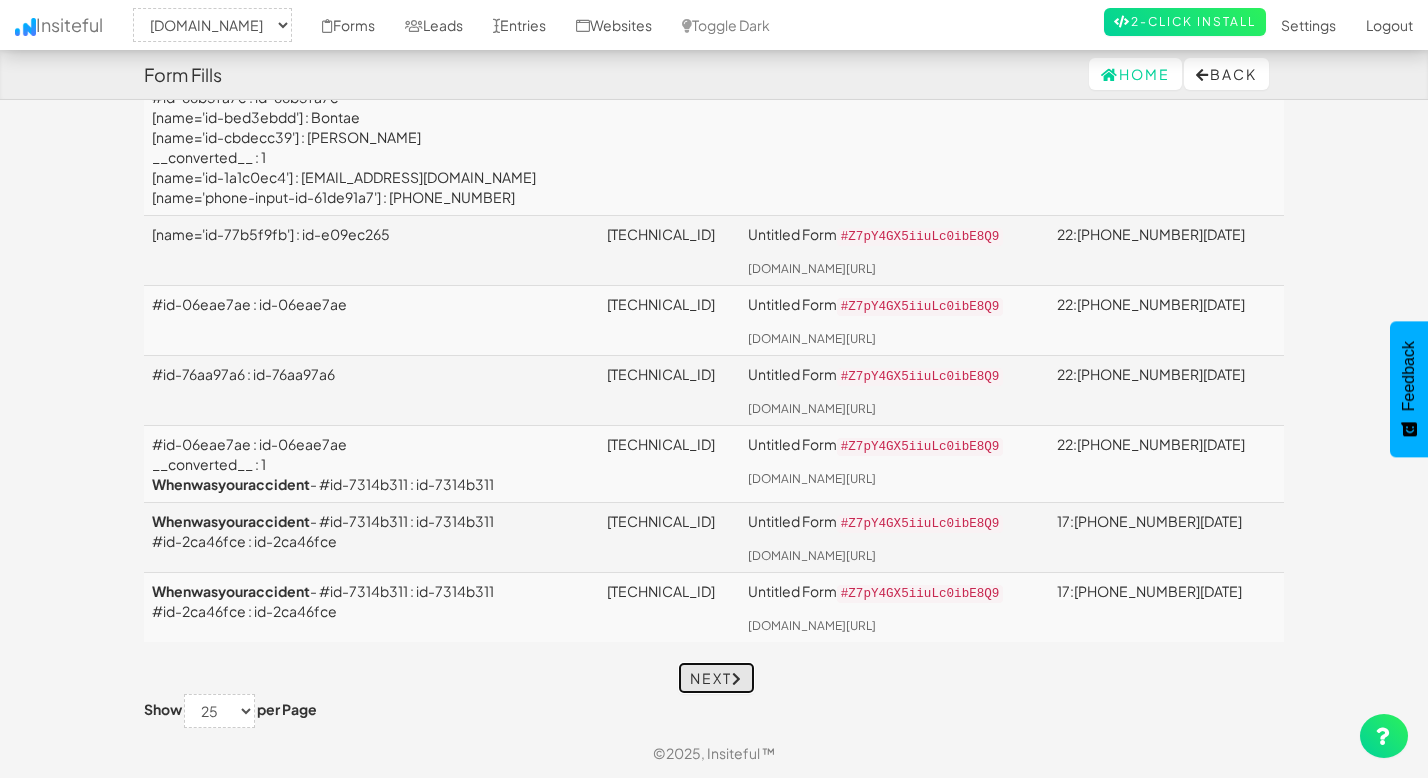 click on "Next" at bounding box center (716, 678) 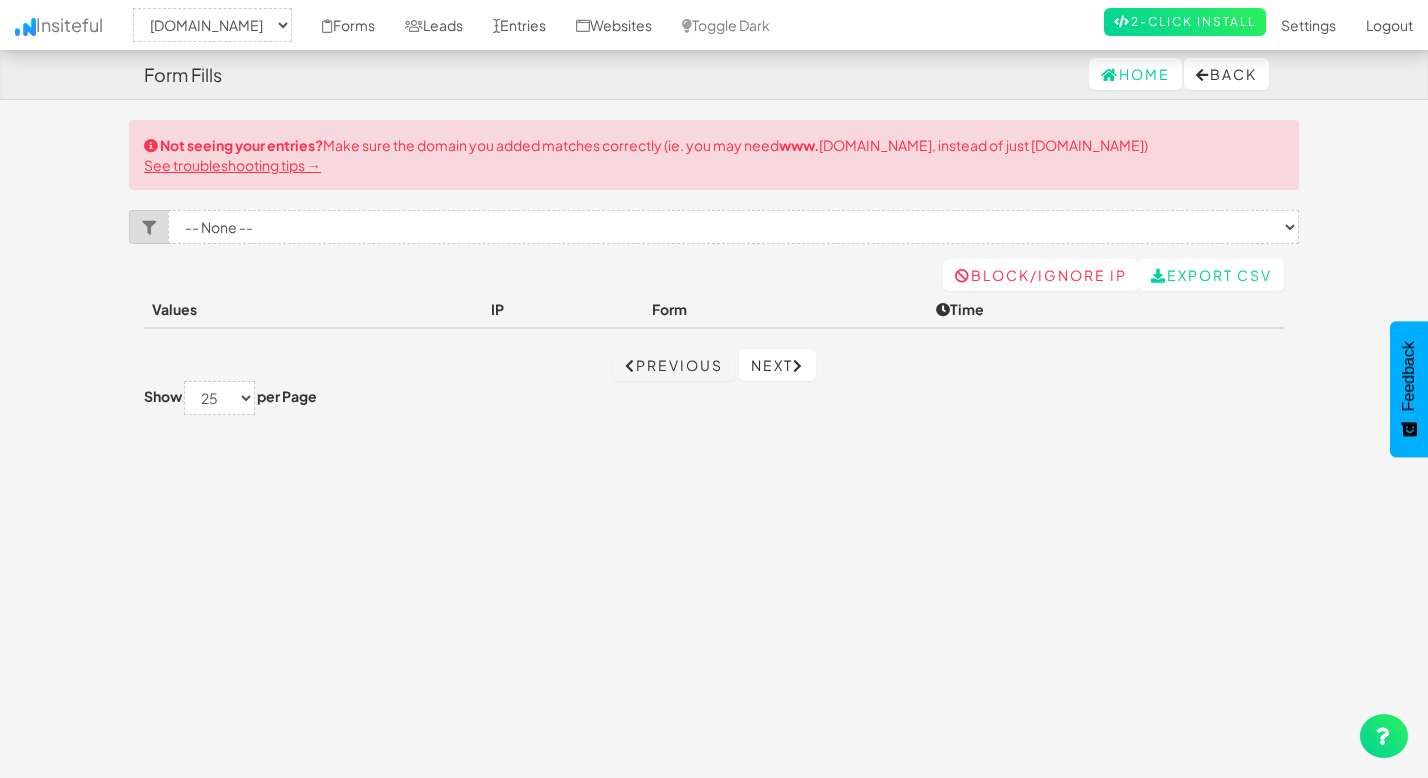 select on "2358" 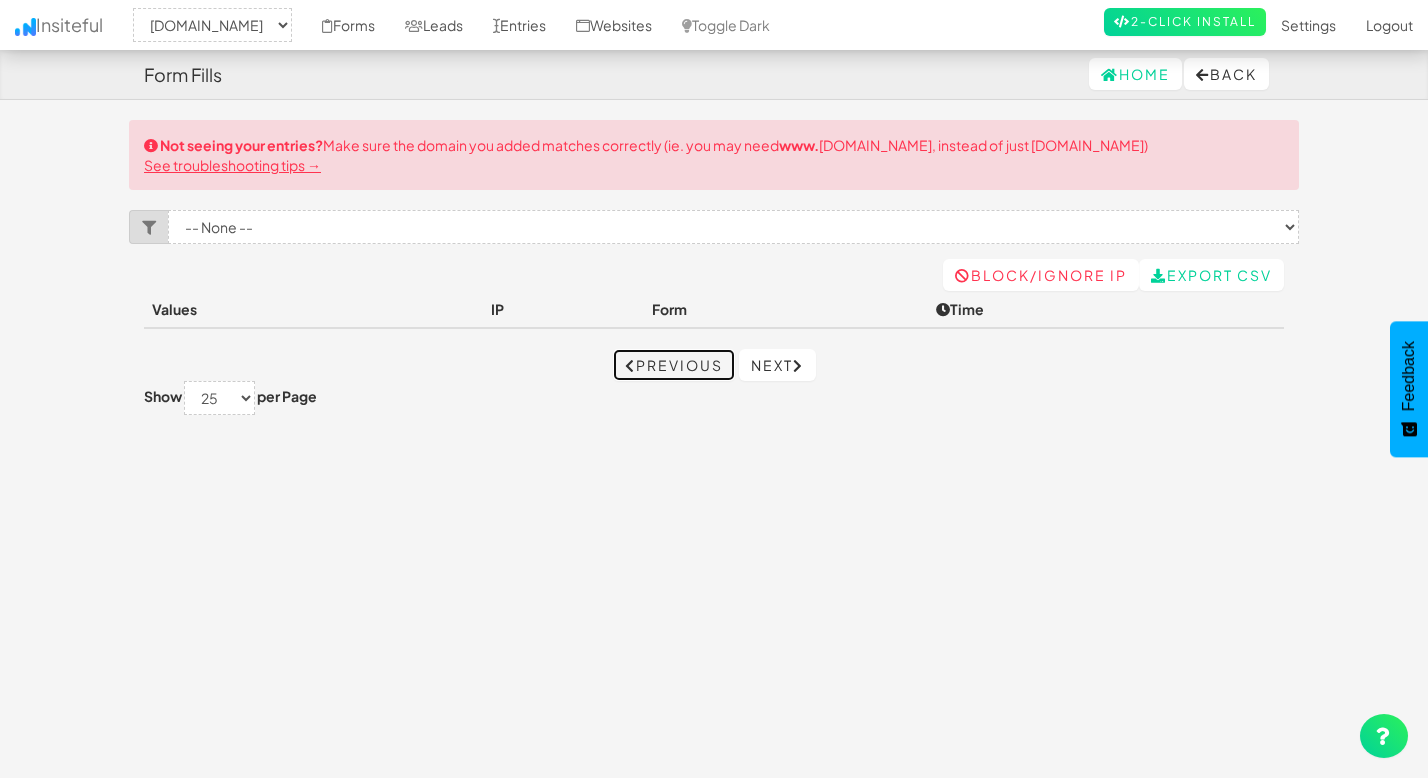 click on "Previous" at bounding box center [674, 365] 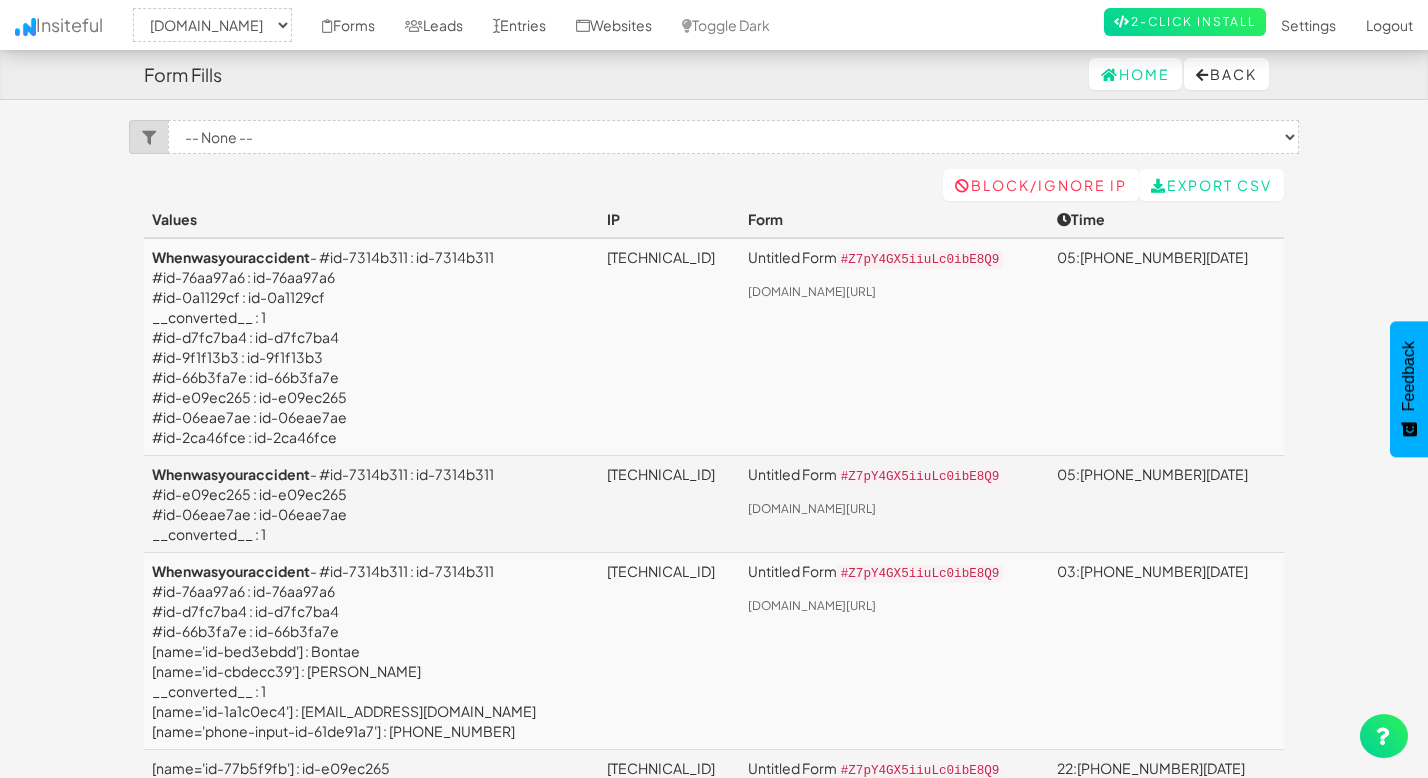 select on "2358" 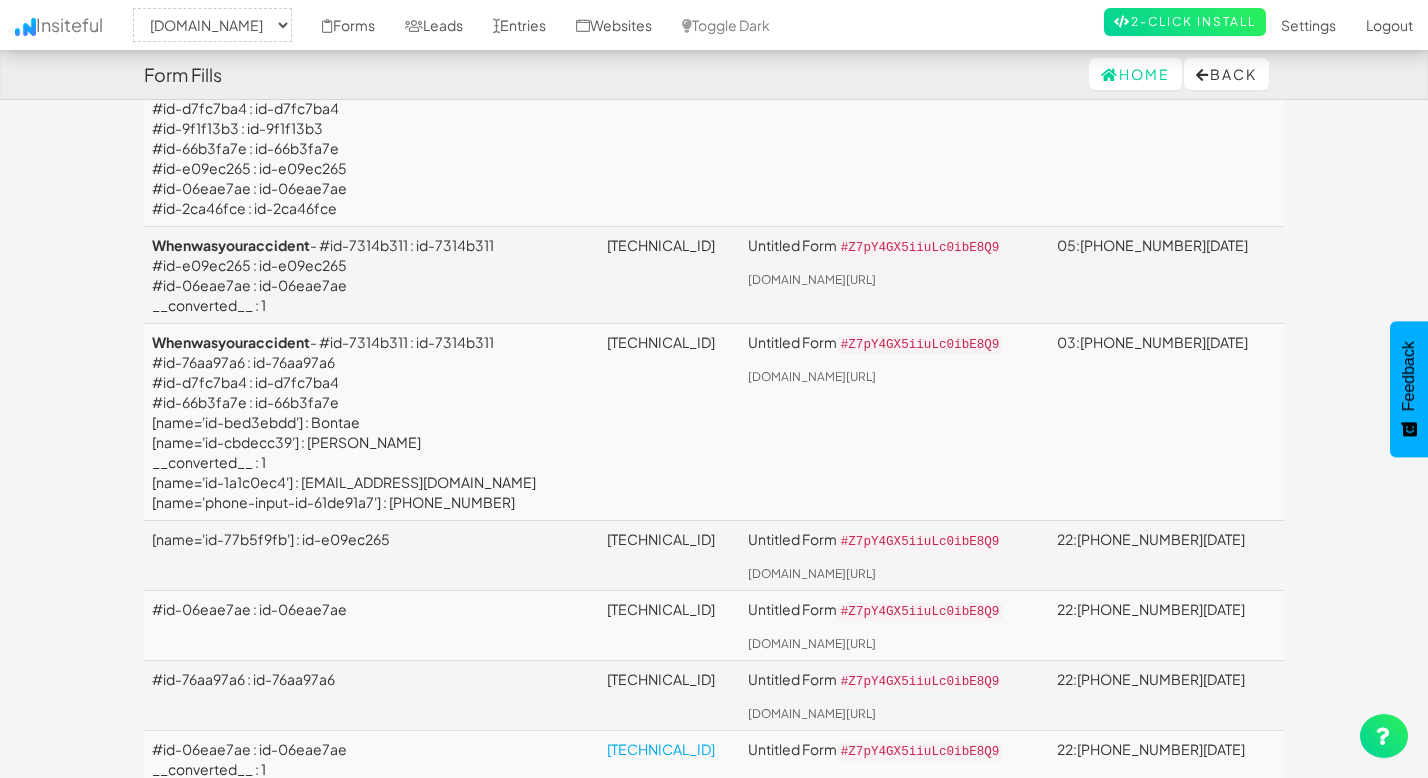 scroll, scrollTop: 0, scrollLeft: 0, axis: both 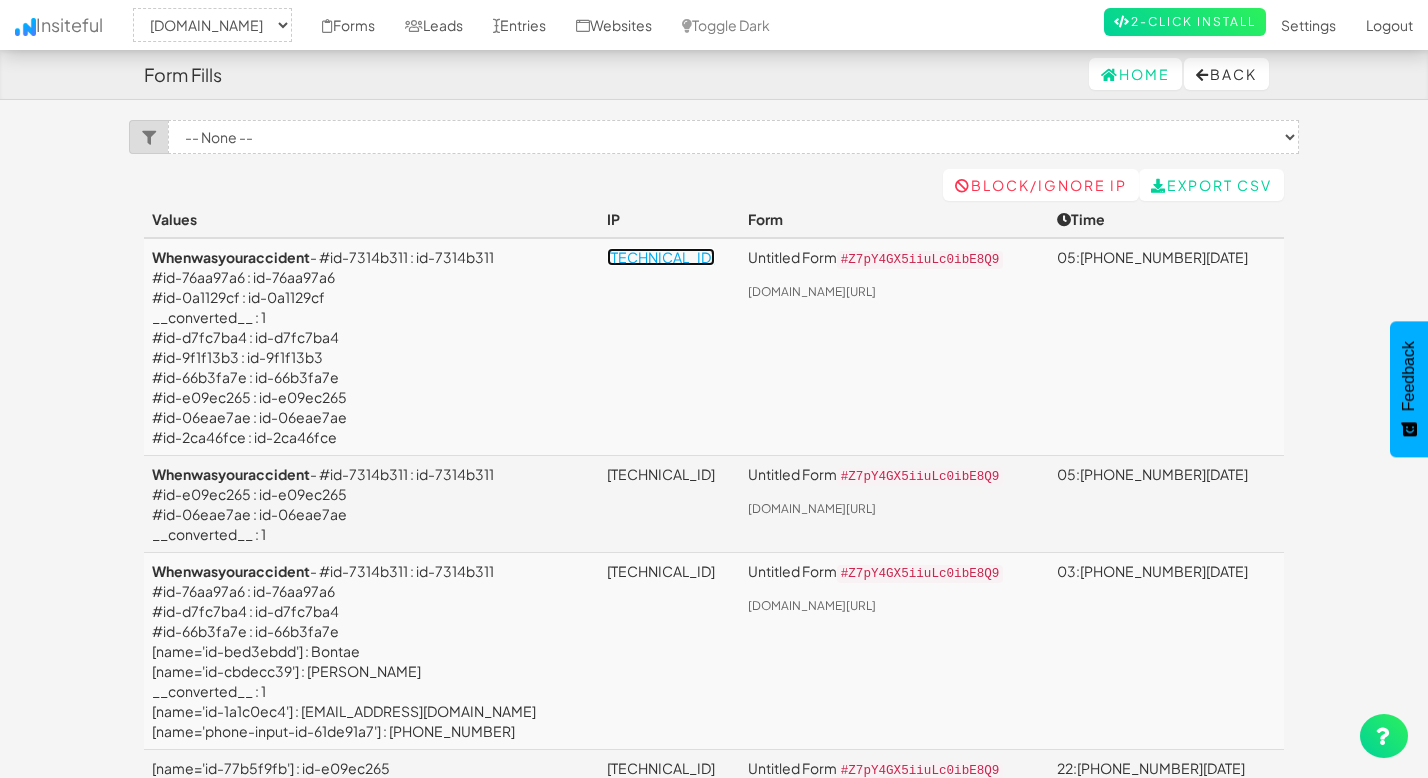 click on "0.0.0.0" at bounding box center (661, 257) 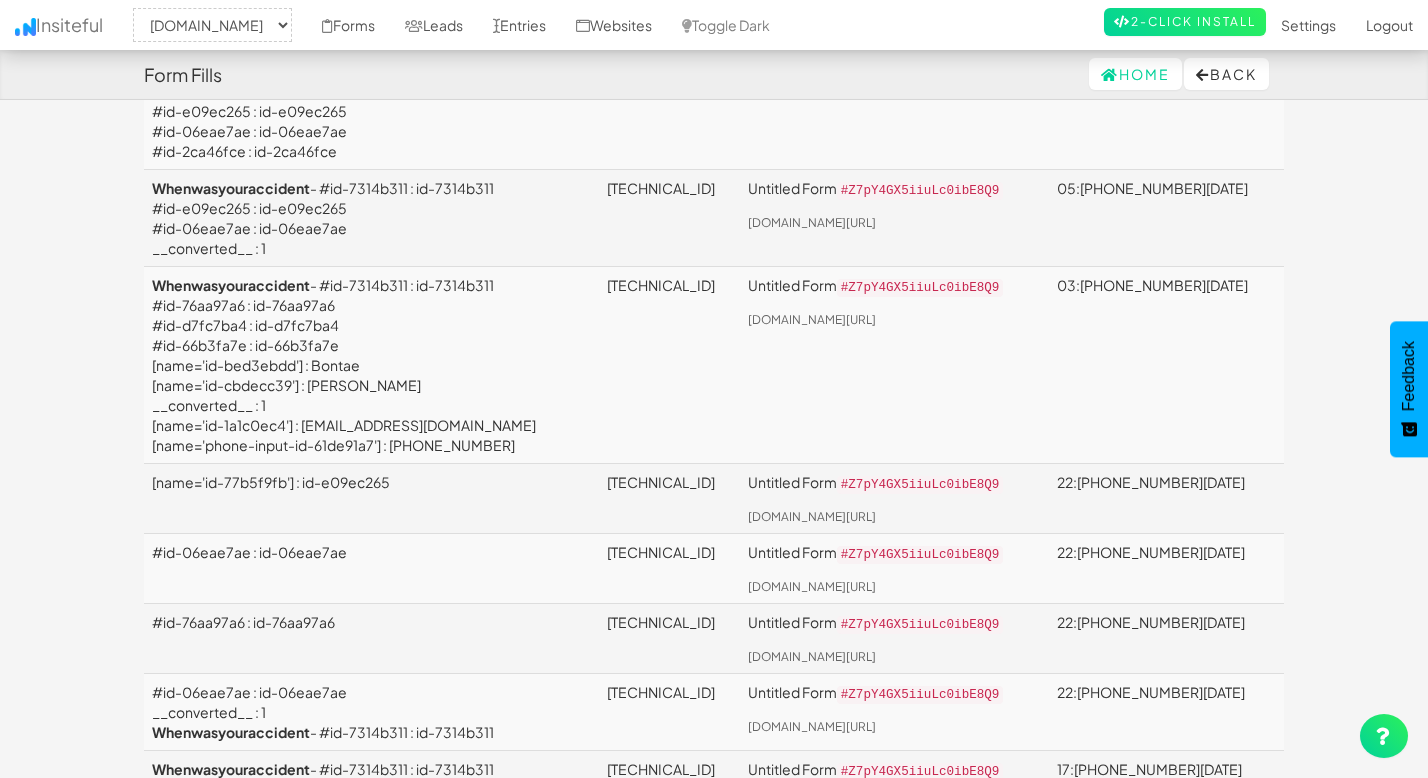 scroll, scrollTop: 0, scrollLeft: 0, axis: both 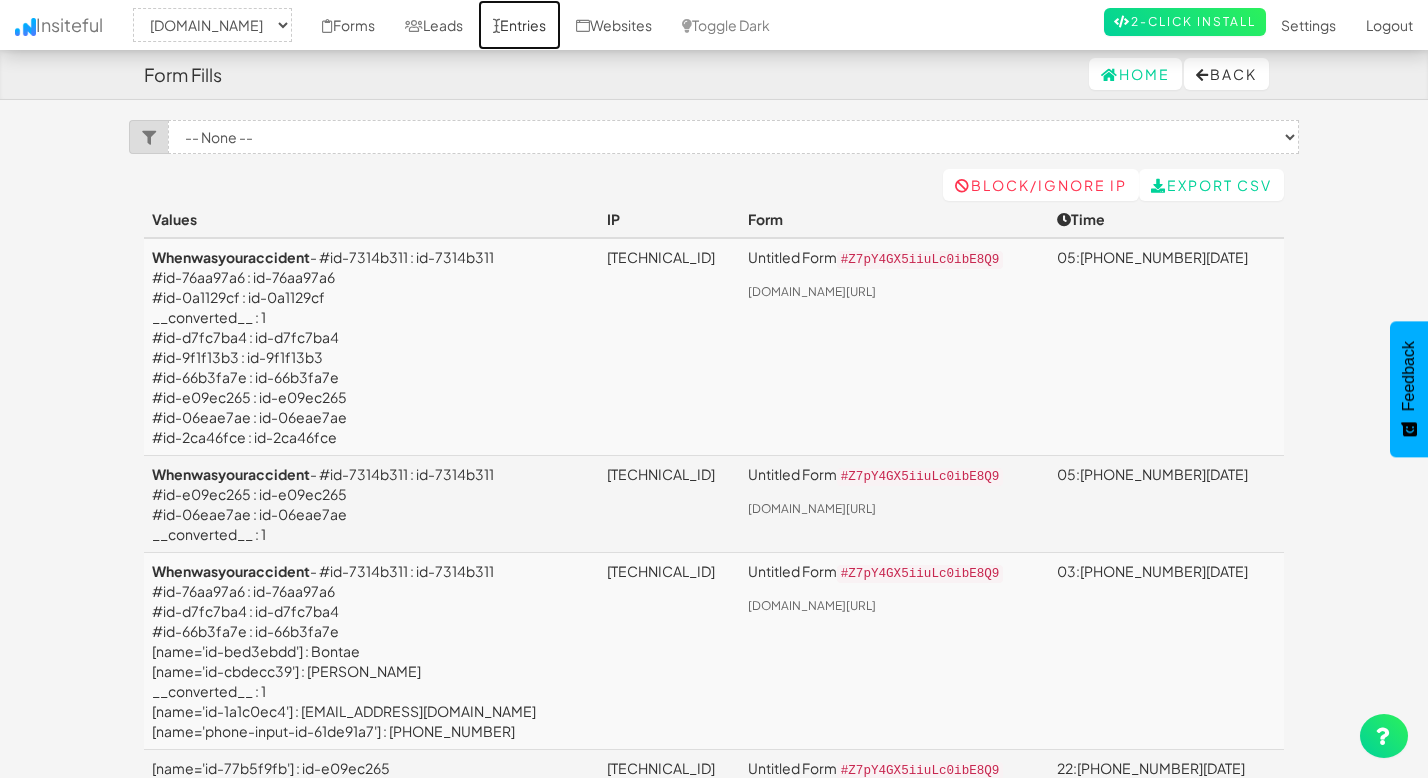 click on "Entries" at bounding box center (519, 25) 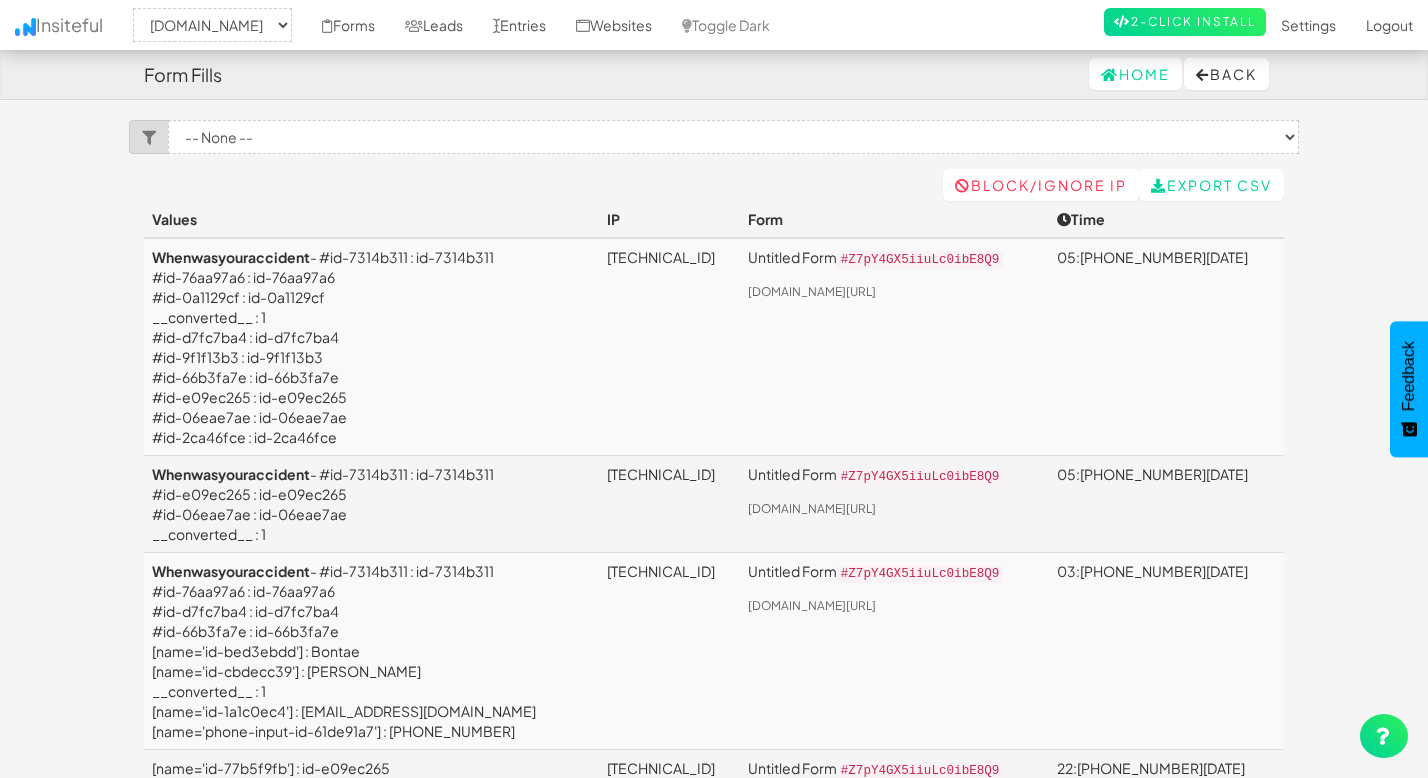 select on "2358" 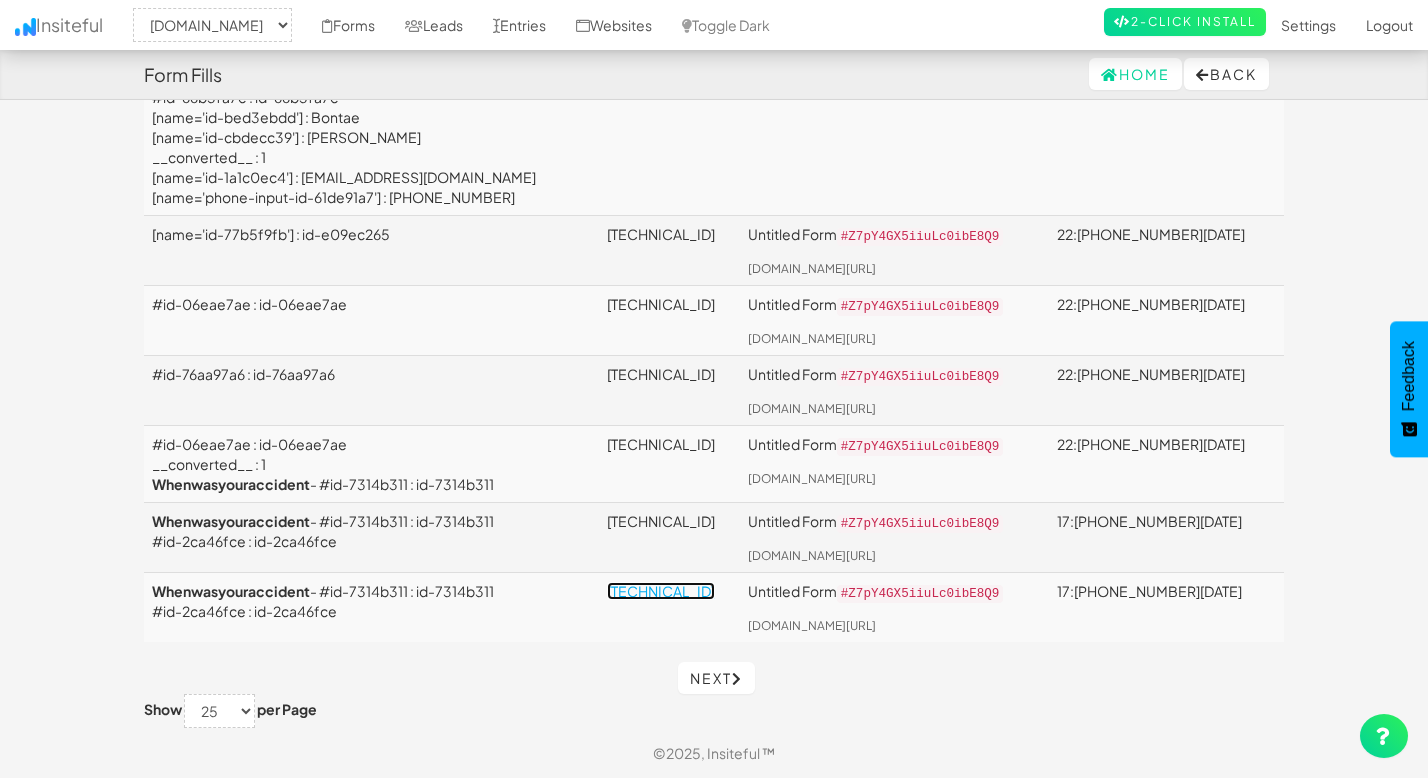 click on "2a02:6b6f:fef5:1200:cdfb:4783:c56c:ae4c" at bounding box center (661, 591) 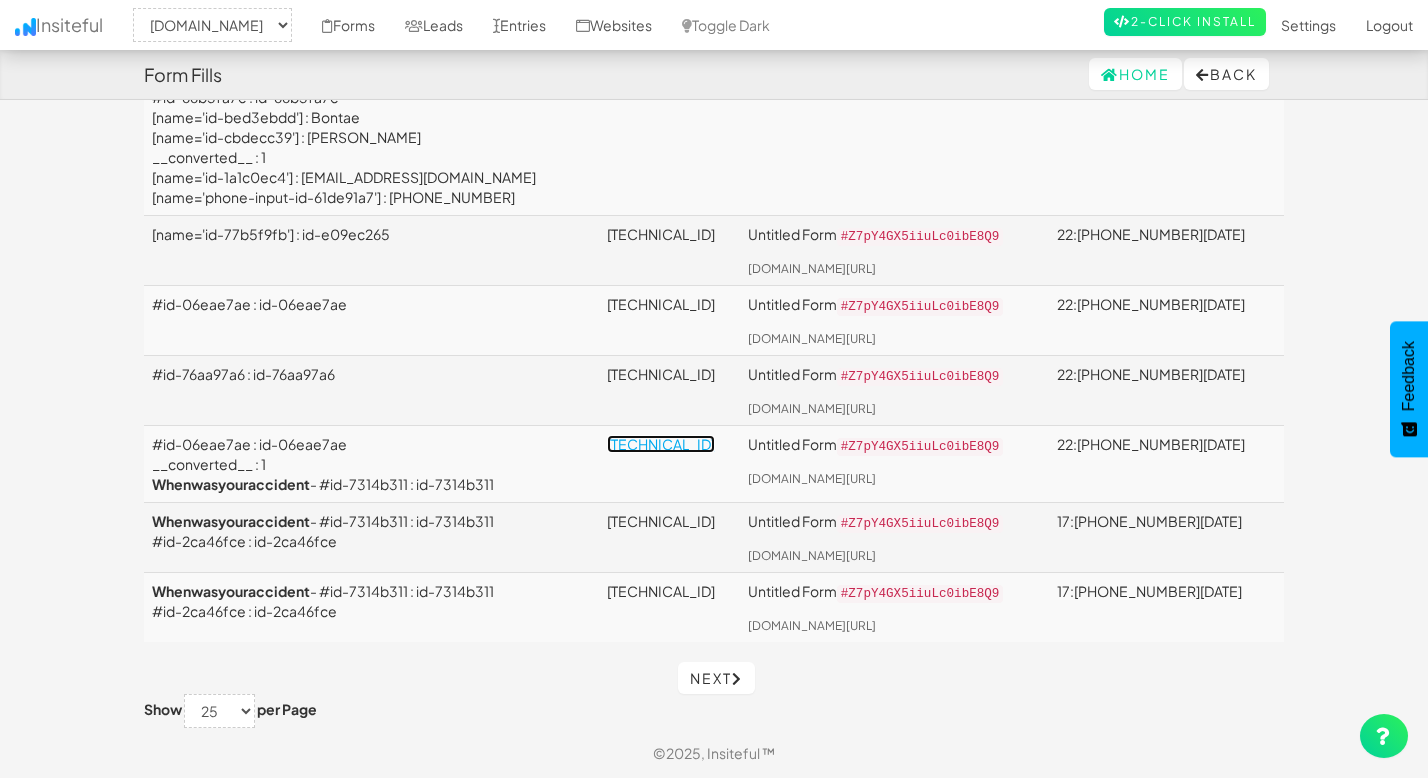 click on "98.179.78.137" at bounding box center (661, 444) 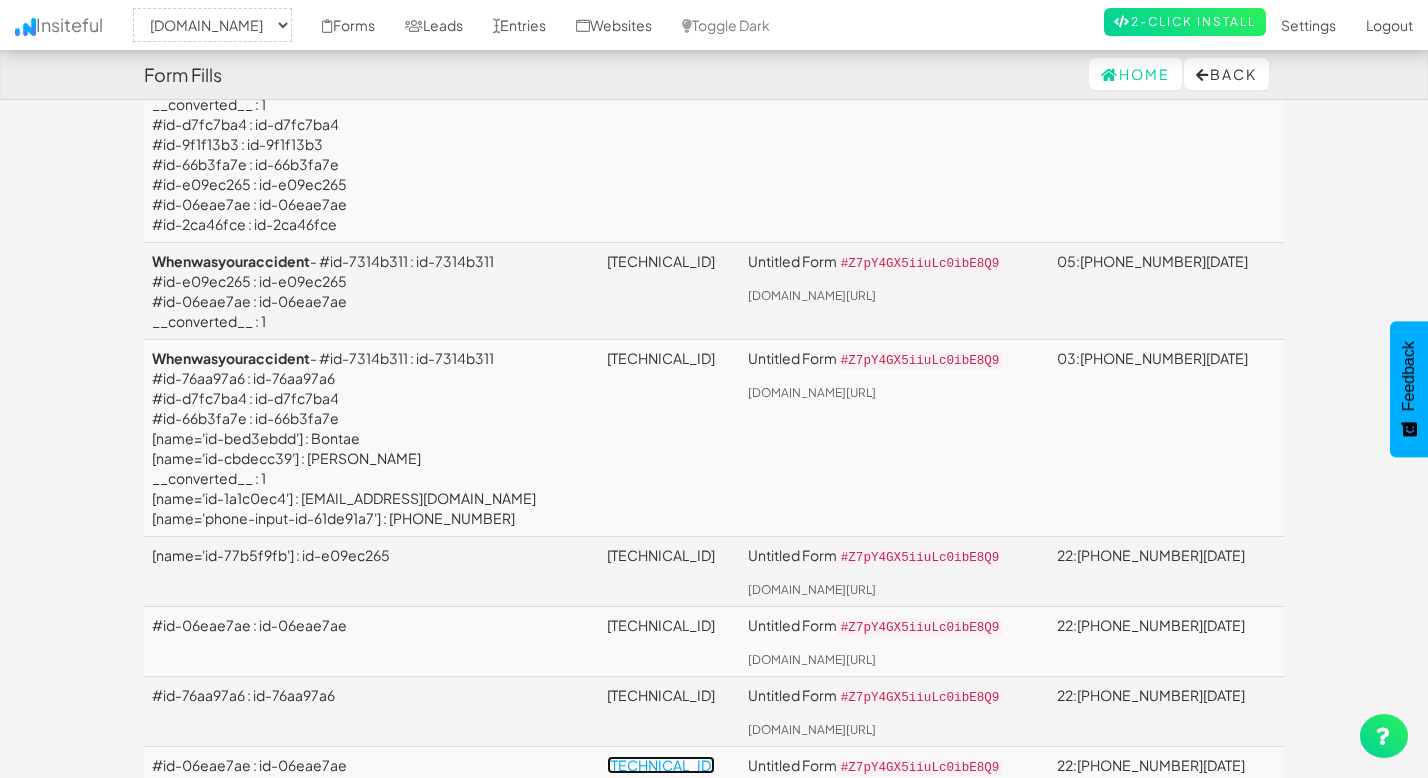 scroll, scrollTop: 191, scrollLeft: 0, axis: vertical 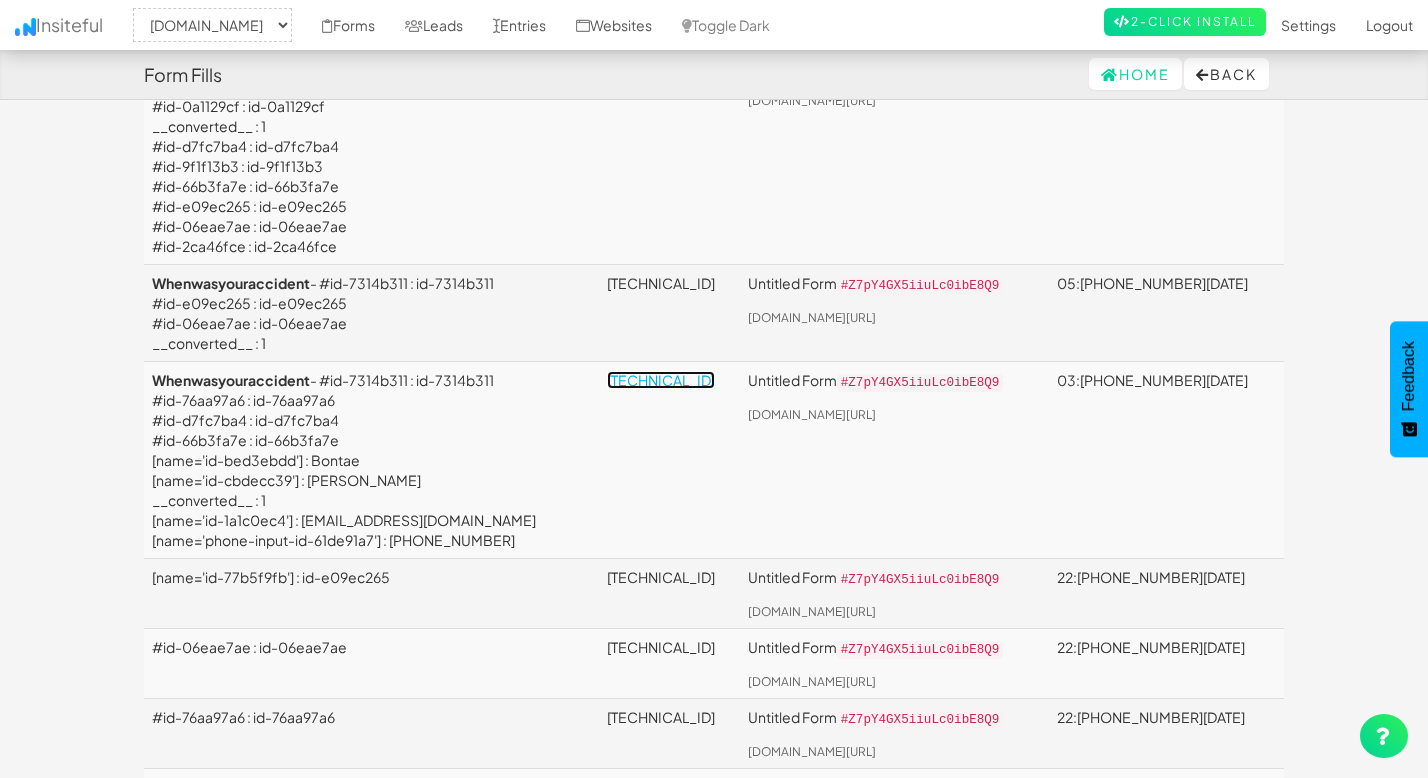 click on "2605:1900:8065:fd00:dd55:22a5:33a:a491" at bounding box center [661, 380] 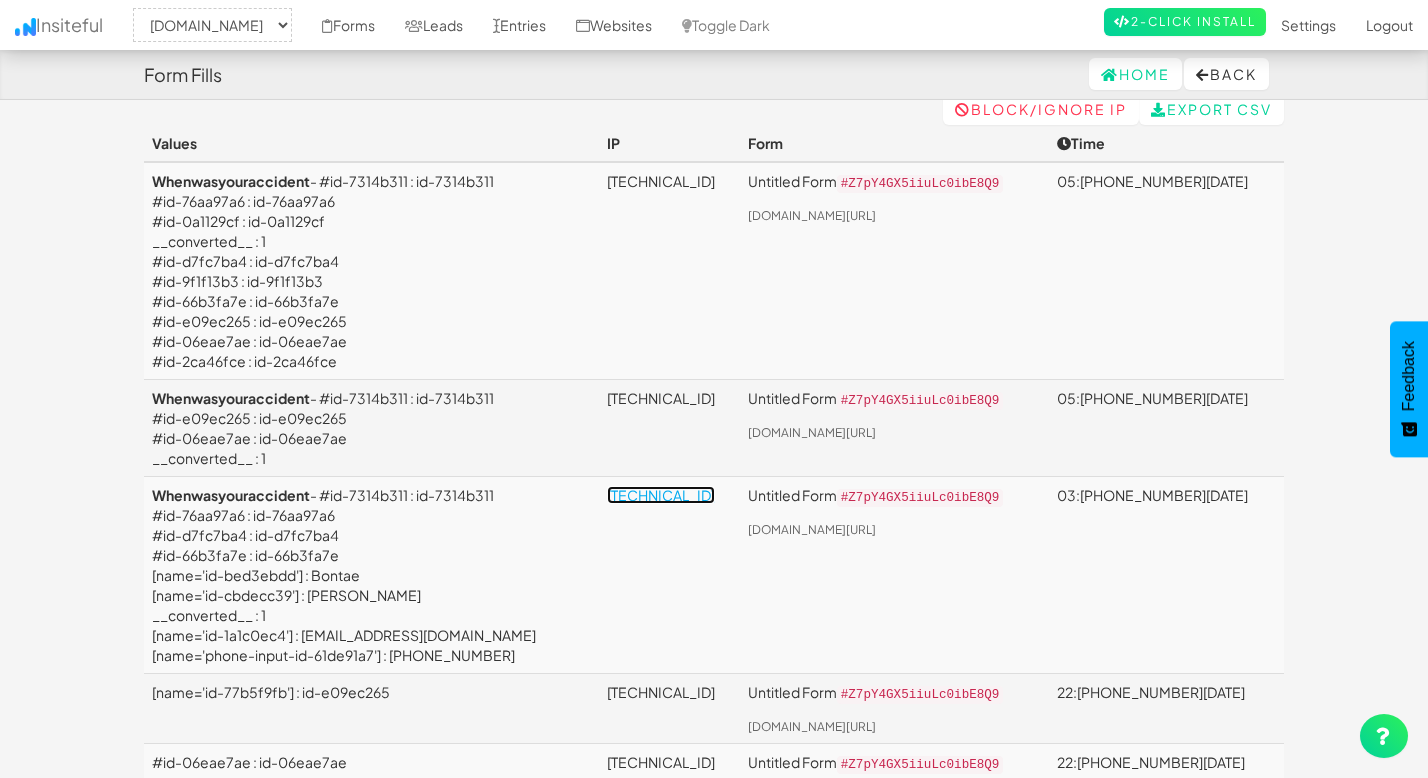scroll, scrollTop: 0, scrollLeft: 0, axis: both 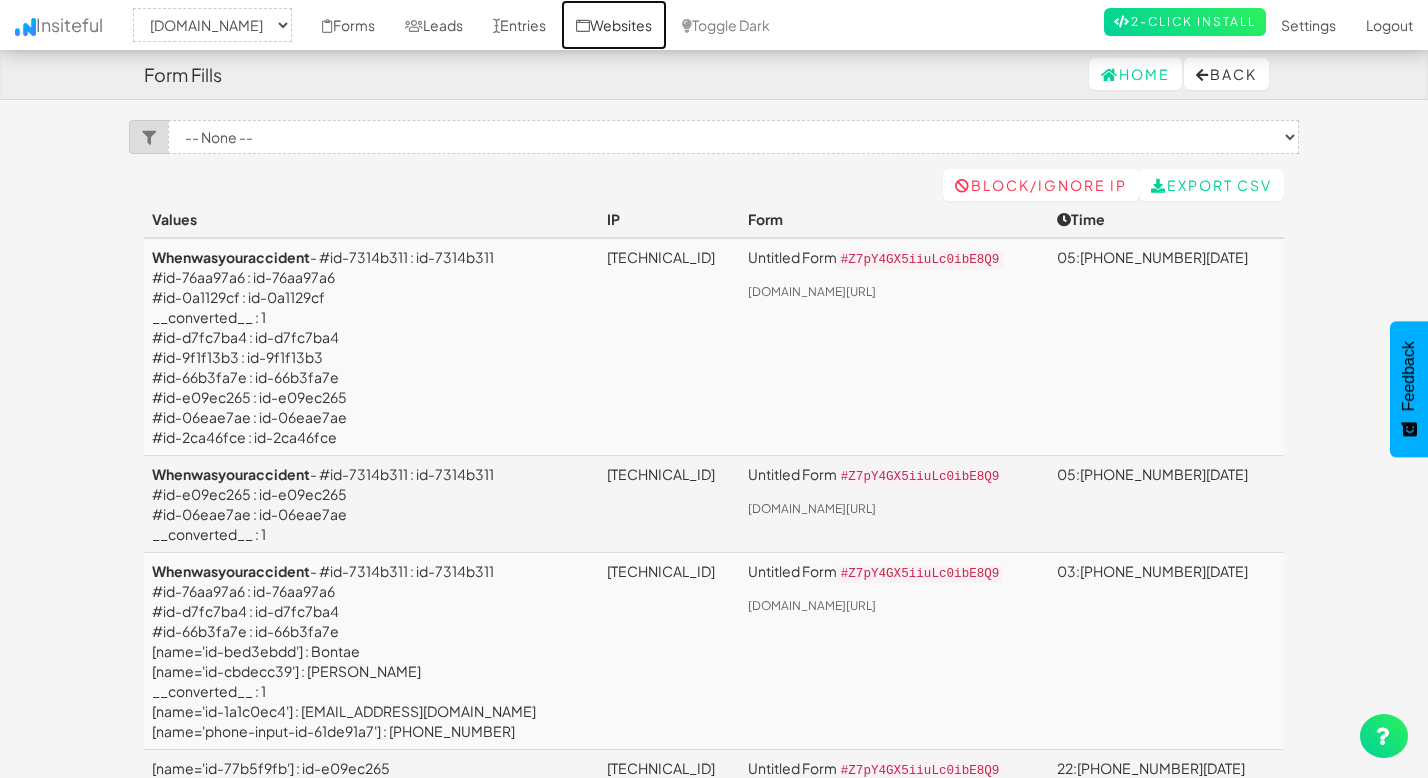 click on "Websites" at bounding box center [614, 25] 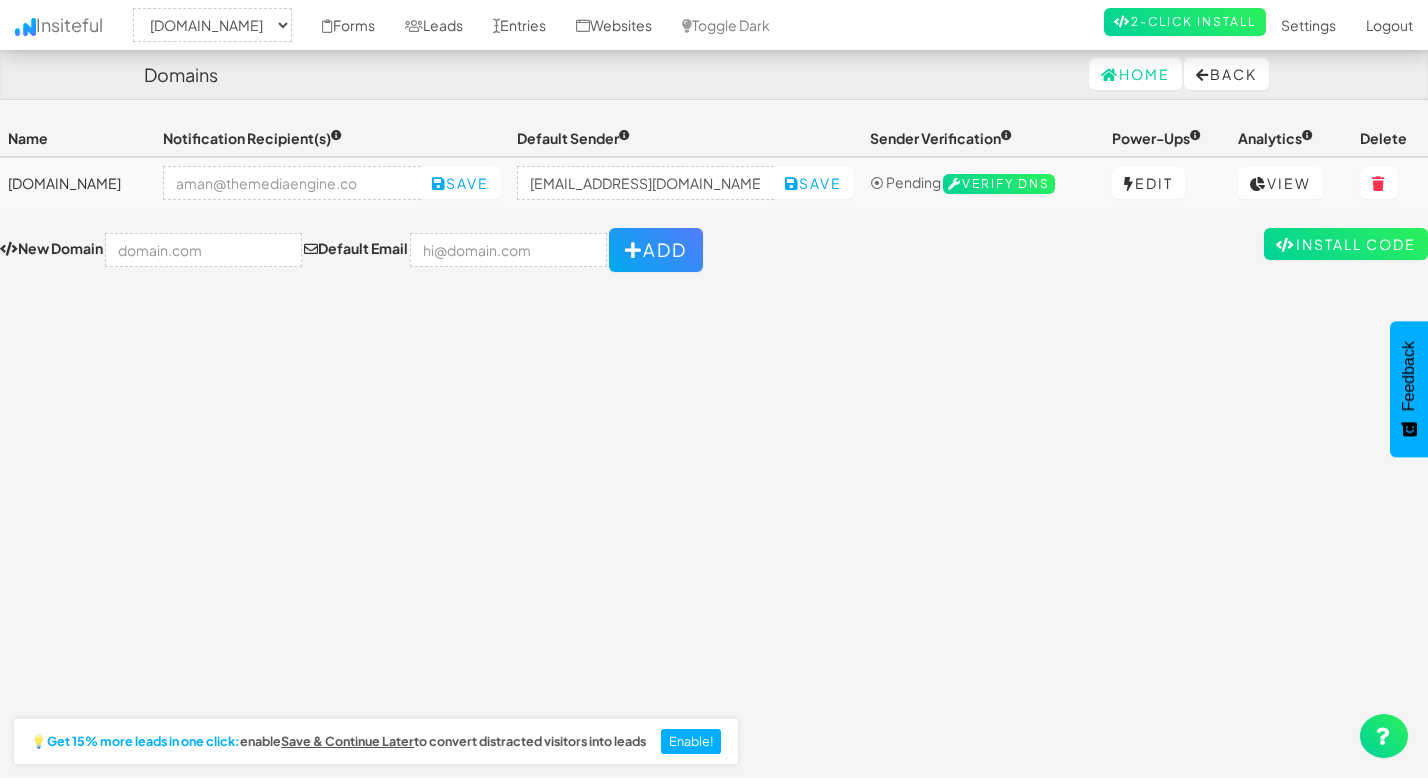 select on "2358" 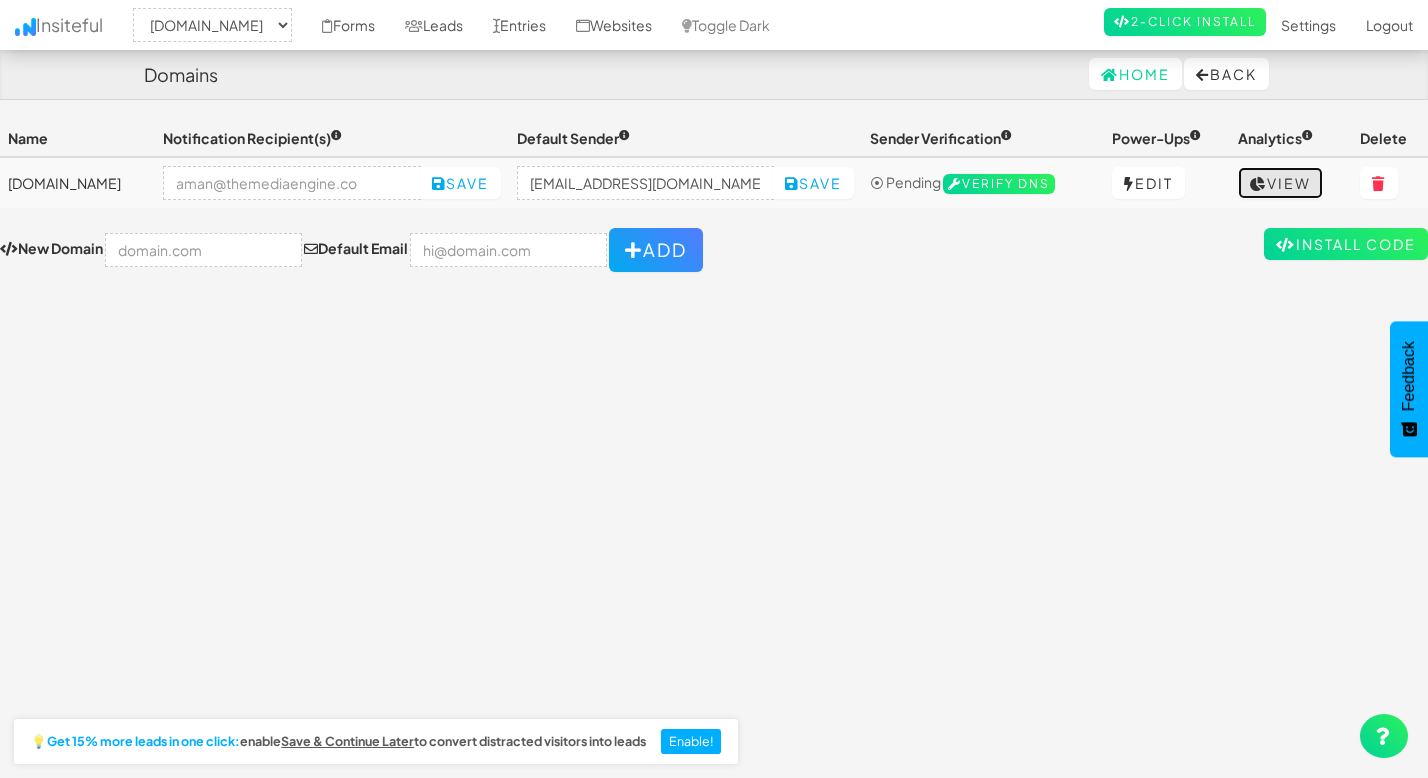 click on "View" at bounding box center (1280, 183) 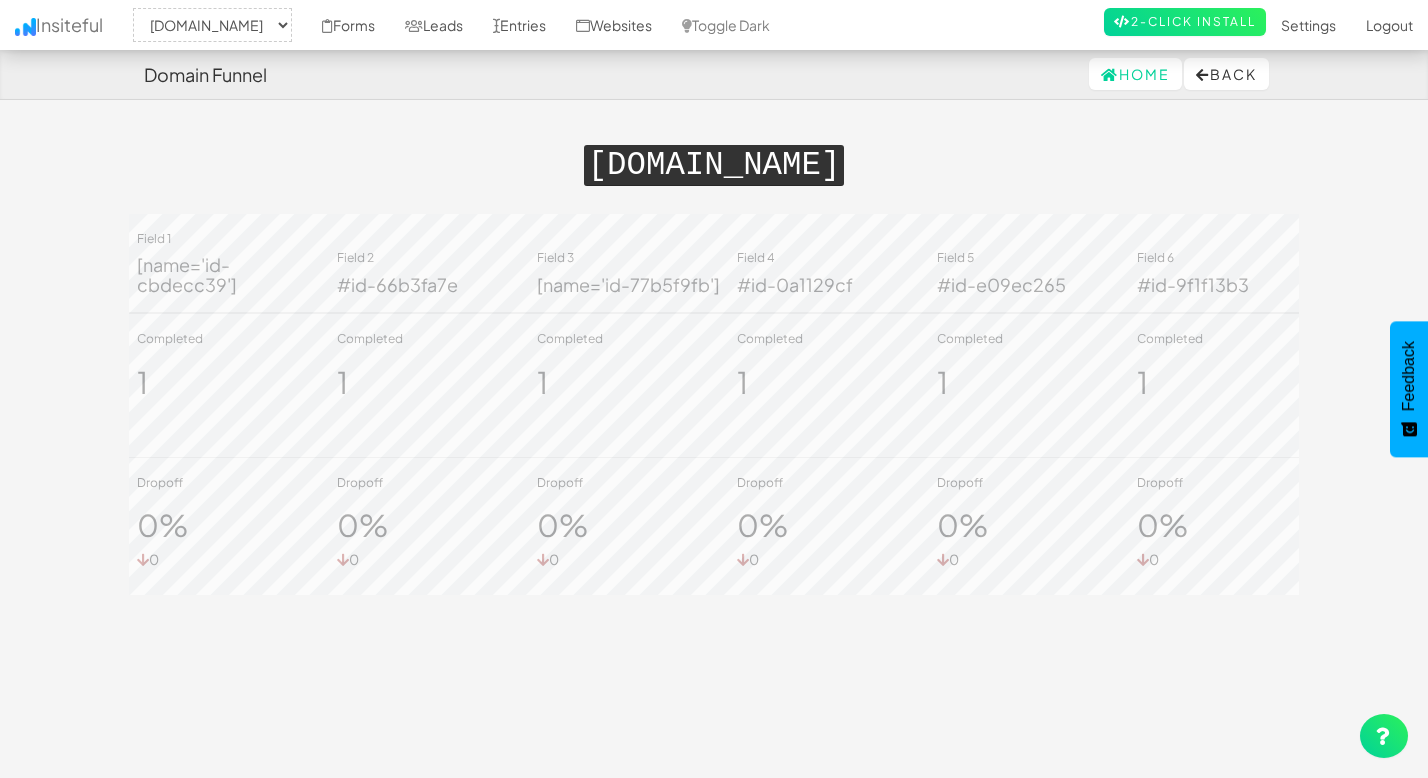 select on "2358" 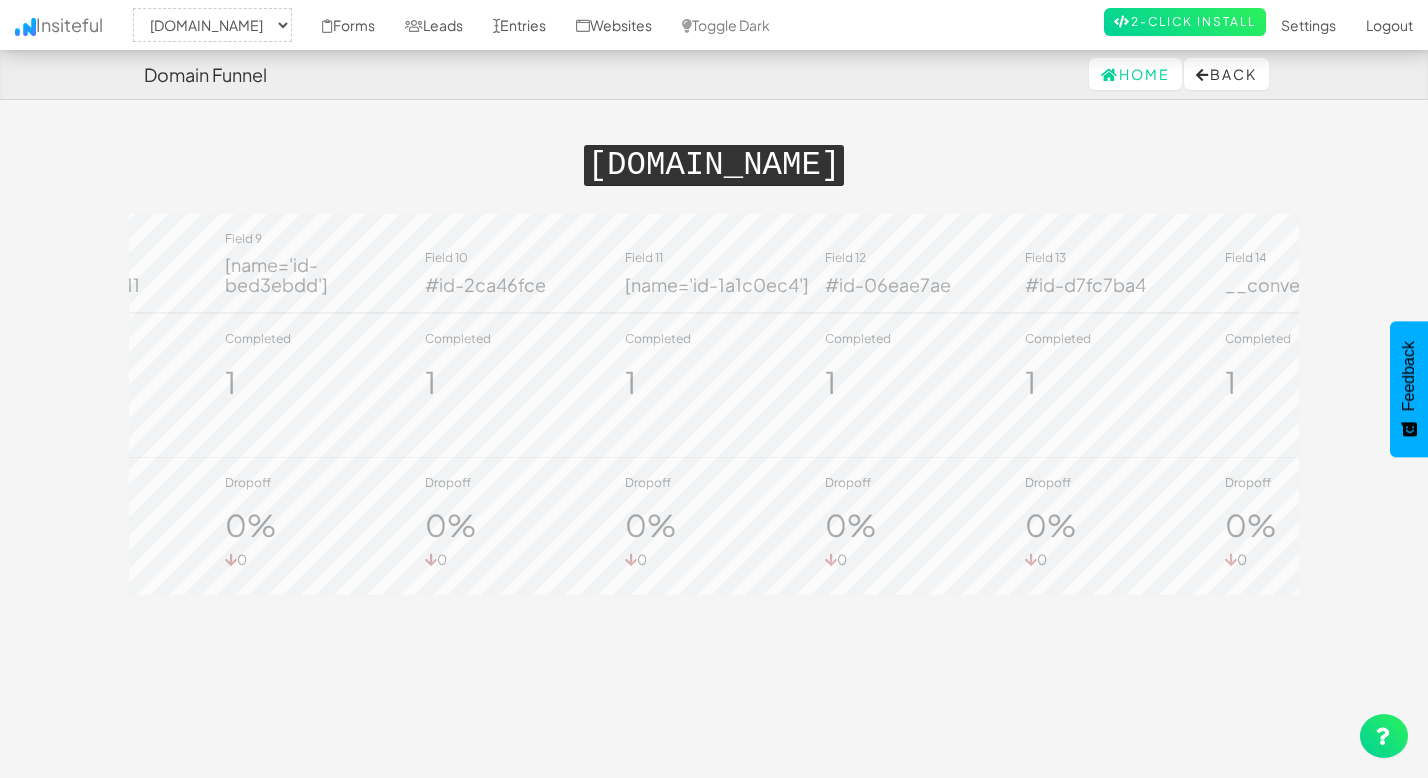 scroll, scrollTop: 0, scrollLeft: 1830, axis: horizontal 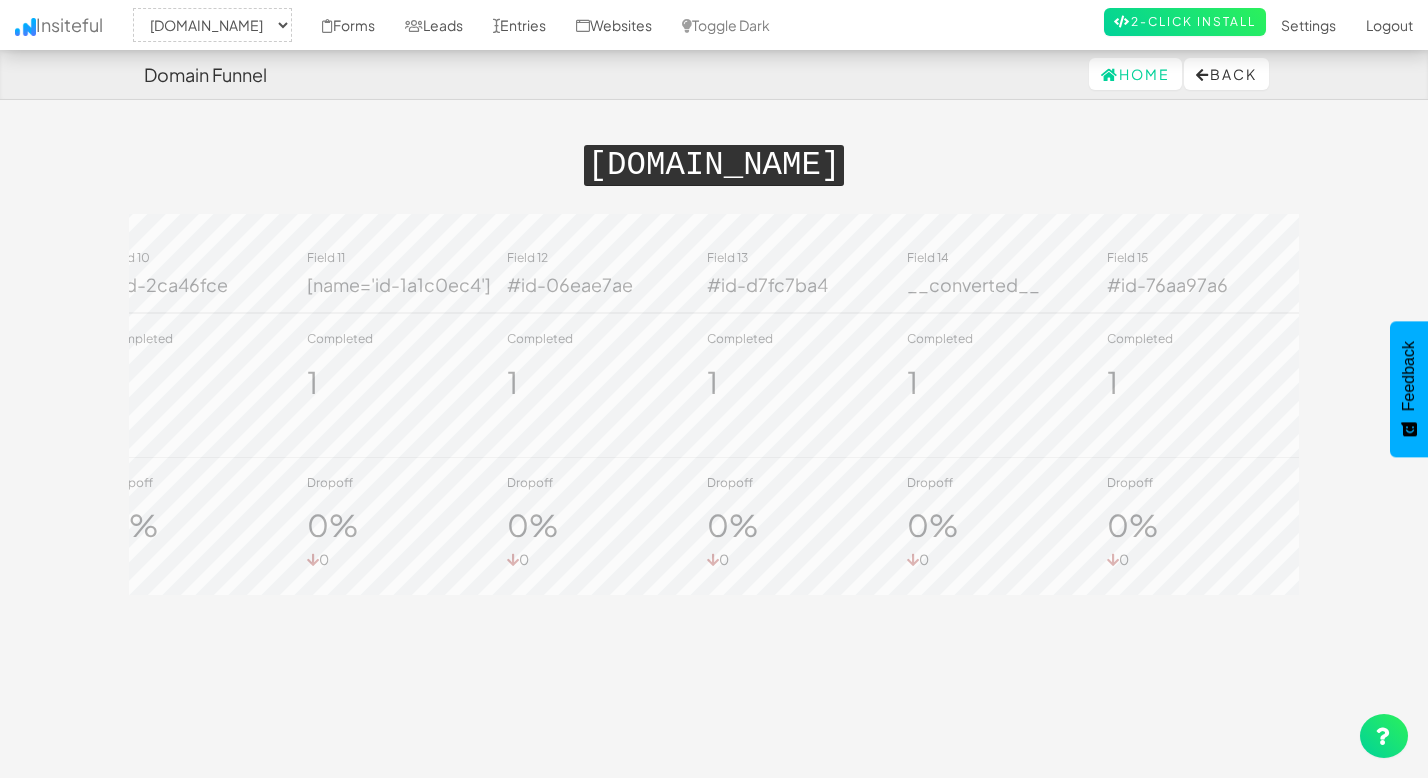 click on "Toggle navigation
Insiteful
-- None --  mva.shieldinjury.com
Forms
Leads
Entries
Websites
Toggle Dark
2-Click Install
Settings
Sign Up
Logout
mva.shieldinjury.com Field 1 [name='id-cbdecc39'] Field 2 #id-66b3fa7e Field 3 [name='id-77b5f9fb'] Field 4 #id-0a1129cf Field 5 #id-e09ec265 Field 6 #id-9f1f13b3 Field 7 [name='phone-input-id-61de91a7'] Field 8 #id-7314b311 Field 9 [name='id-bed3ebdd'] Field 10 #id-2ca46fce Field 11 [name='id-1a1c0ec4'] Field 12 #id-06eae7ae Field 13 #id-d7fc7ba4 Field 14 __converted__ Field 15 #id-76aa97a6 Completed 1 Completed 1 Completed 1 Completed 1 Completed 1 Completed 1 Completed 1 Completed 1 Completed 1 Completed 1 Completed 1 Completed 1 Completed 1 Completed 1 Completed 1 Dropoff 0%  0 Dropoff 0%  0 Dropoff 0%  0" at bounding box center (714, 367) 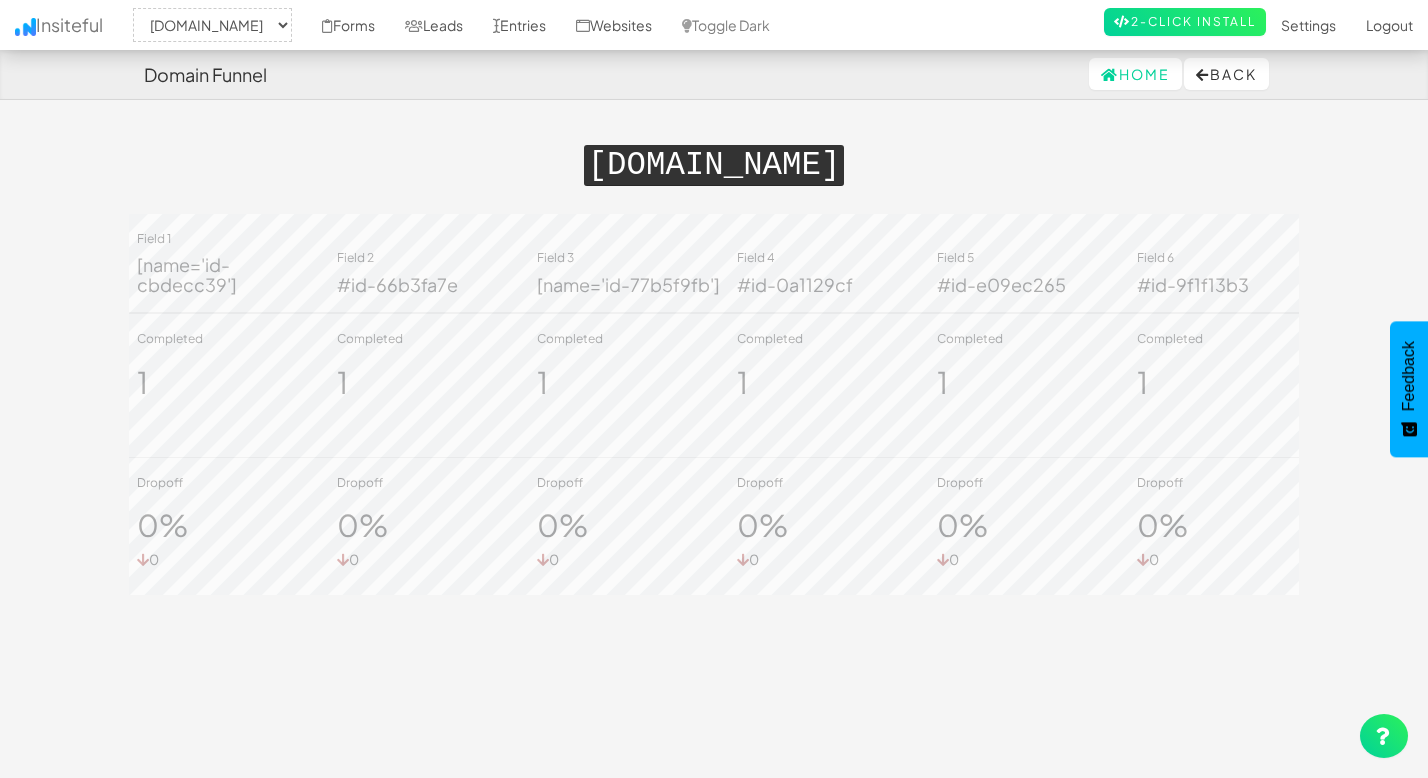 click on "[DOMAIN_NAME]" at bounding box center [714, 162] 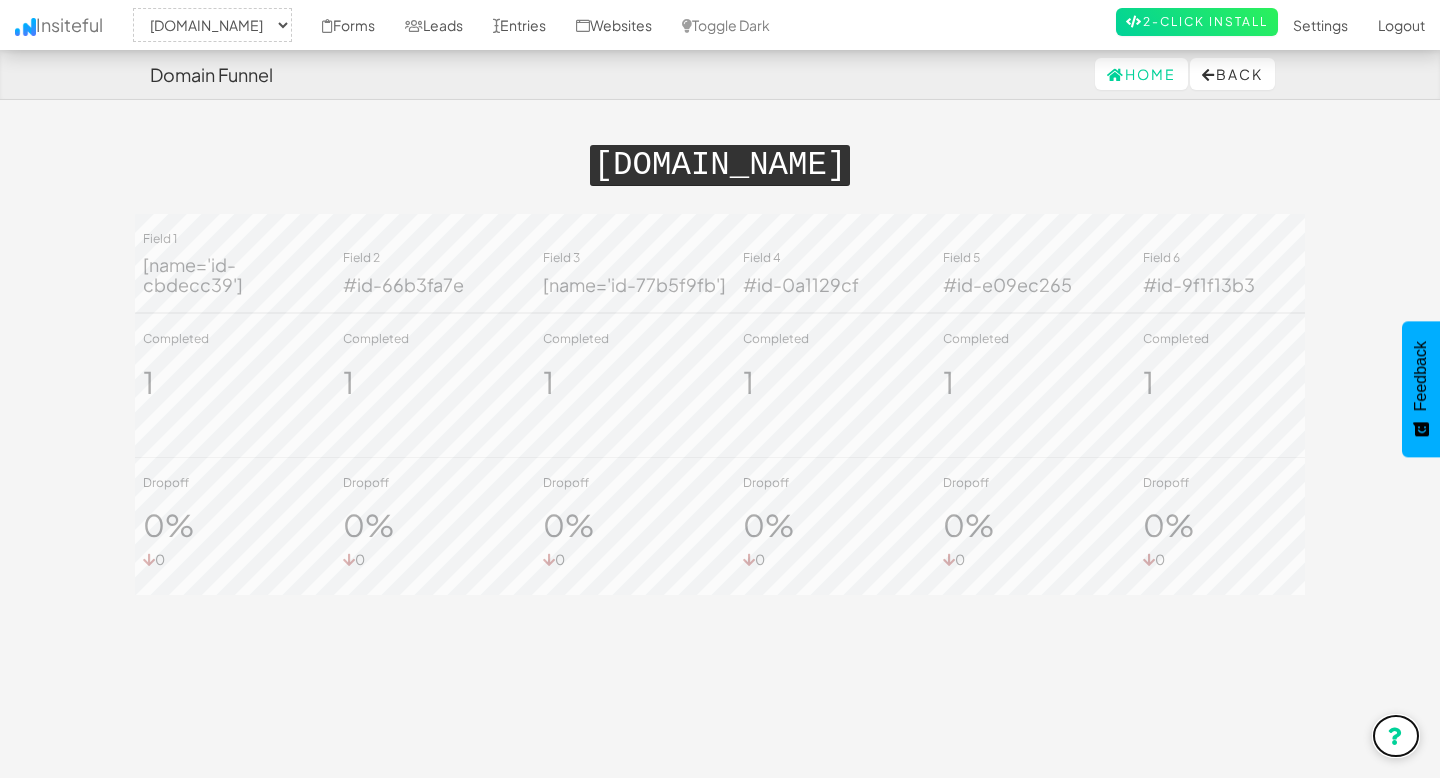 click at bounding box center [1396, 736] 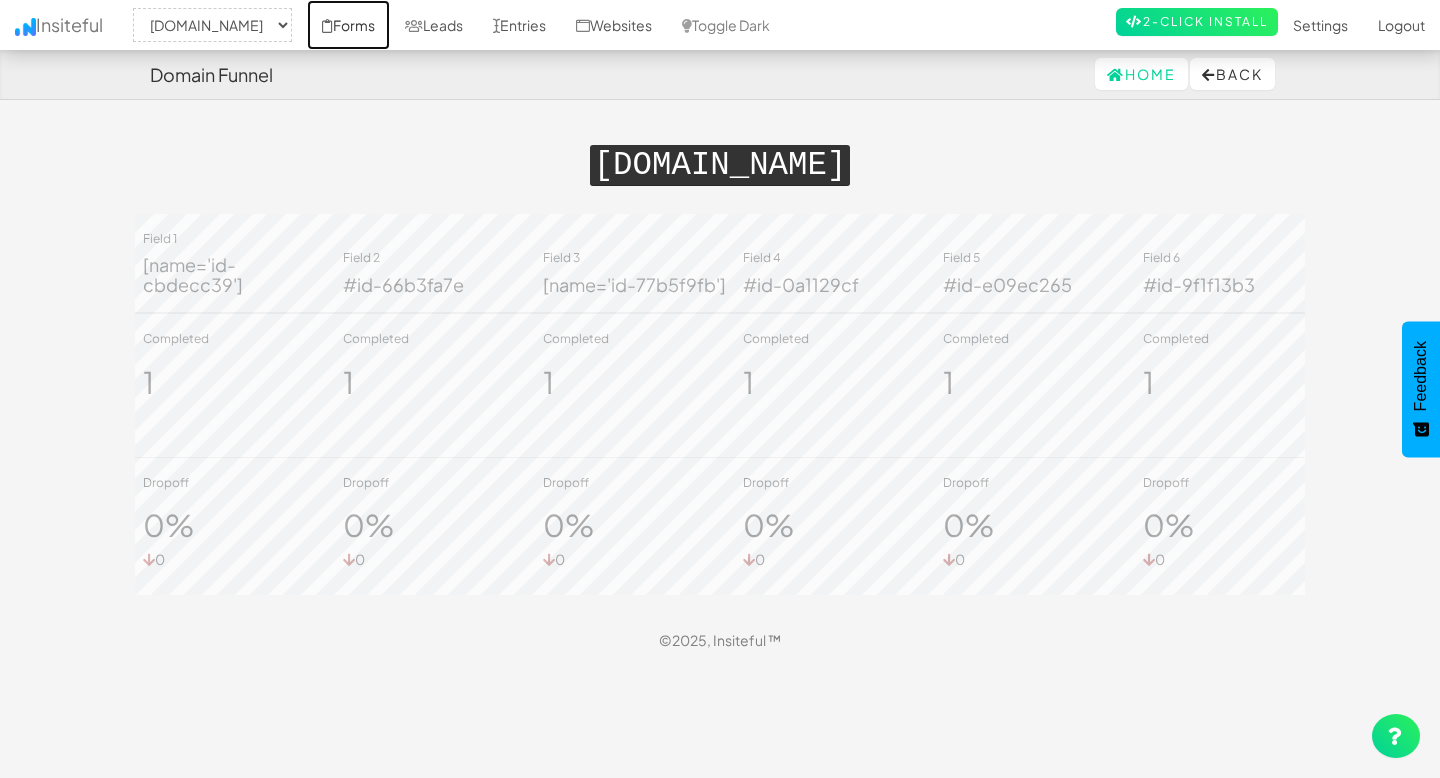 click on "Forms" at bounding box center [348, 25] 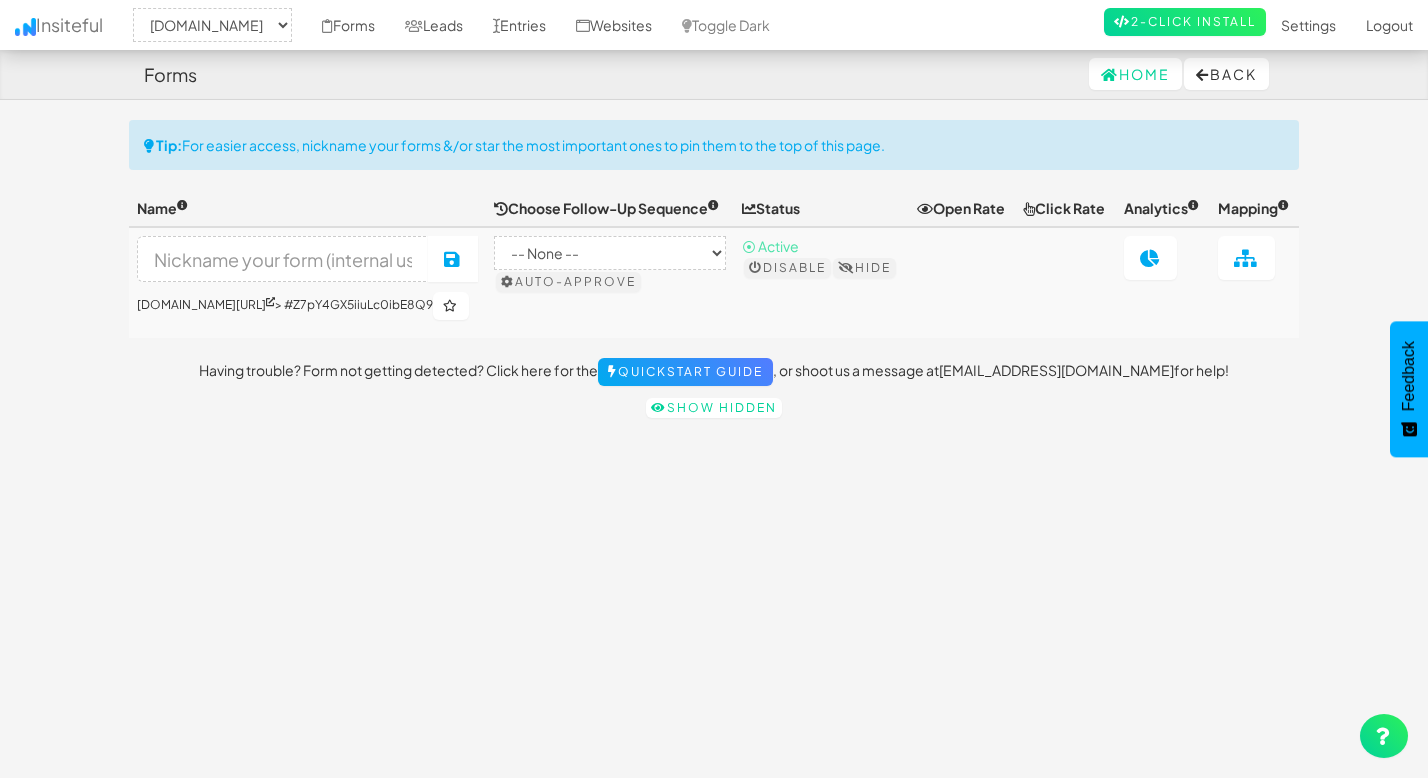 select on "2358" 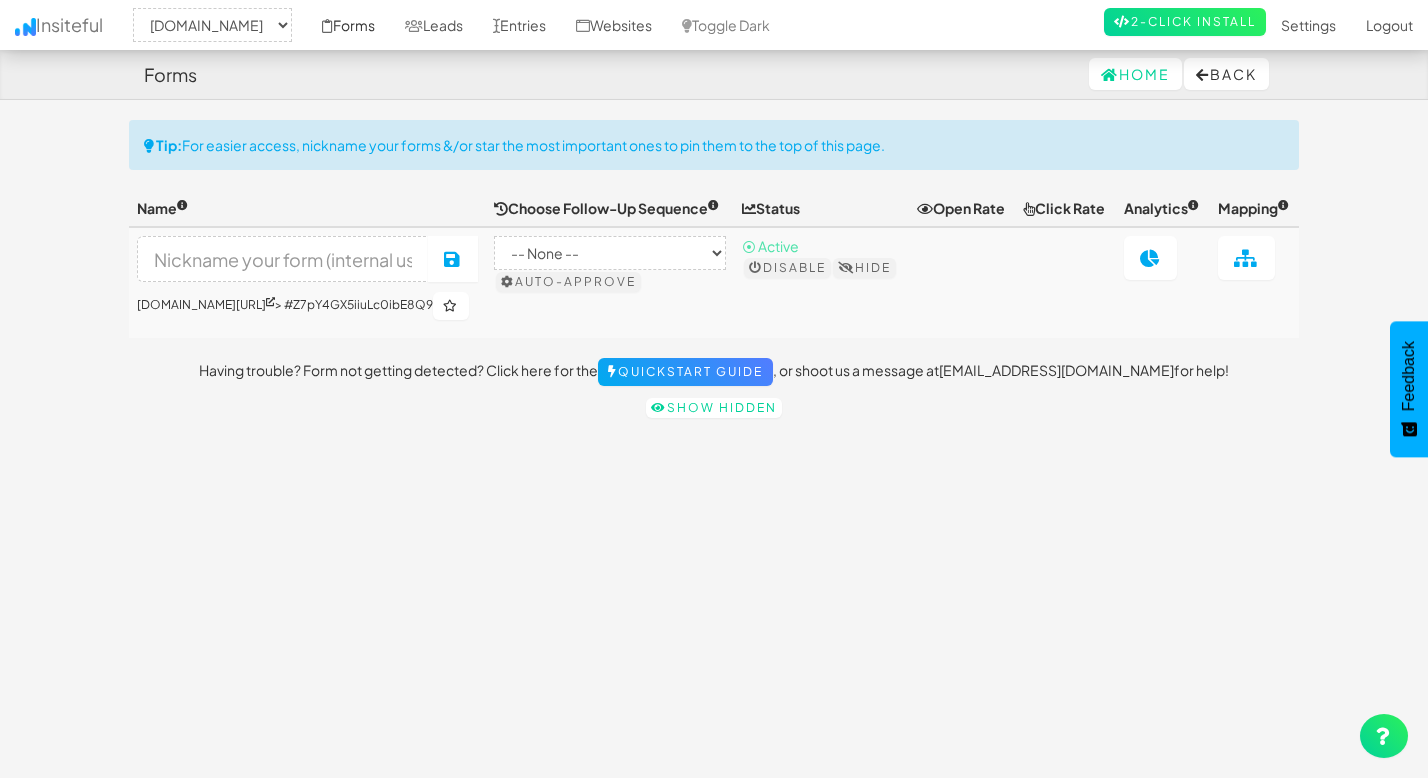scroll, scrollTop: 0, scrollLeft: 0, axis: both 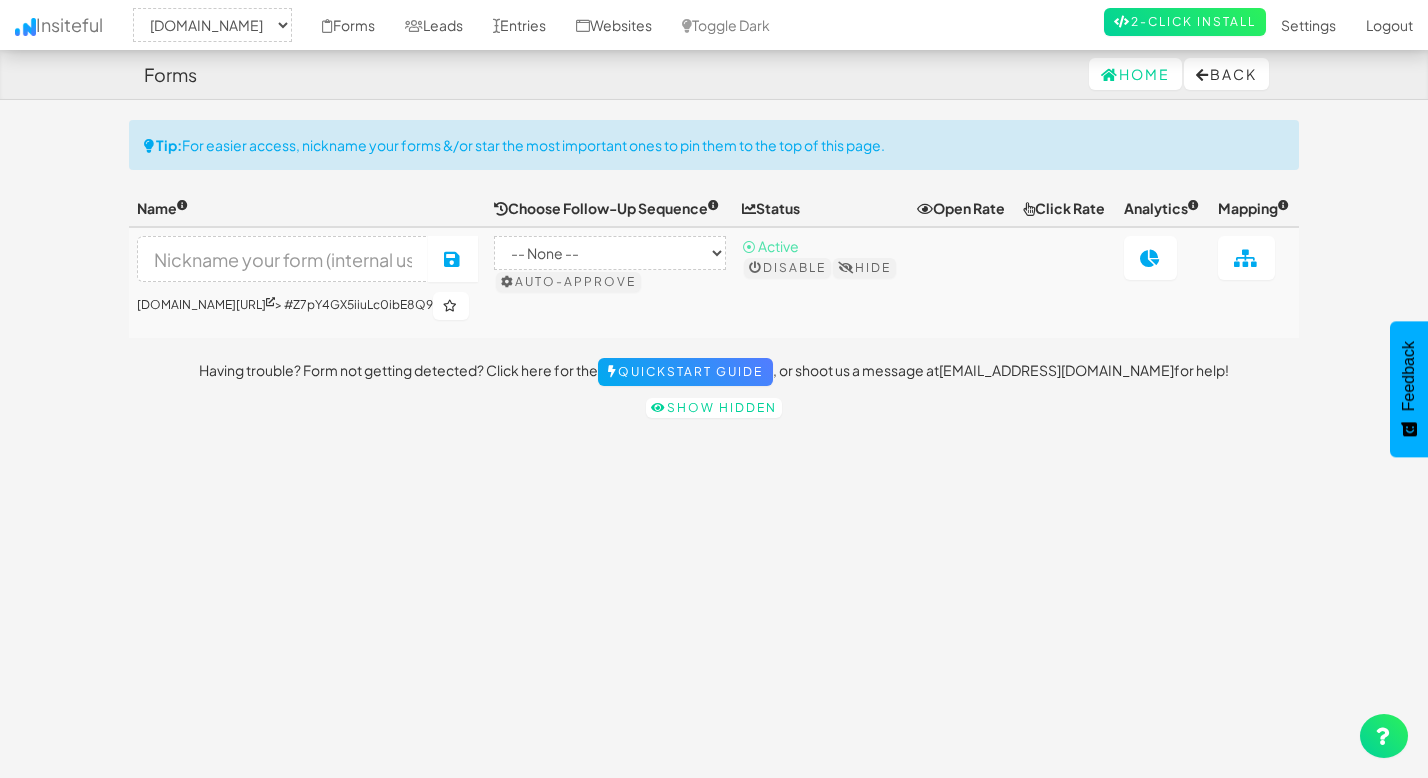 click on "Forms" at bounding box center (170, 75) 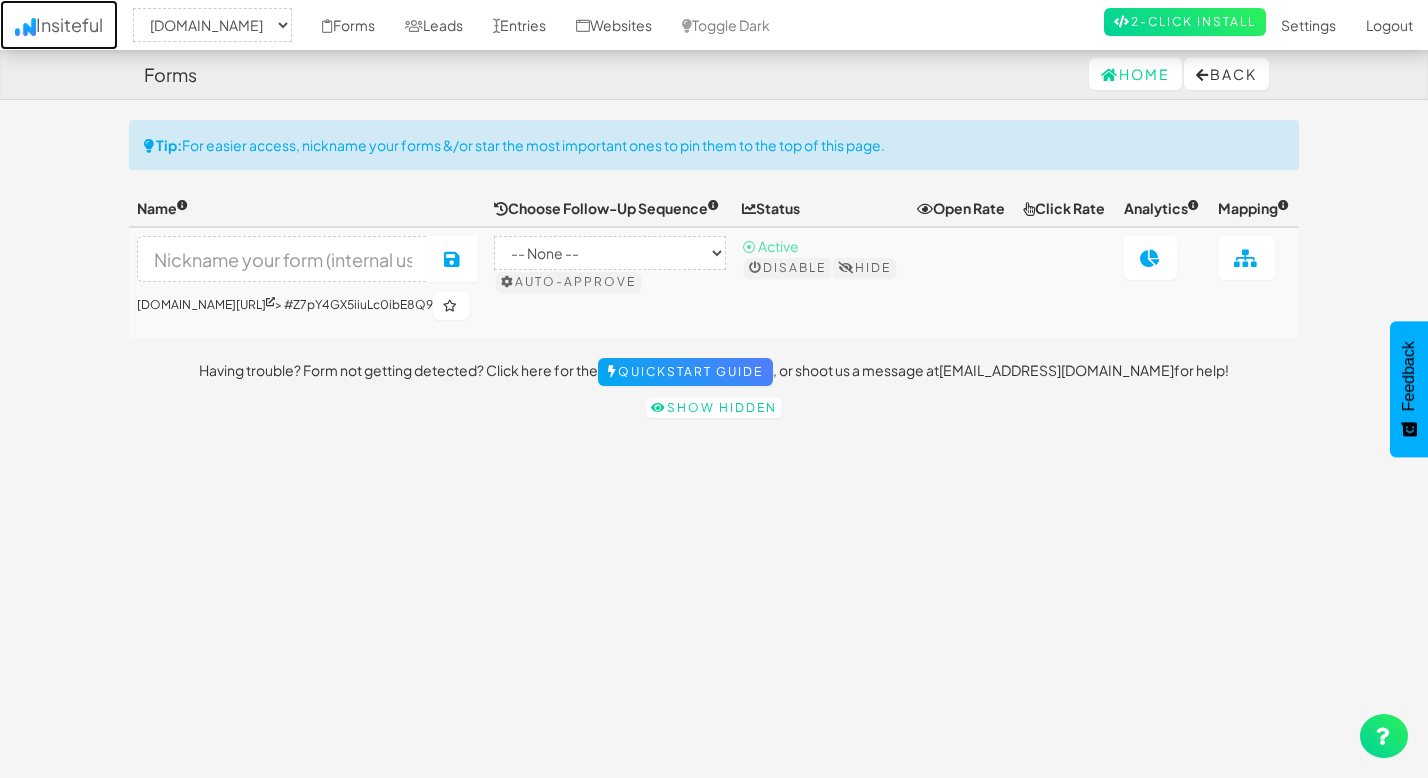 click on "Insiteful" at bounding box center (59, 25) 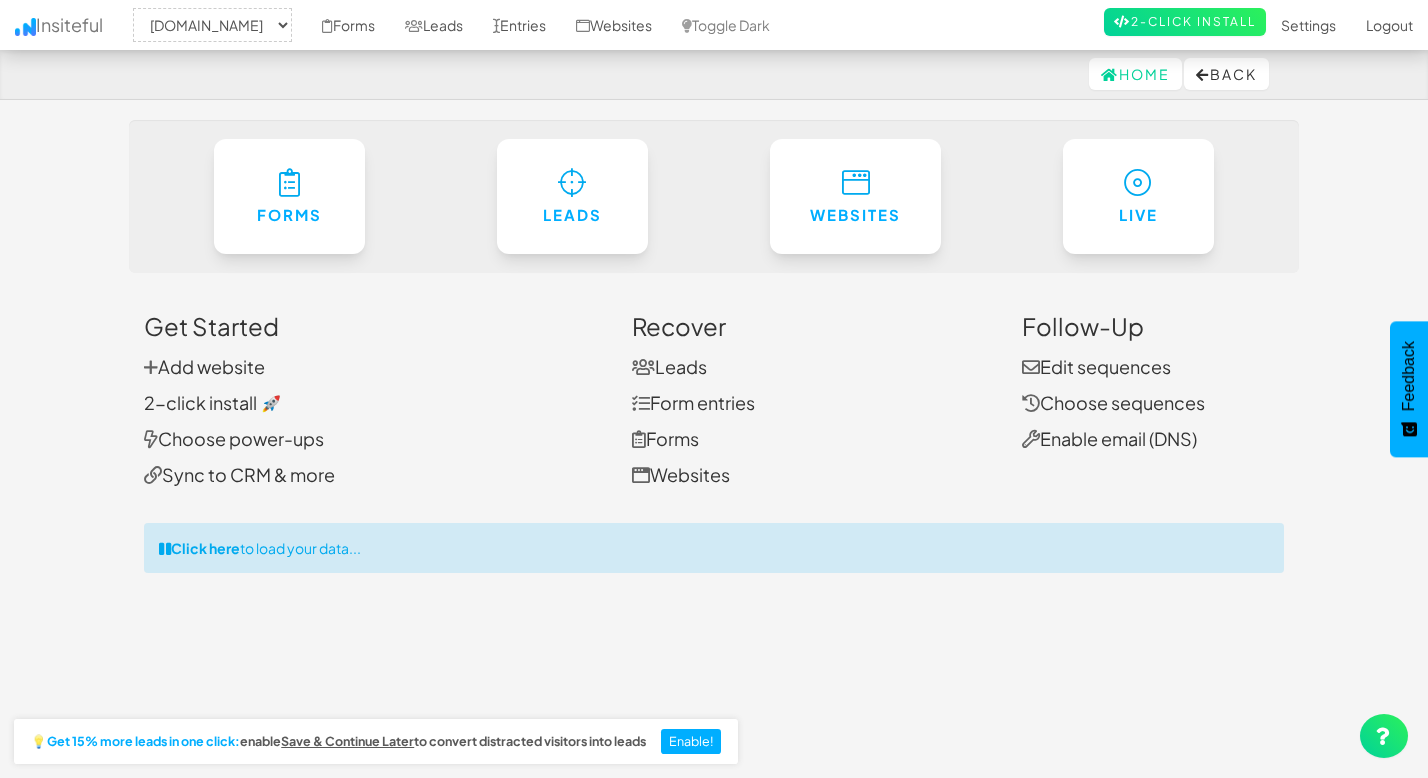 select on "2358" 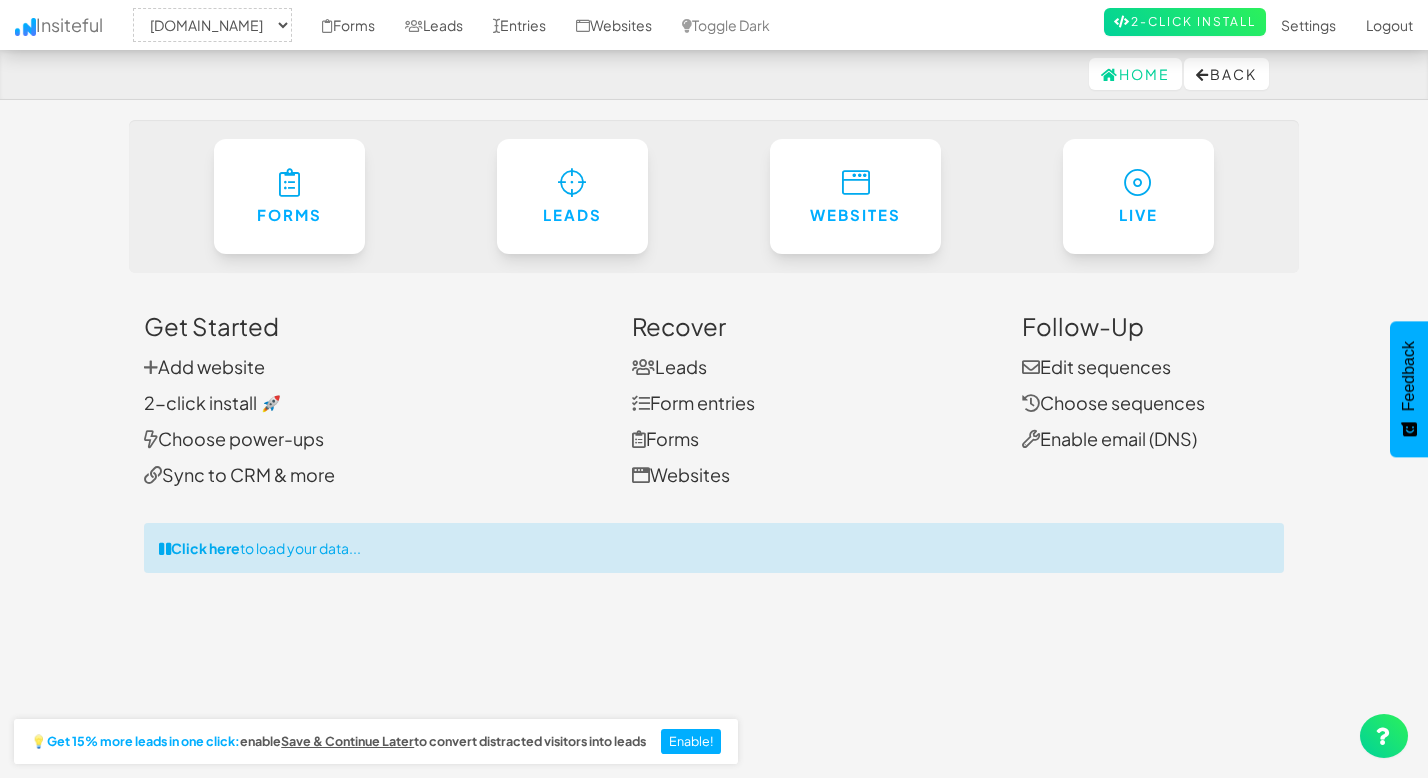 scroll, scrollTop: 53, scrollLeft: 0, axis: vertical 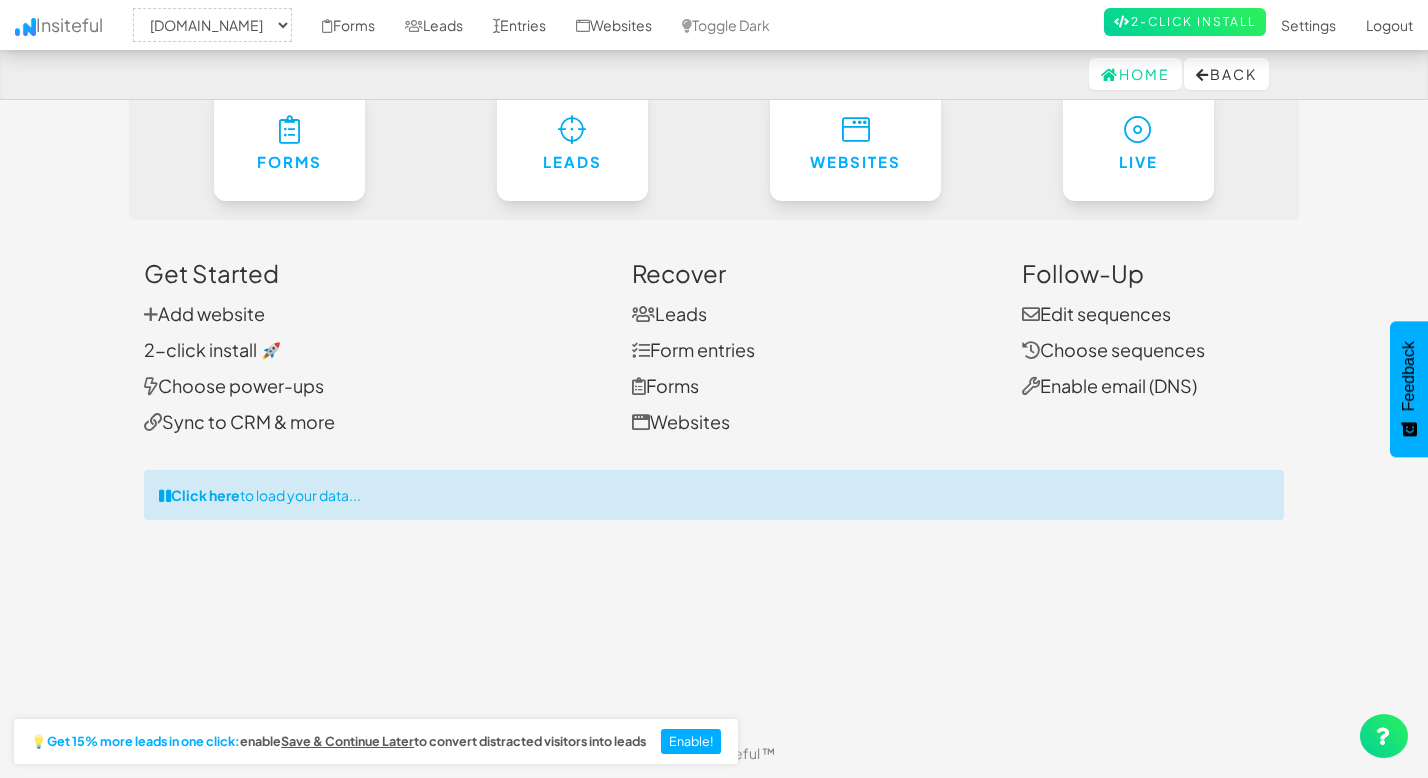click on "Get 15% more leads in one click:" at bounding box center (143, 742) 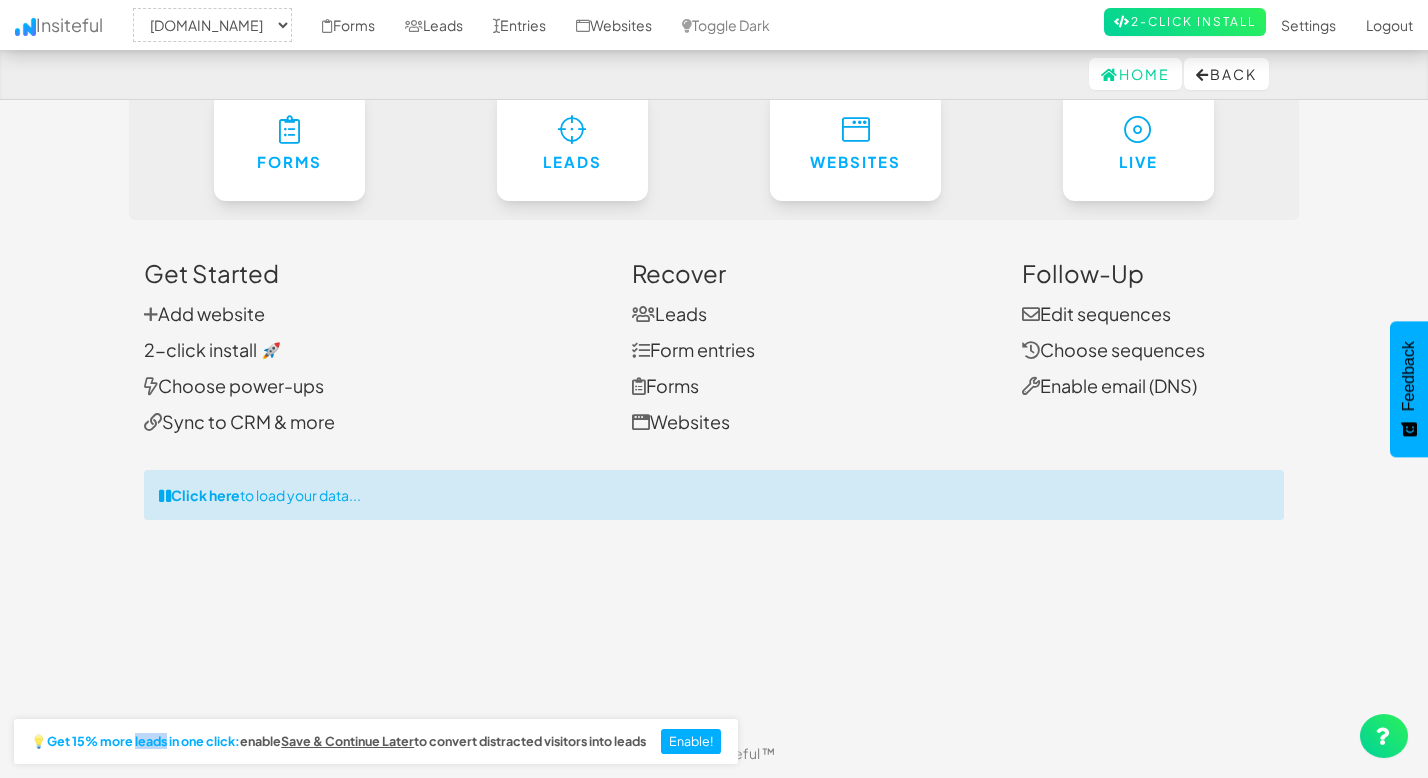 click on "Get 15% more leads in one click:" at bounding box center [143, 742] 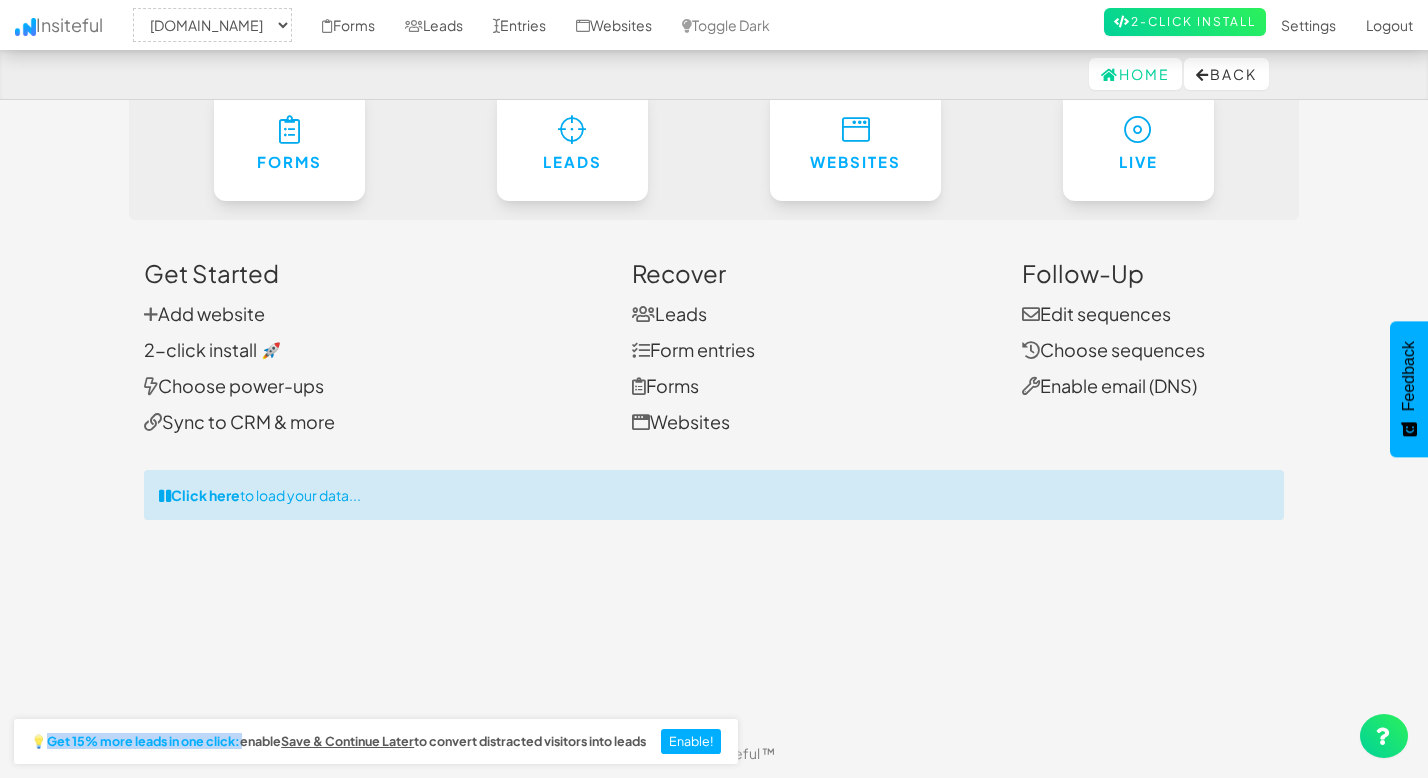click on "Get 15% more leads in one click:" at bounding box center [143, 742] 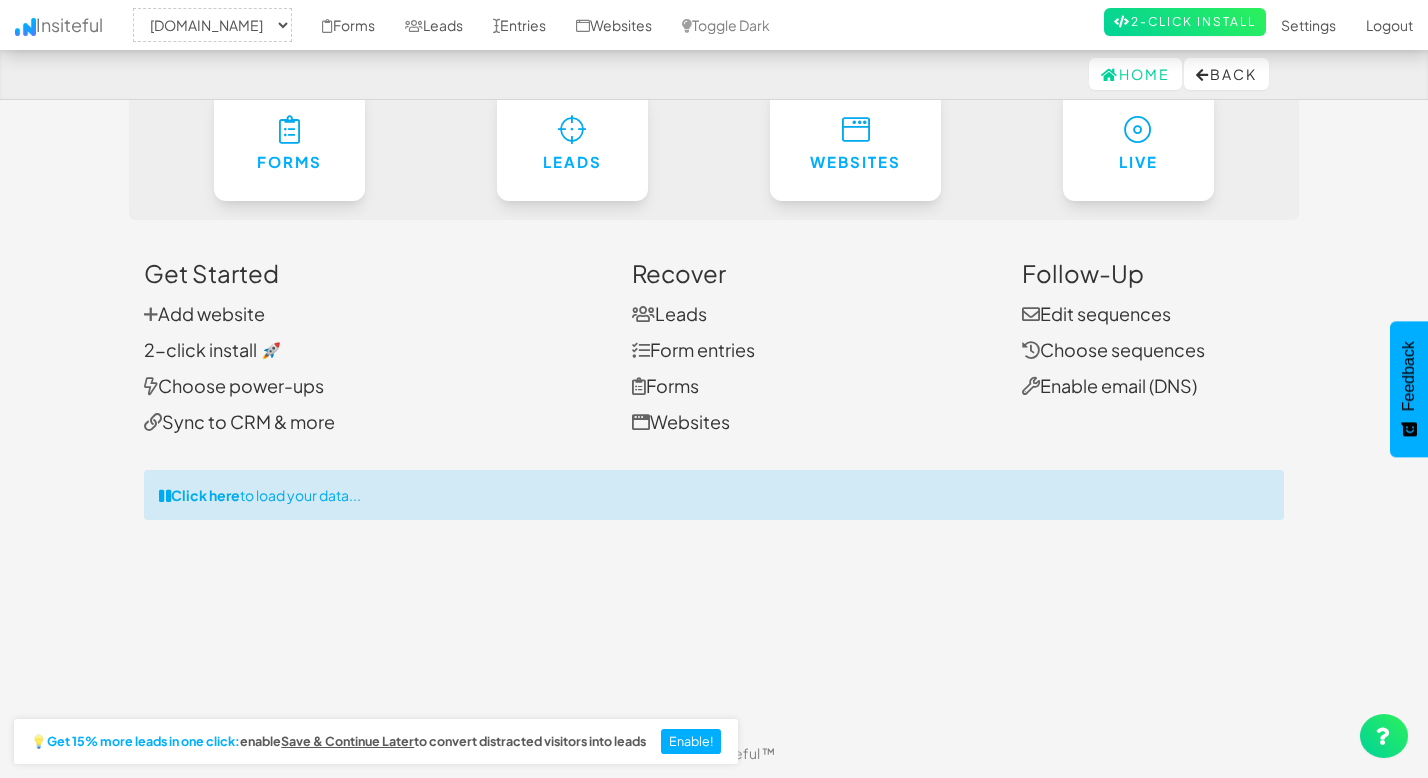 click on "💡 Get 15% more leads in one click:  enable  Save & Continue Later  to convert distracted visitors into leads" at bounding box center (338, 742) 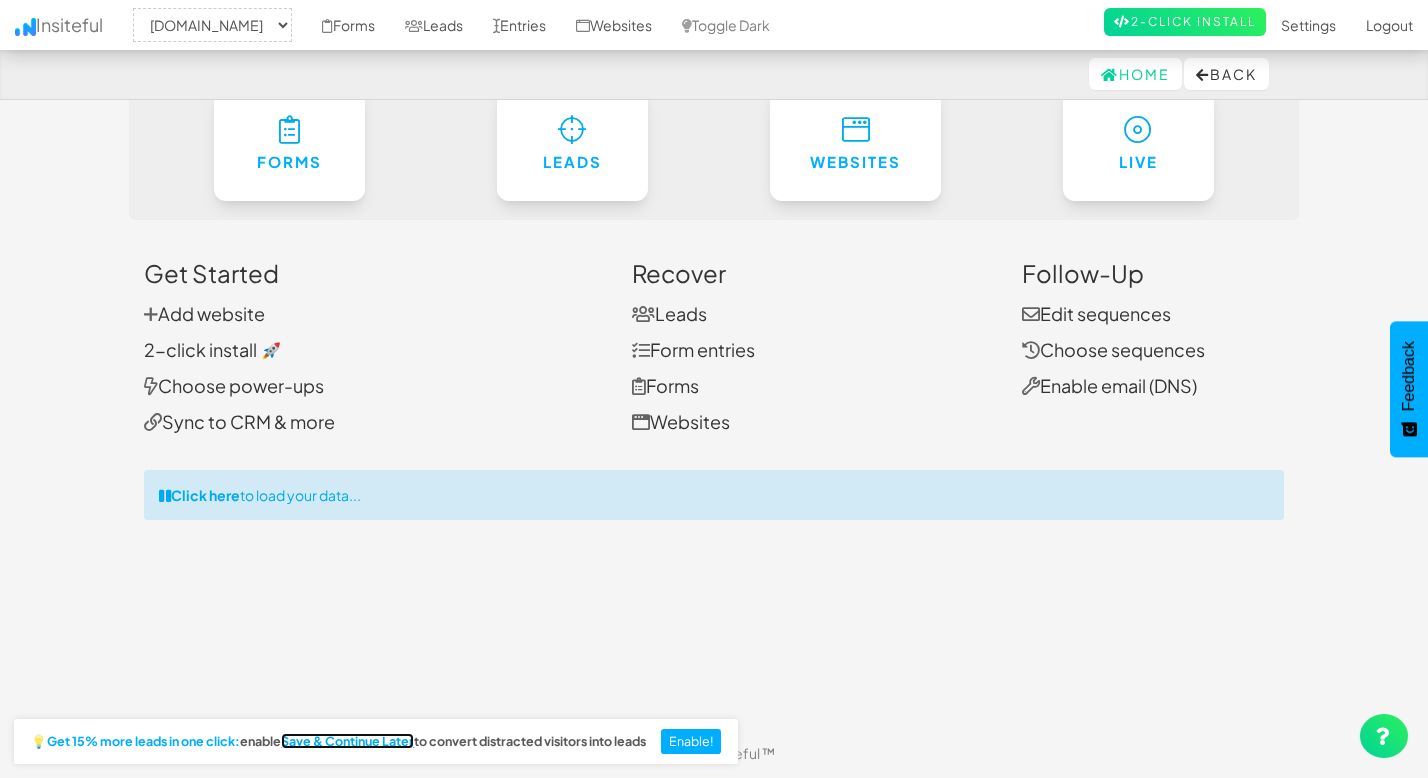 click on "Save & Continue Later" at bounding box center [347, 741] 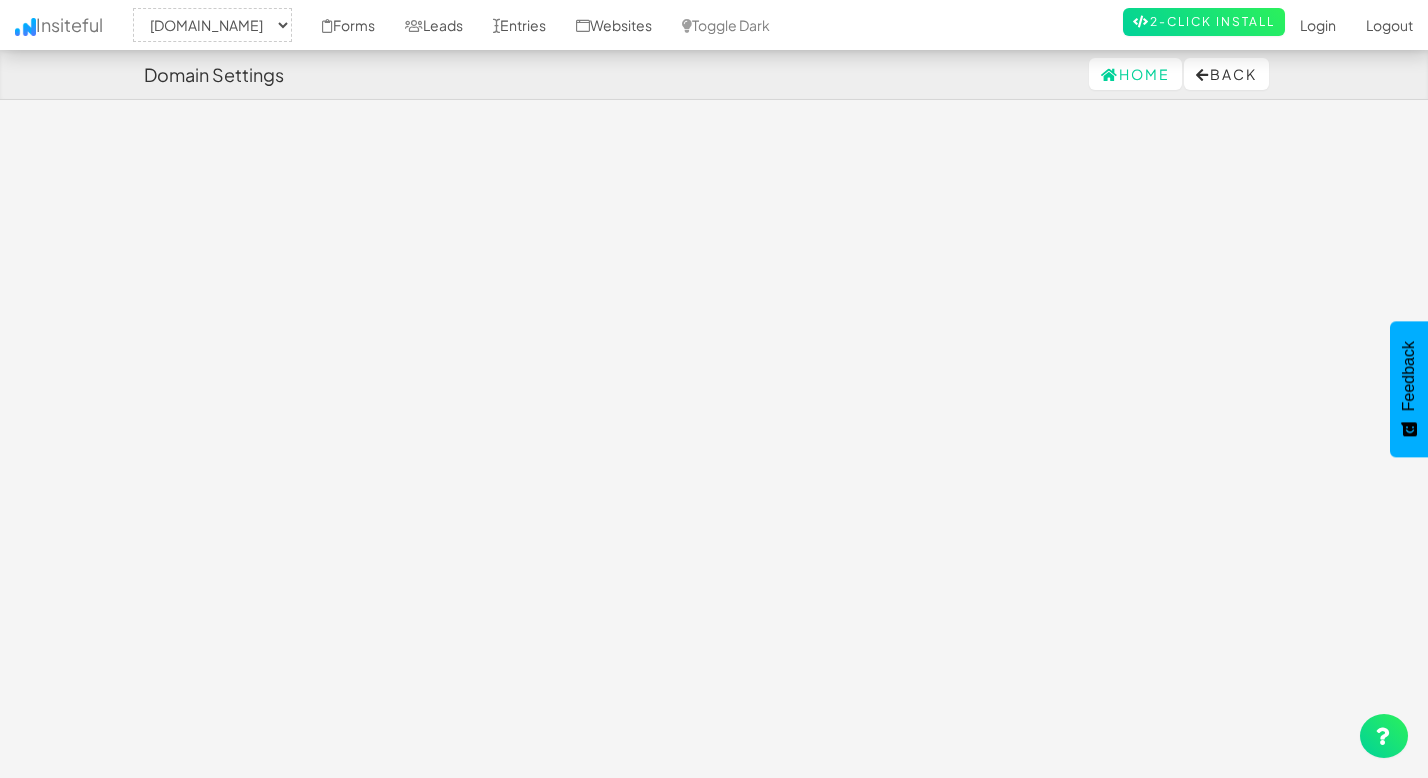 select on "2358" 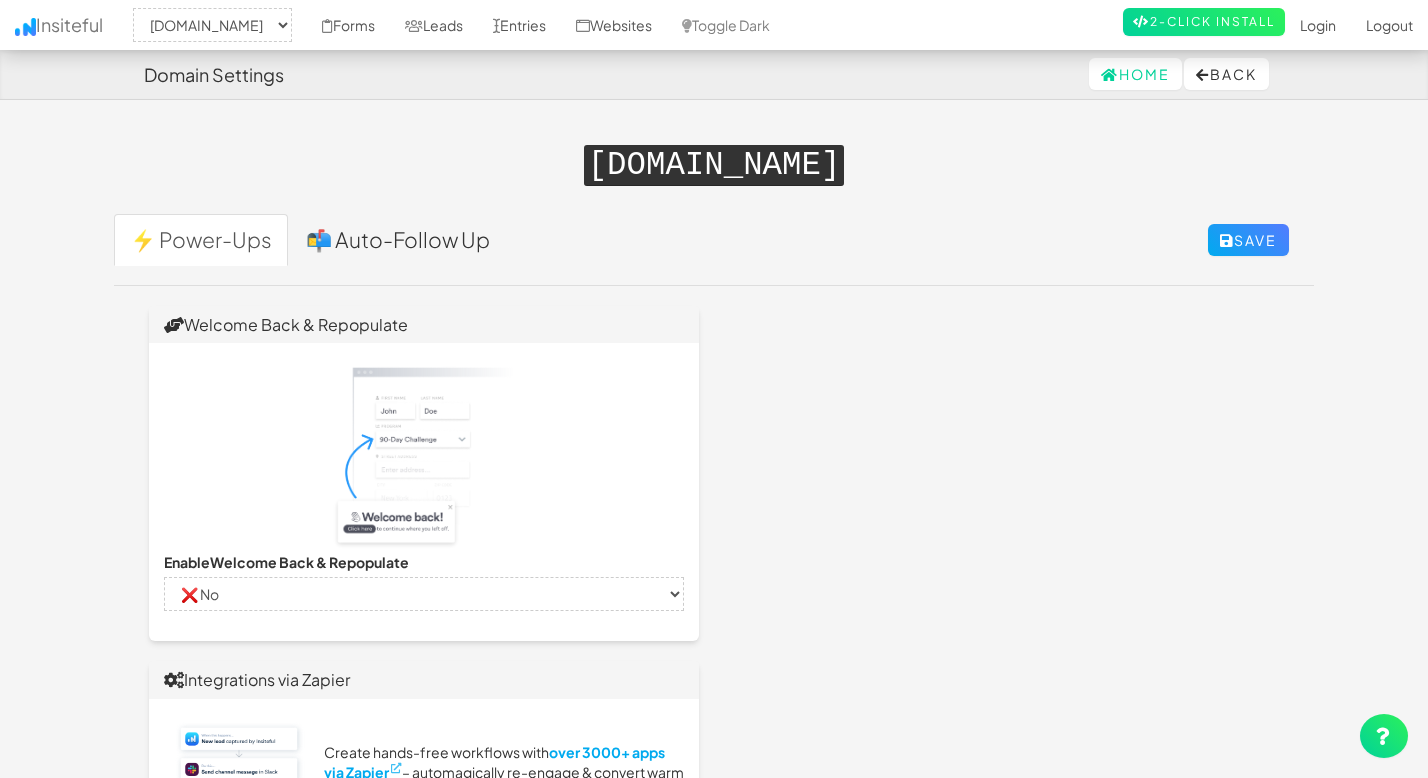 select on "2358" 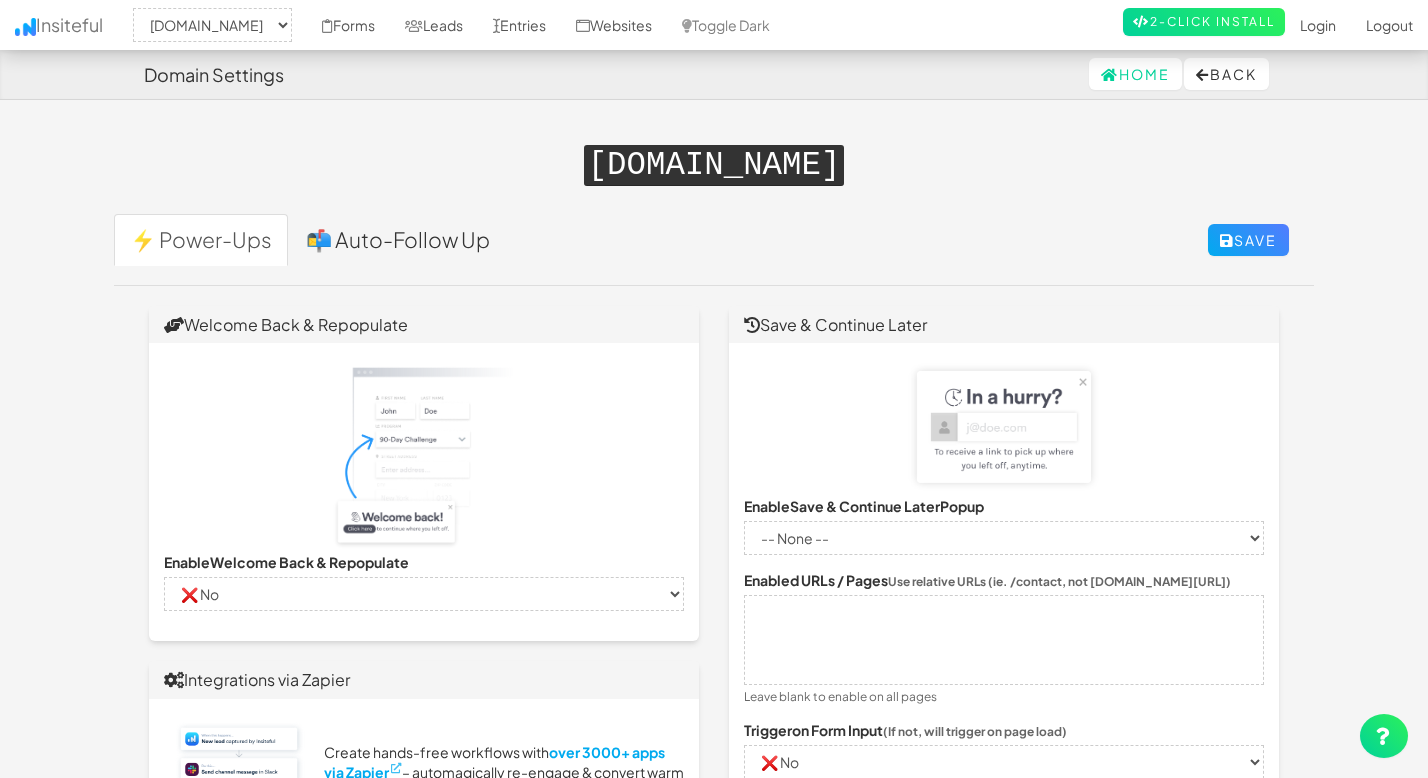 scroll, scrollTop: 0, scrollLeft: 0, axis: both 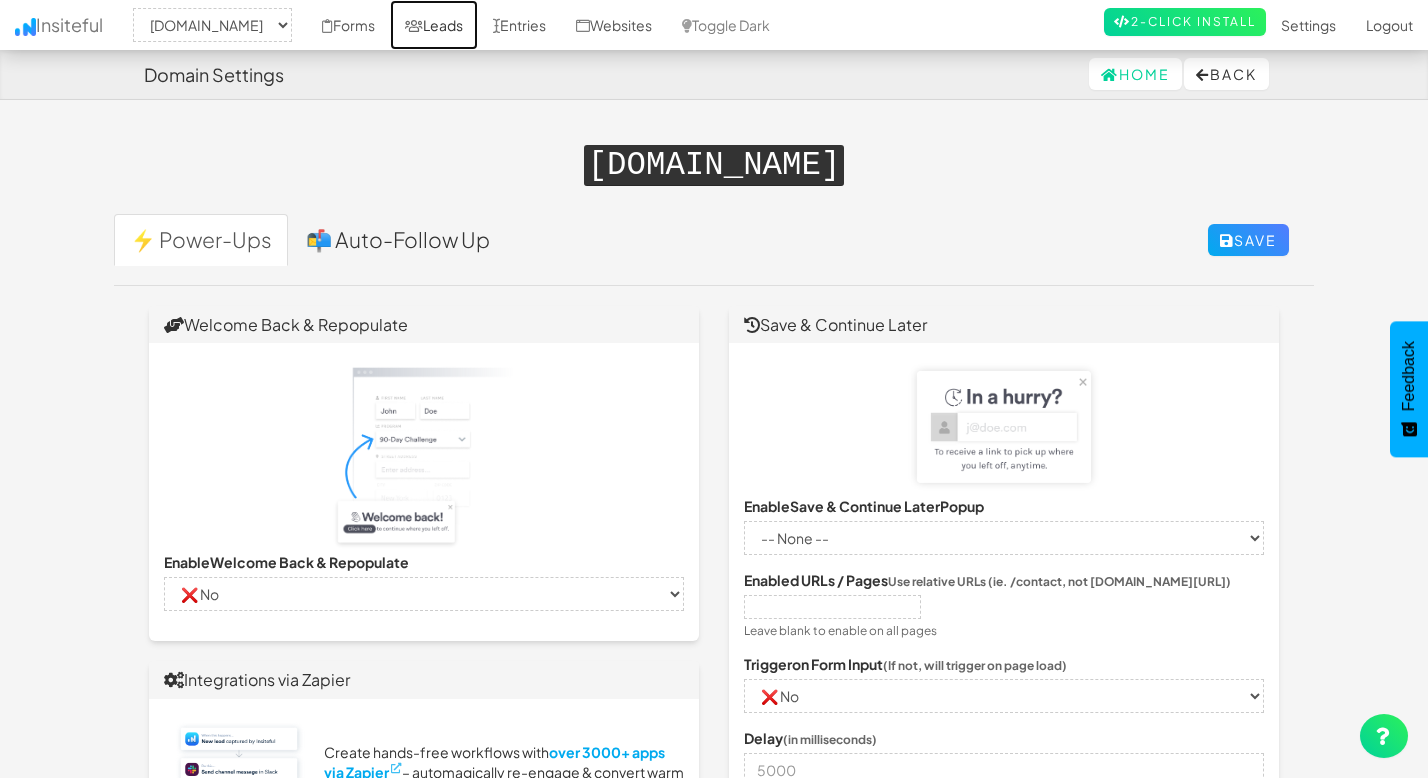 click on "Leads" at bounding box center [434, 25] 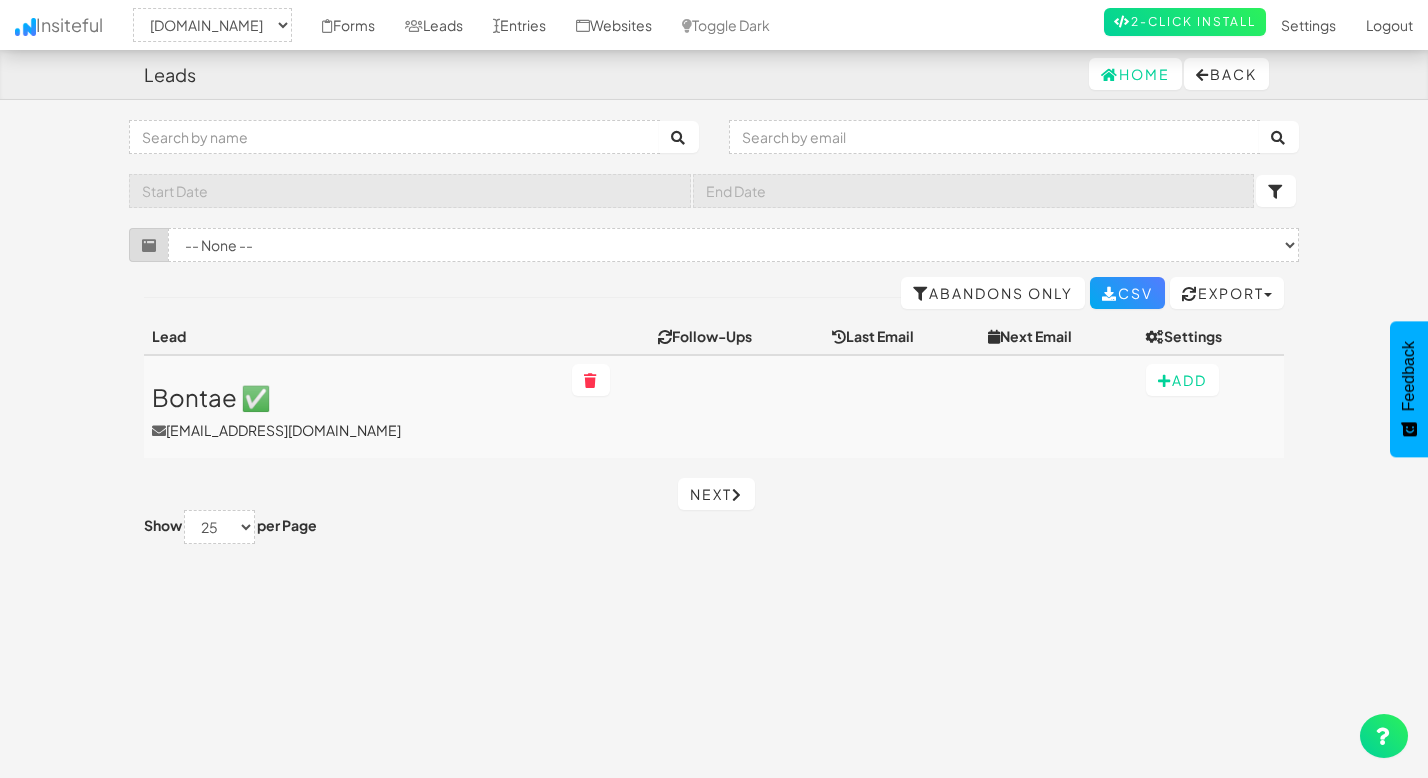 select on "2358" 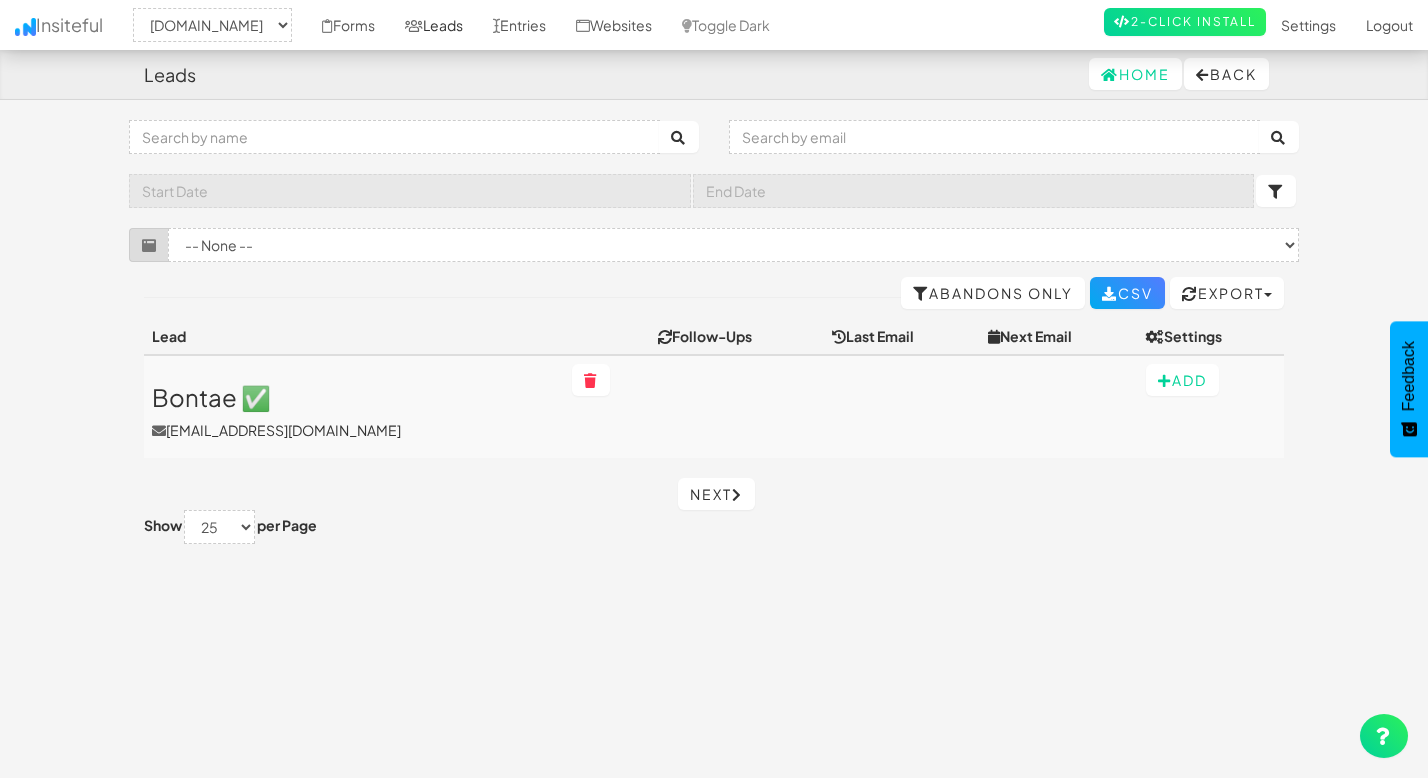 scroll, scrollTop: 0, scrollLeft: 0, axis: both 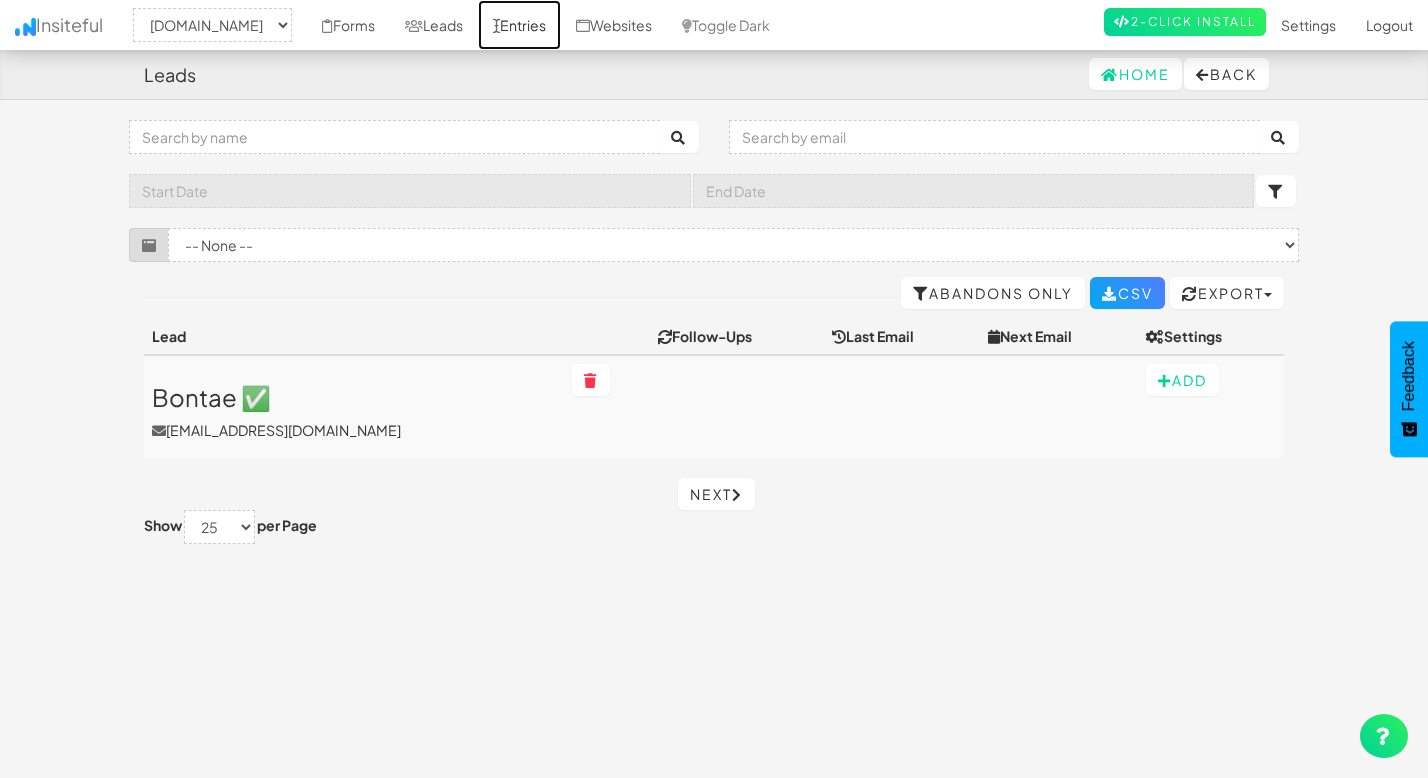 click on "Entries" at bounding box center [519, 25] 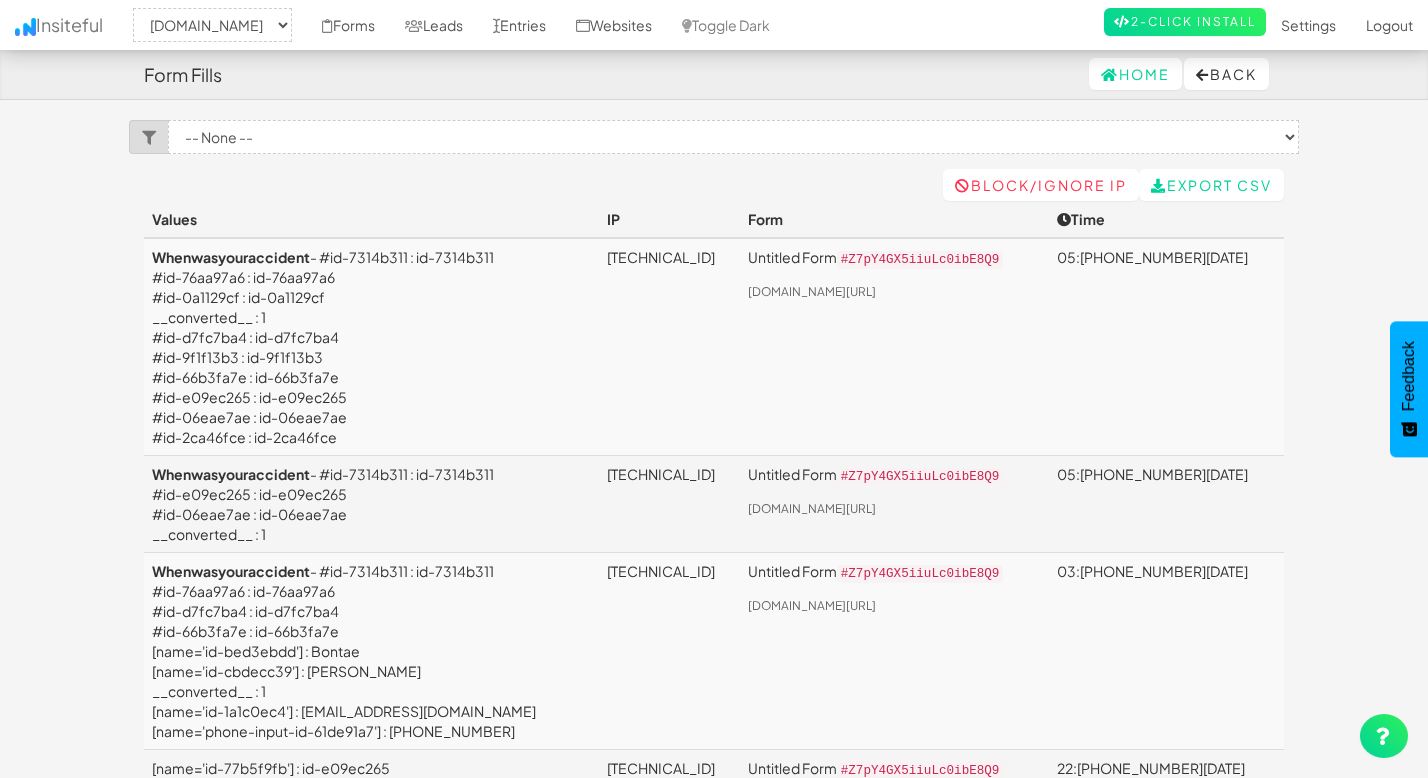 select on "2358" 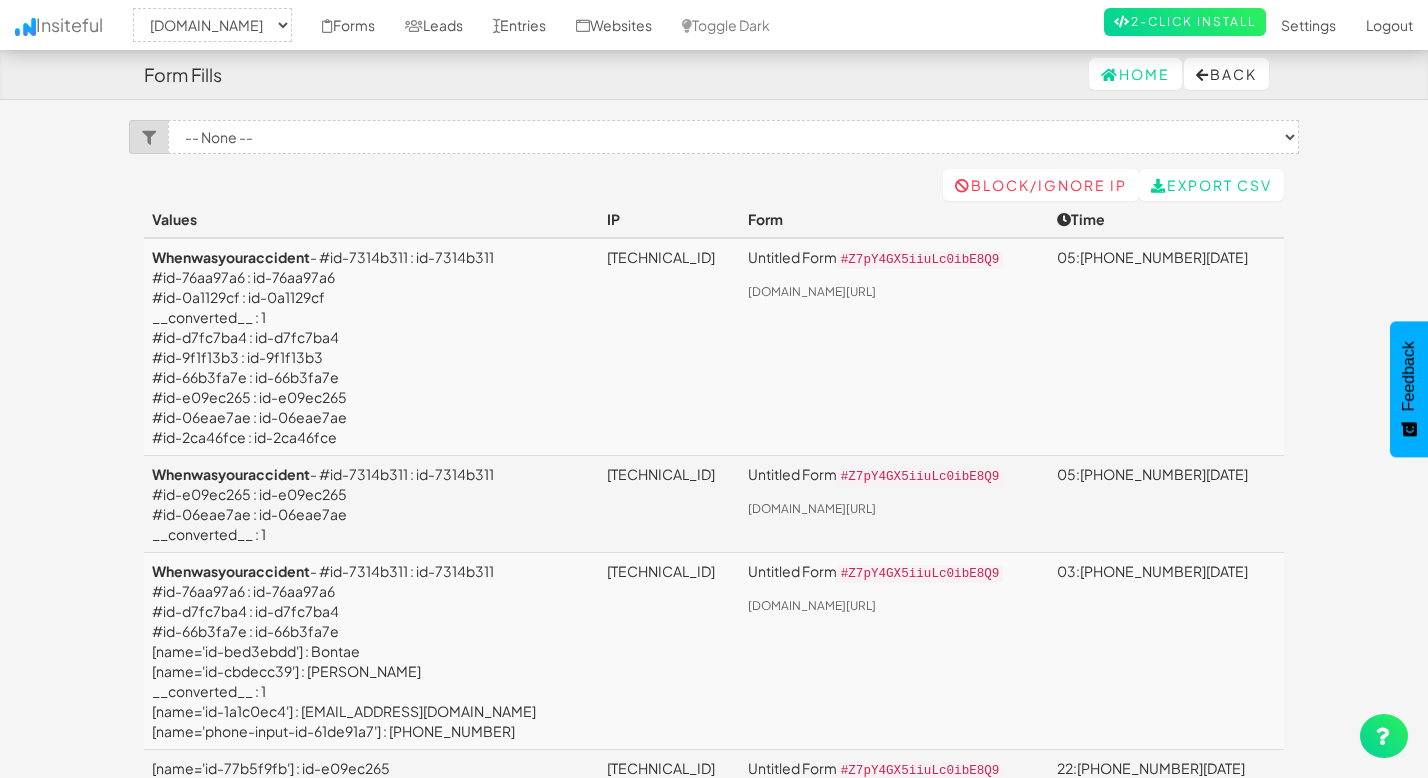 click on "Whenwasyouraccident  - #id-7314b311 : id-7314b311
#id-e09ec265 : id-e09ec265
#id-06eae7ae : id-06eae7ae
__converted__ : 1" at bounding box center (371, 504) 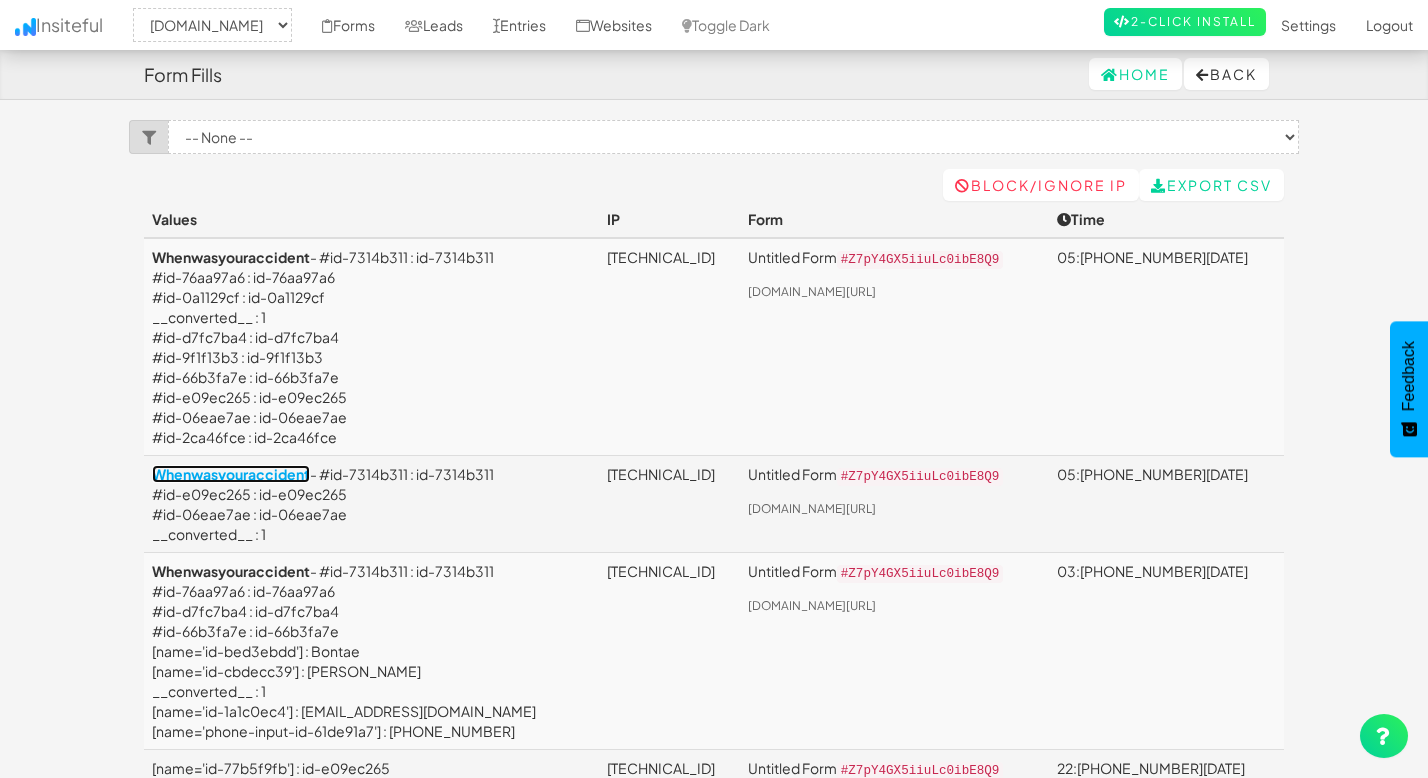 click on "Whenwasyouraccident" at bounding box center [231, 474] 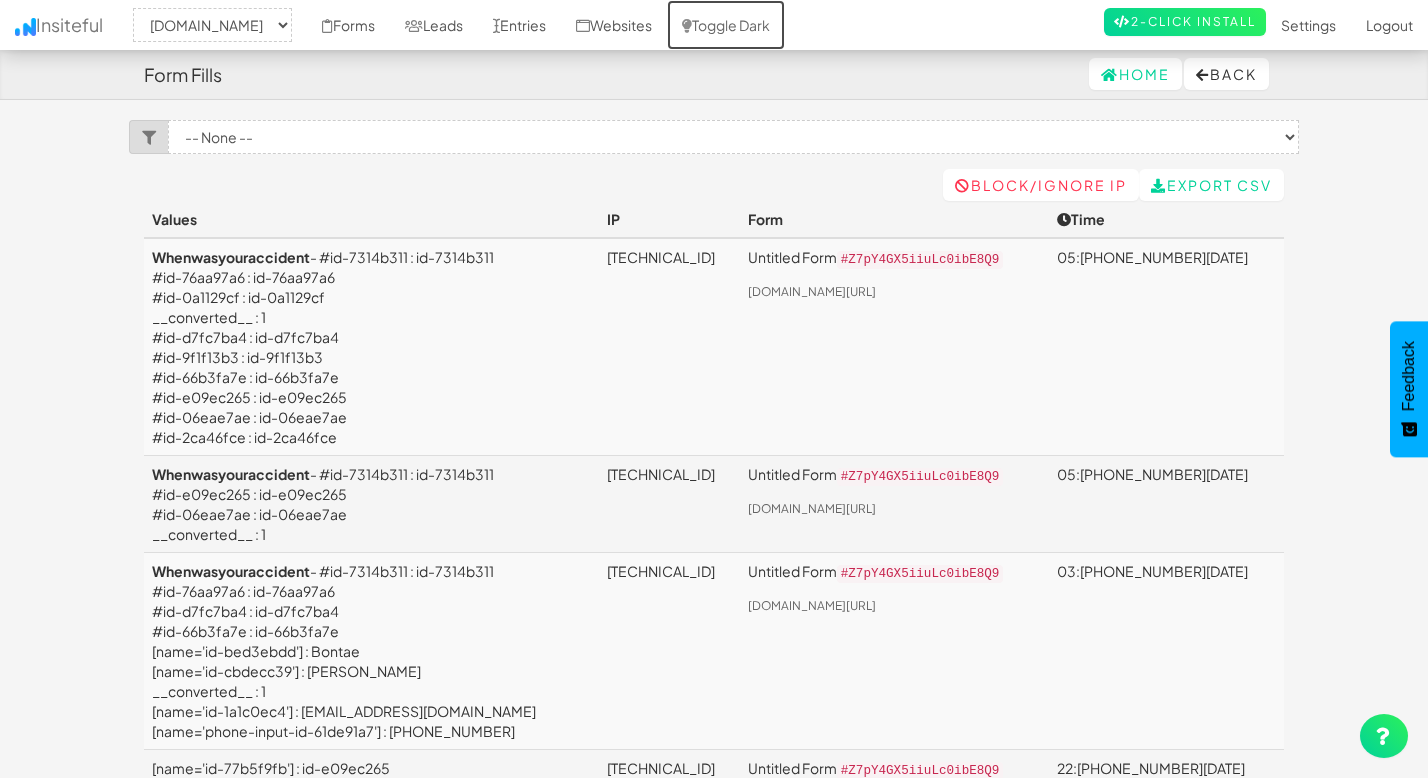 click on "Toggle Dark" at bounding box center [726, 25] 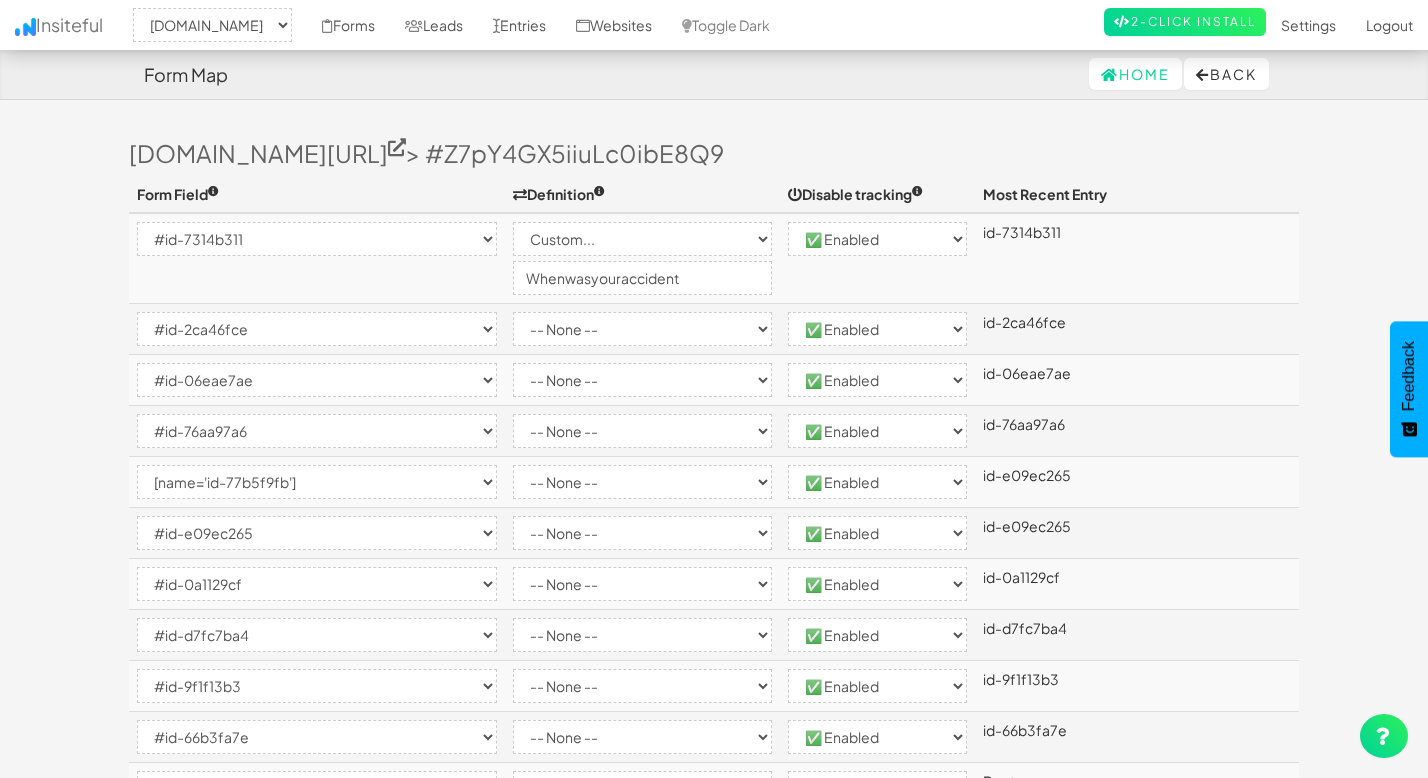 select on "2358" 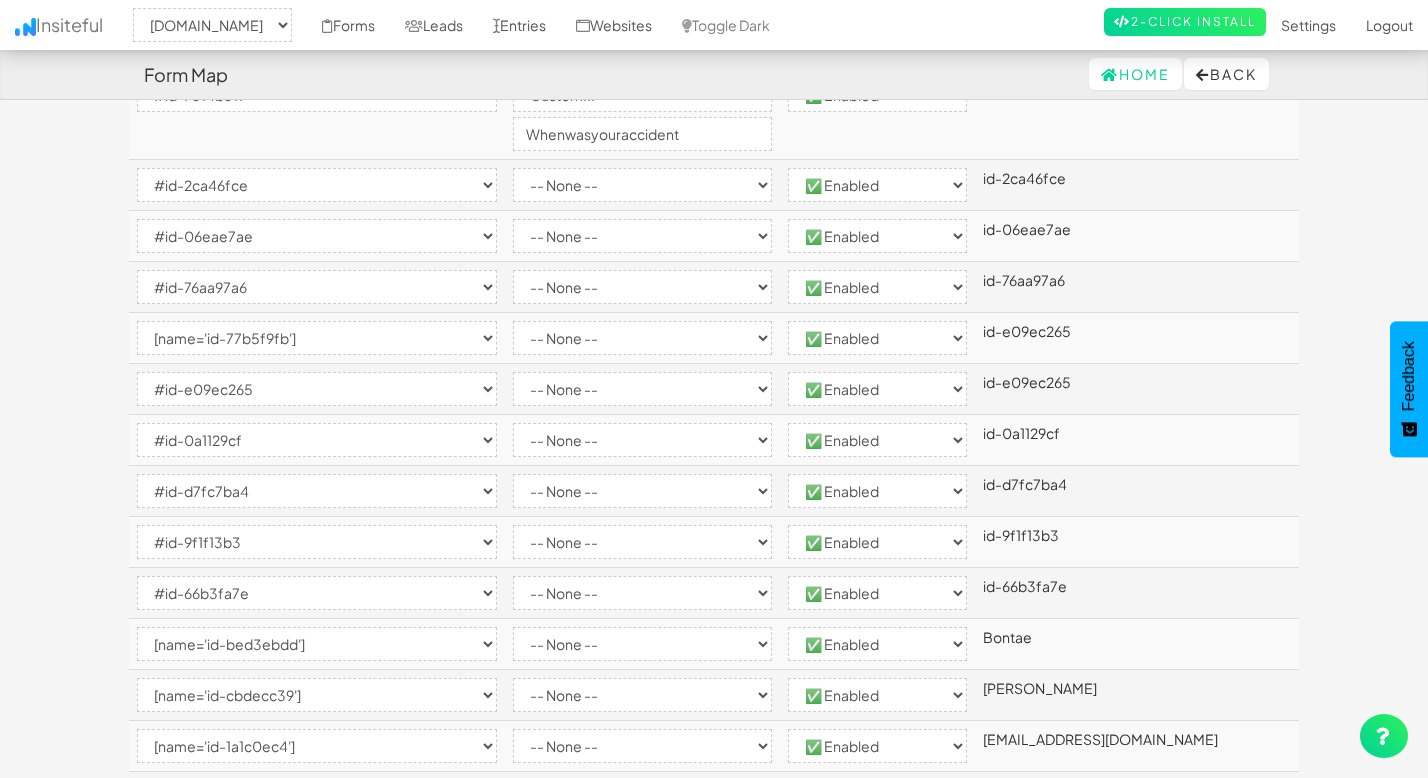 scroll, scrollTop: 0, scrollLeft: 0, axis: both 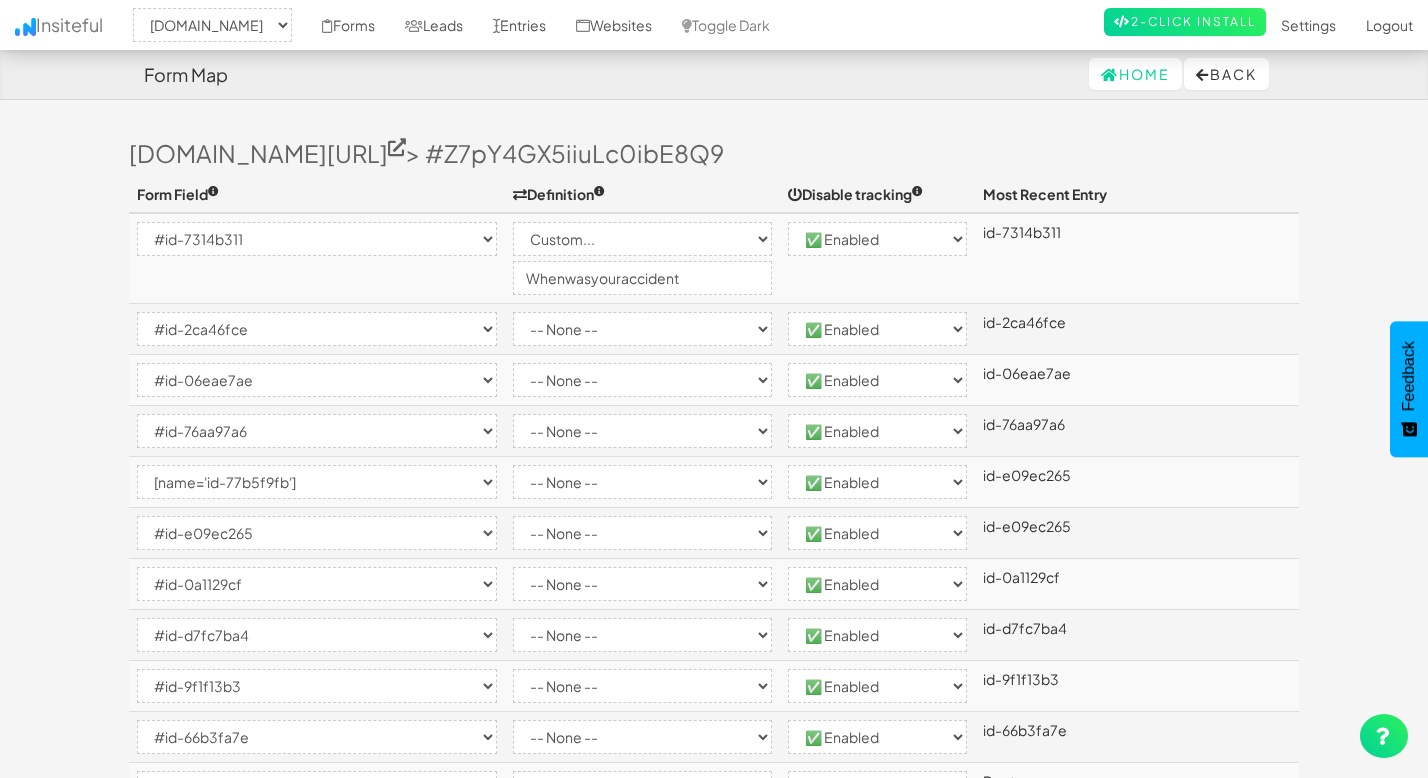 click on "Definition" at bounding box center [642, 194] 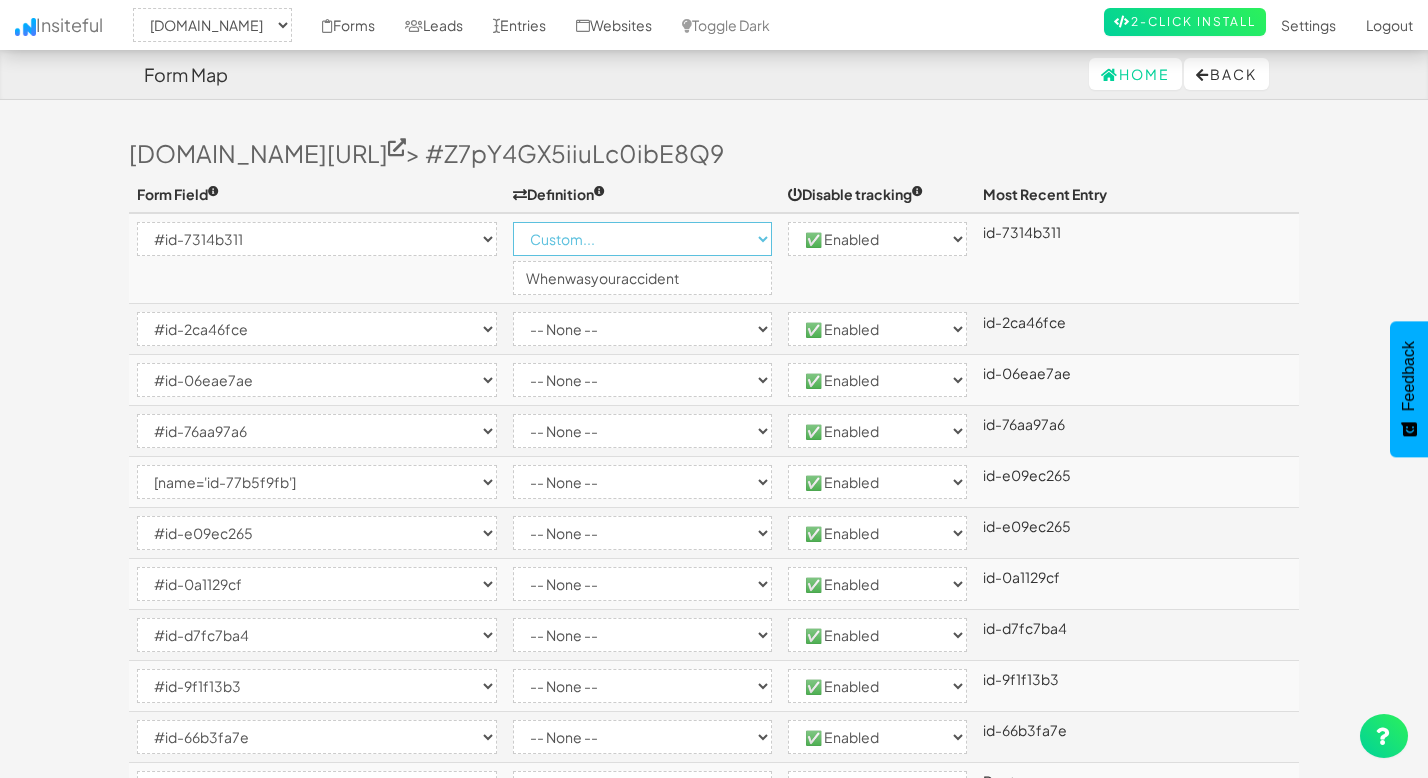 click on "-- None --  Email First Name Last Name Full Name Phone Company Custom... × Unset" at bounding box center (642, 239) 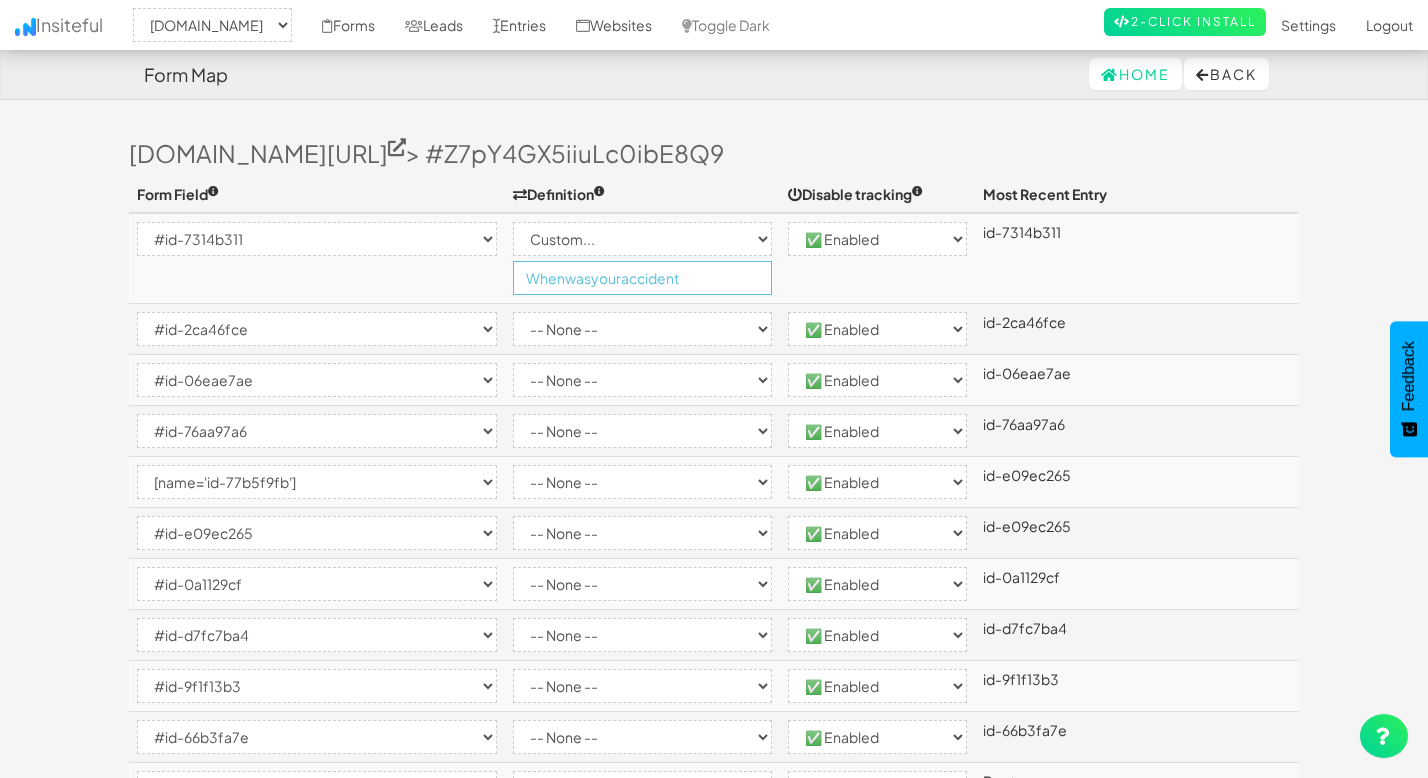 click on "Whenwasyouraccident" at bounding box center (642, 278) 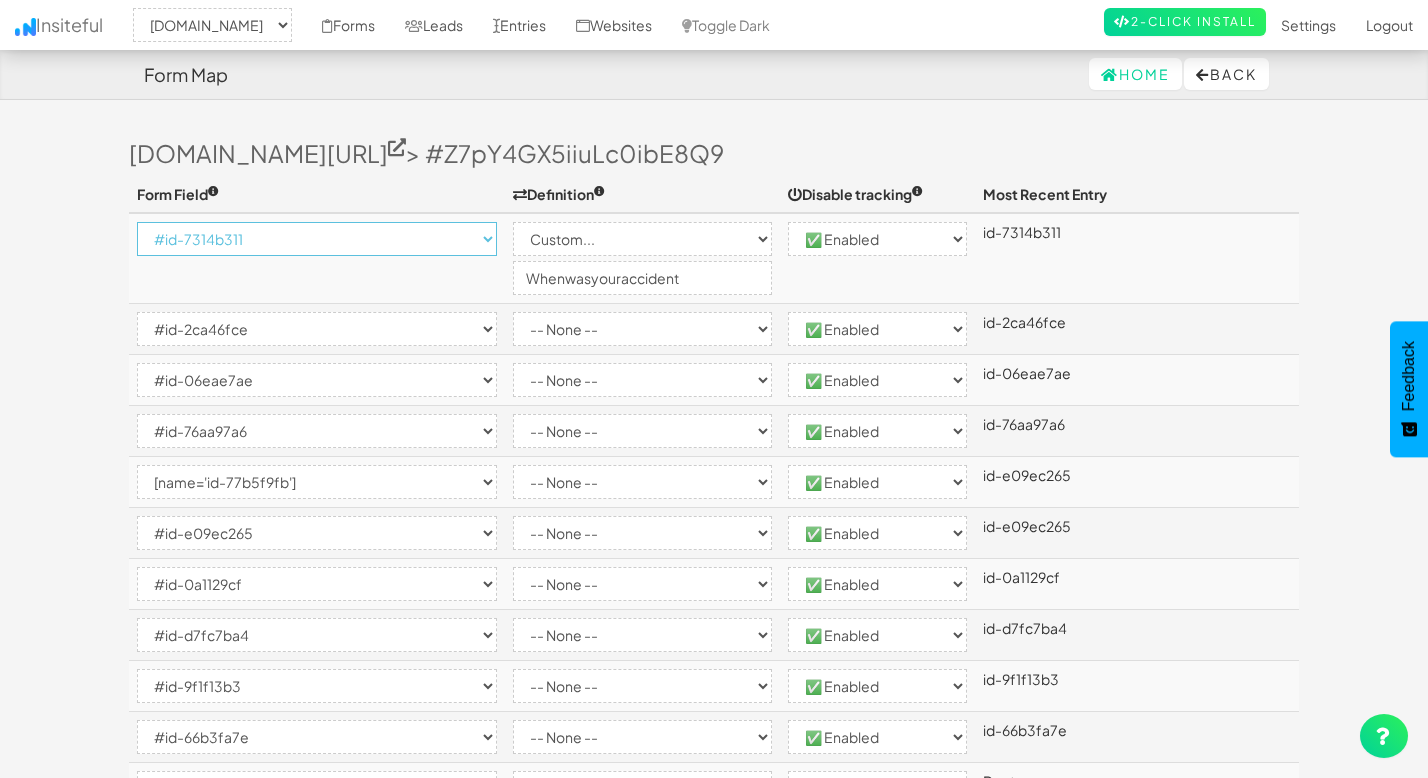 click on "-- None --  #id-7314b311 #id-2ca46fce #id-06eae7ae #id-76aa97a6 [name='id-77b5f9fb'] #id-e09ec265 #id-0a1129cf #id-d7fc7ba4 #id-9f1f13b3 #id-66b3fa7e [name='id-bed3ebdd'] [name='id-cbdecc39'] [name='id-1a1c0ec4'] [name='phone-input-id-61de91a7']" at bounding box center [317, 239] 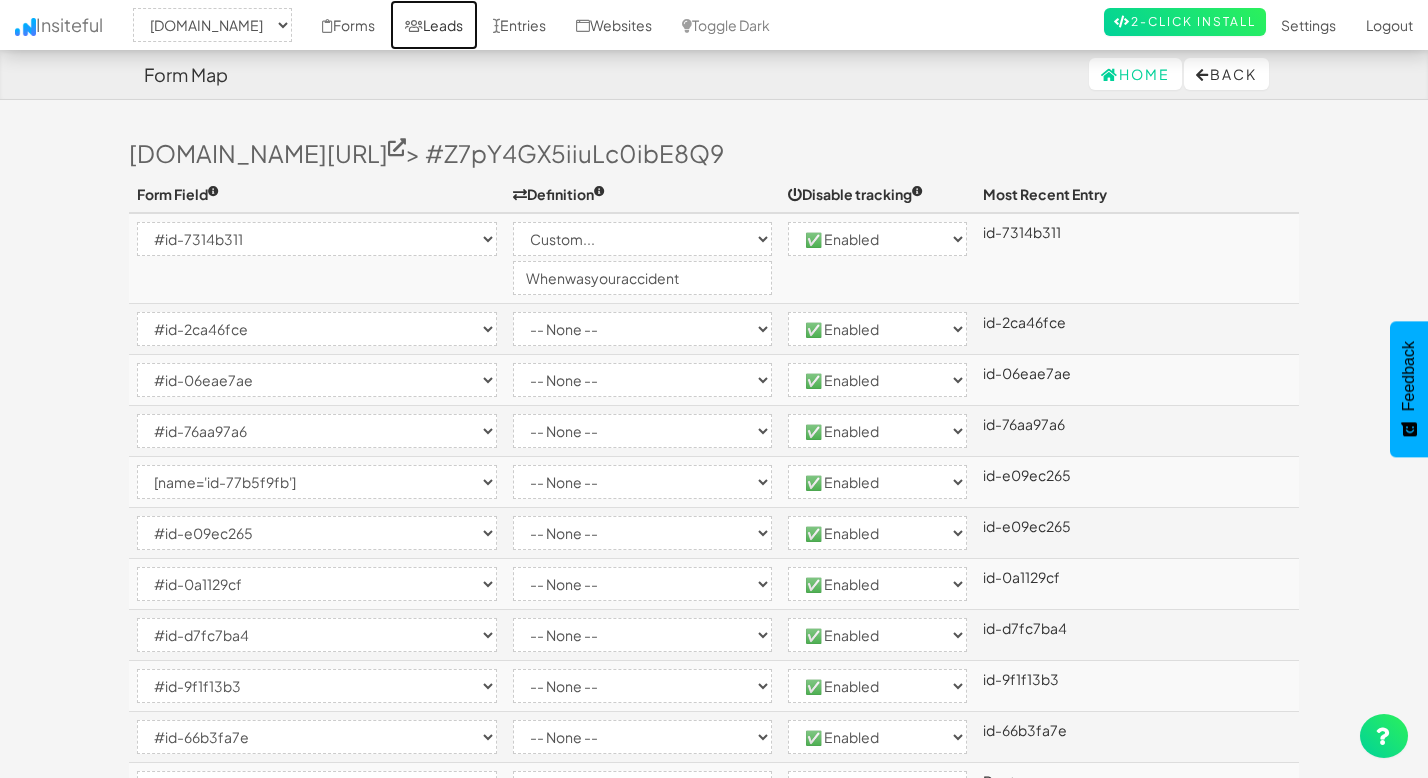 click on "Leads" at bounding box center [434, 25] 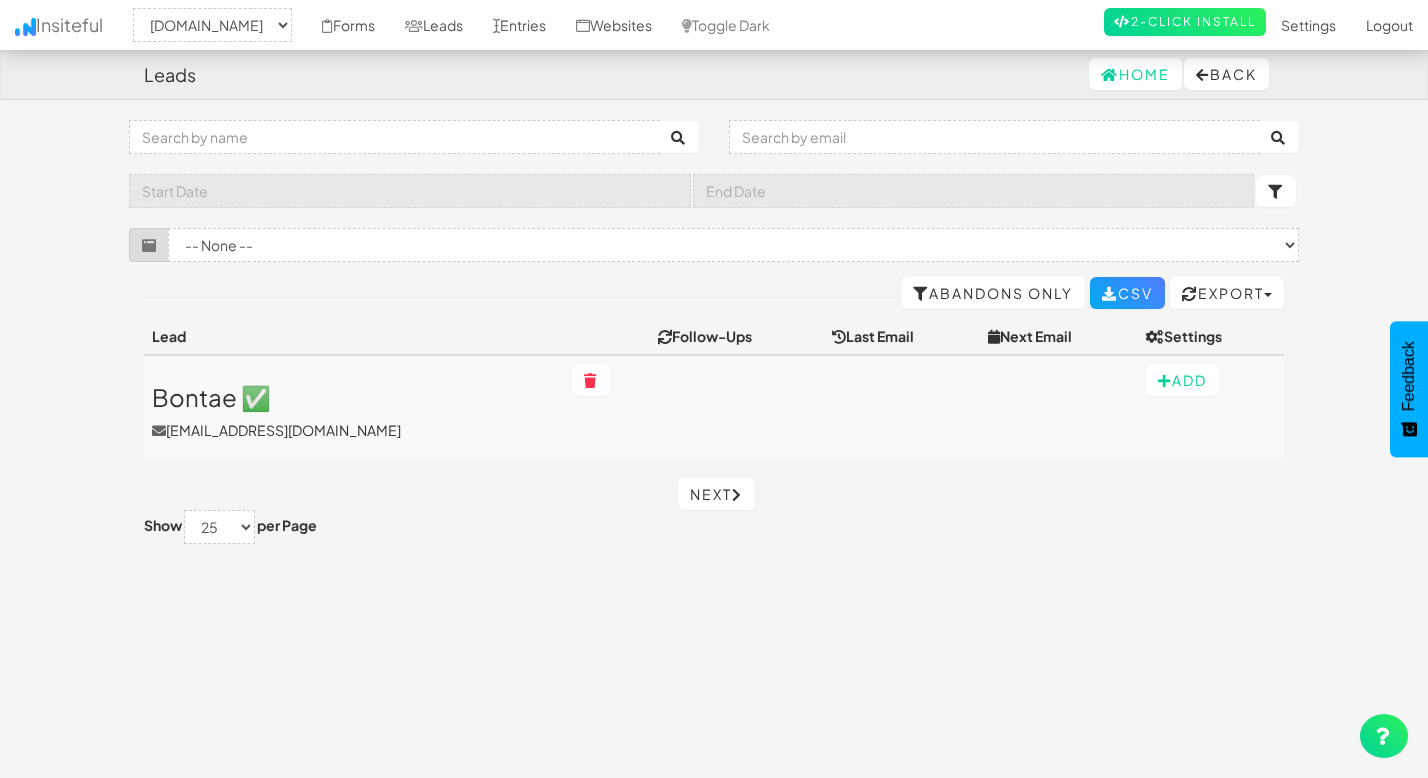 select on "2358" 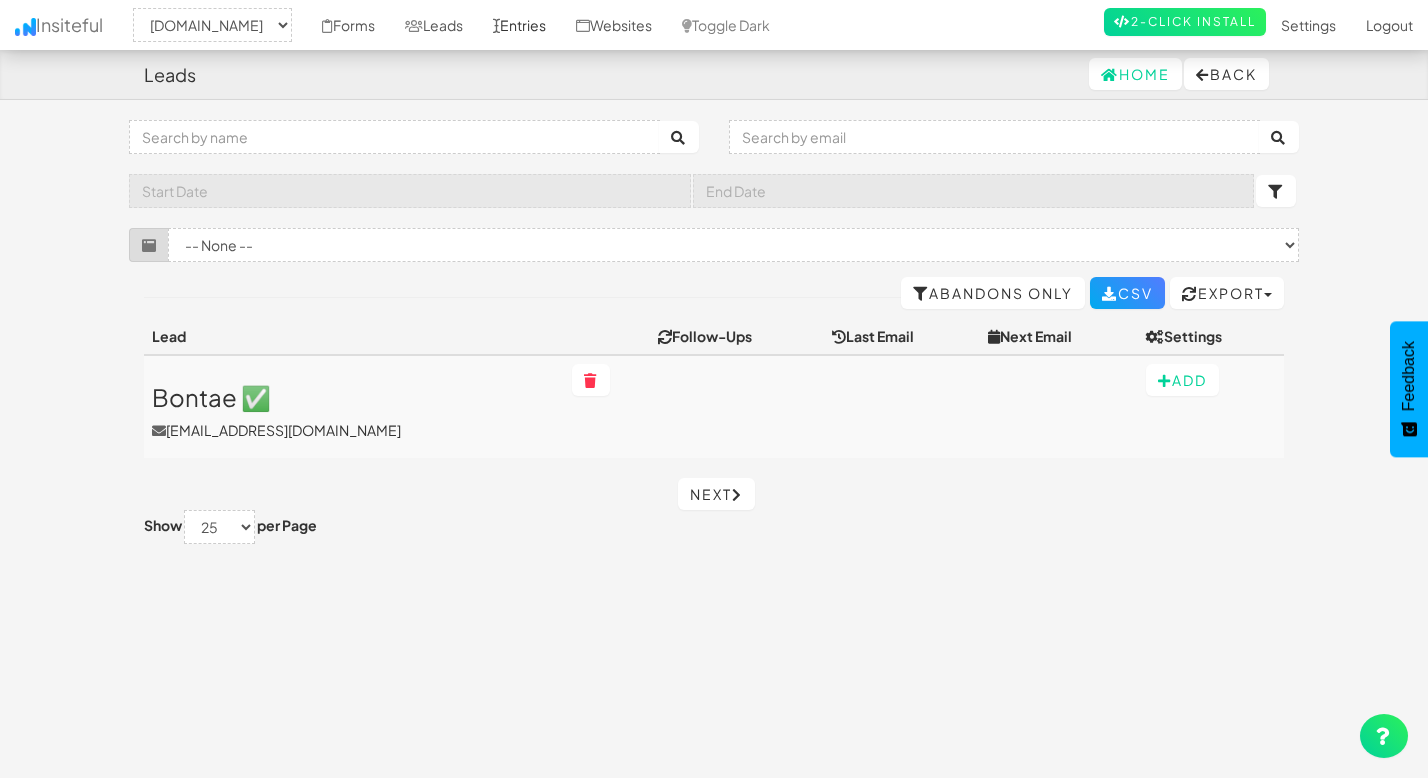 scroll, scrollTop: 0, scrollLeft: 0, axis: both 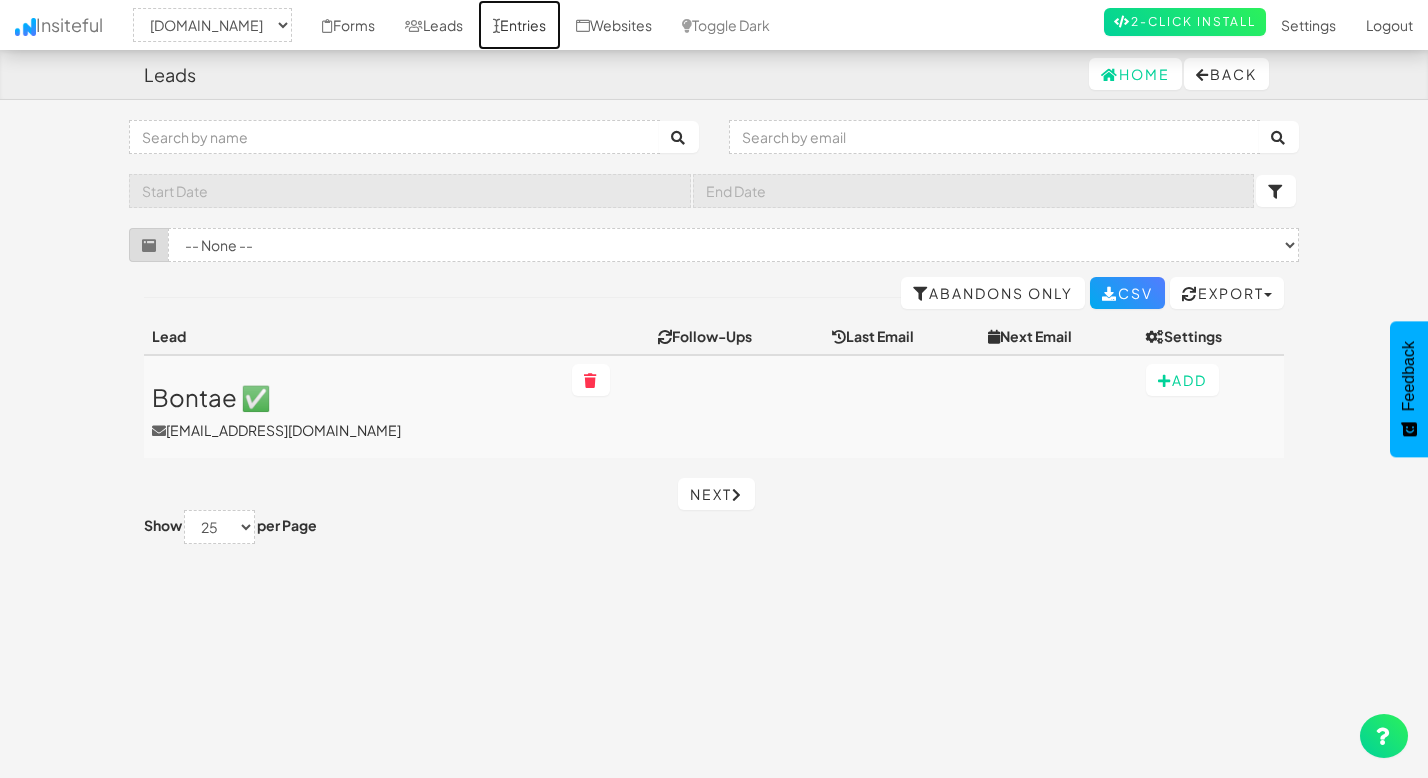 click on "Entries" at bounding box center (519, 25) 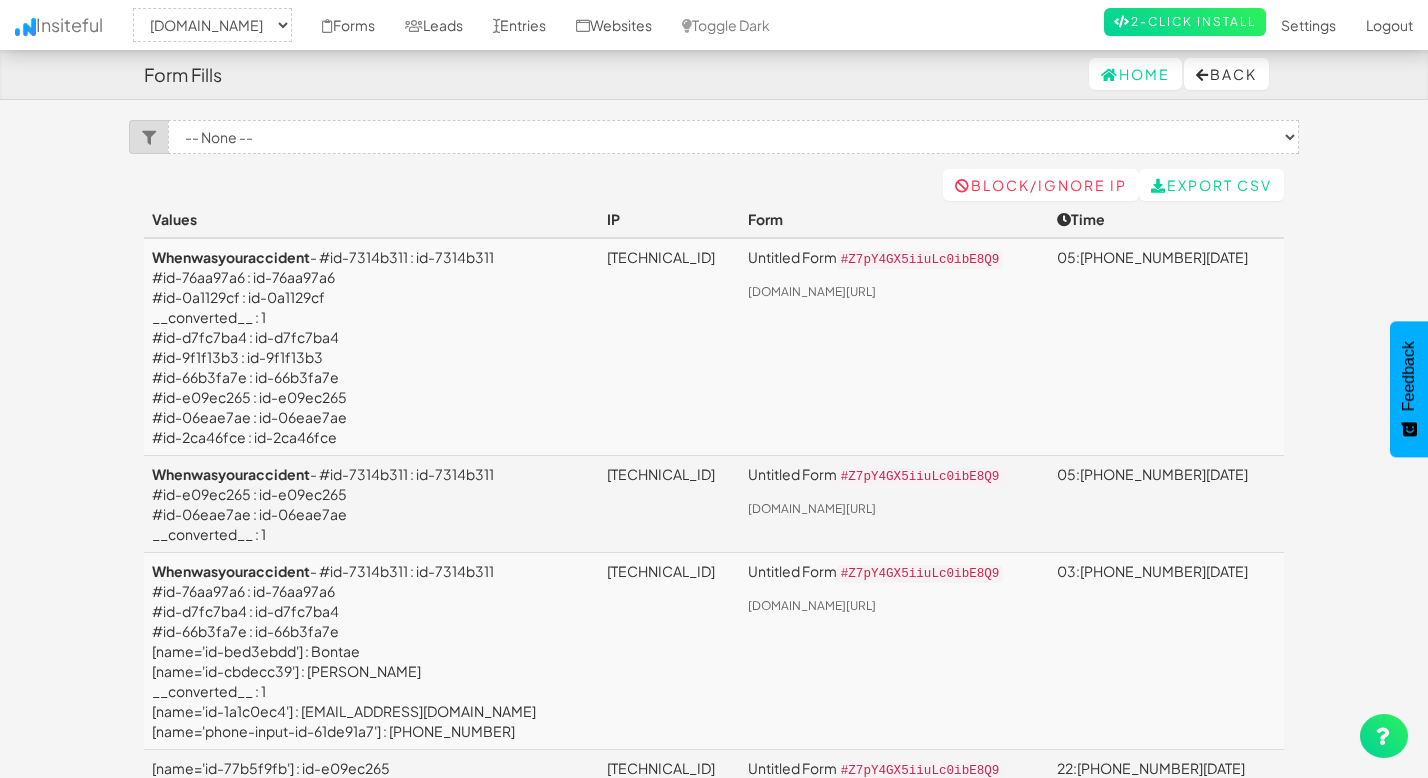 select on "2358" 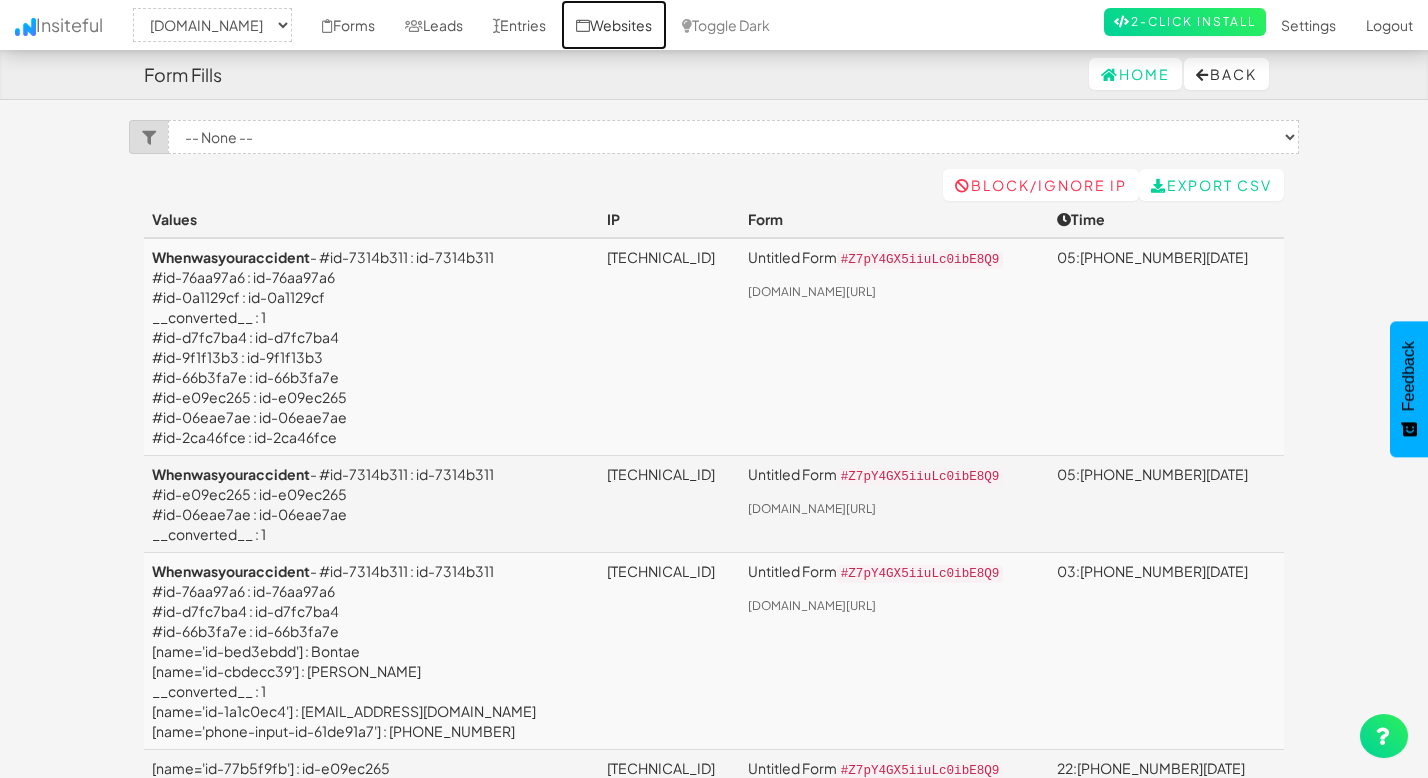 click on "Websites" at bounding box center [614, 25] 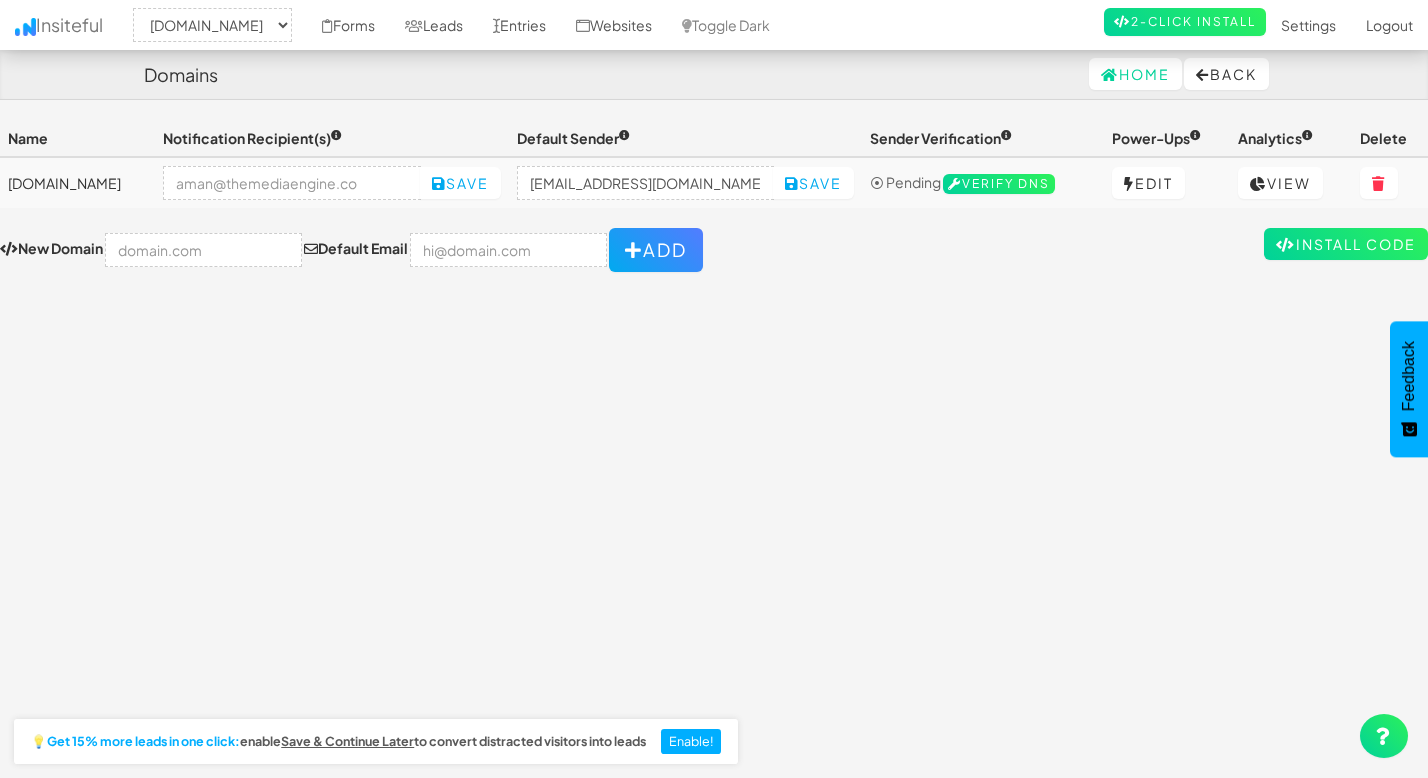 select on "2358" 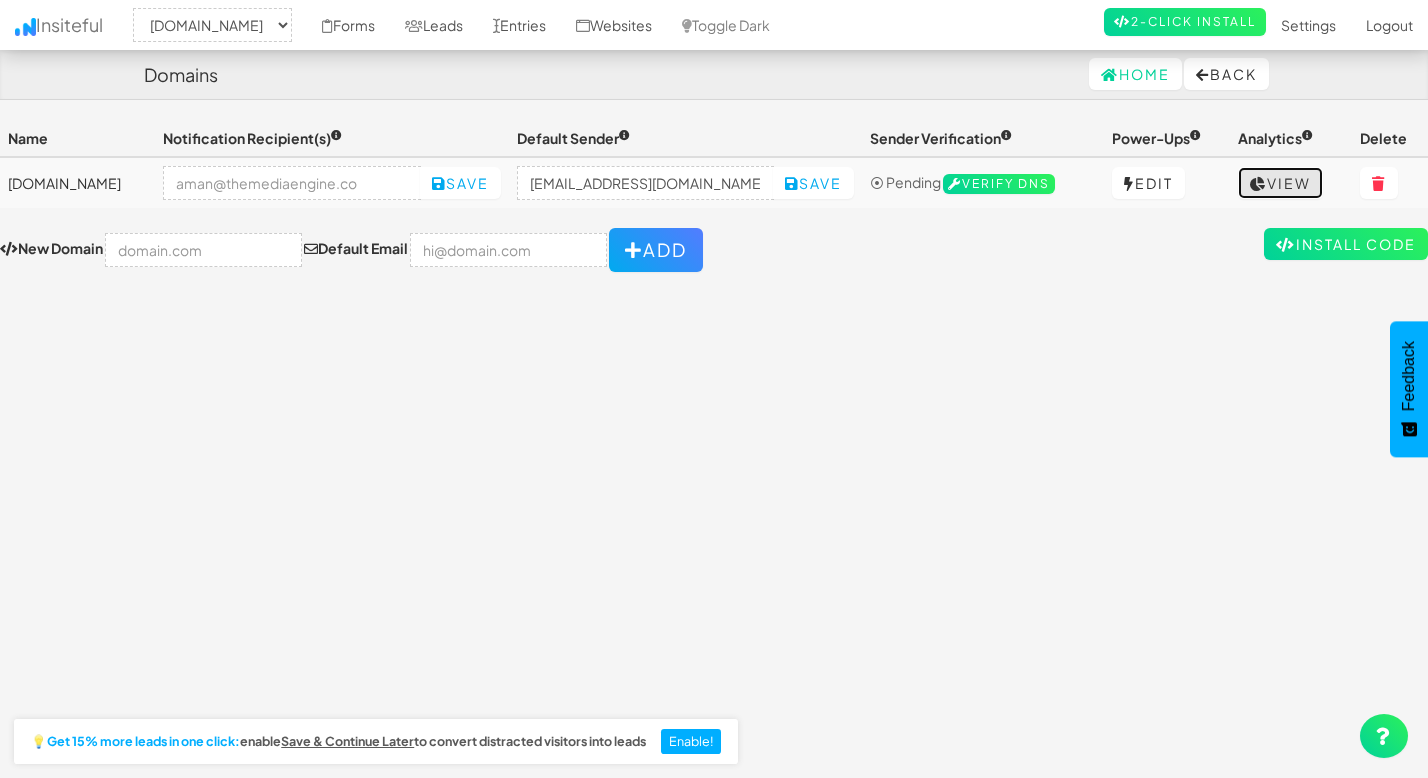 click at bounding box center (1258, 184) 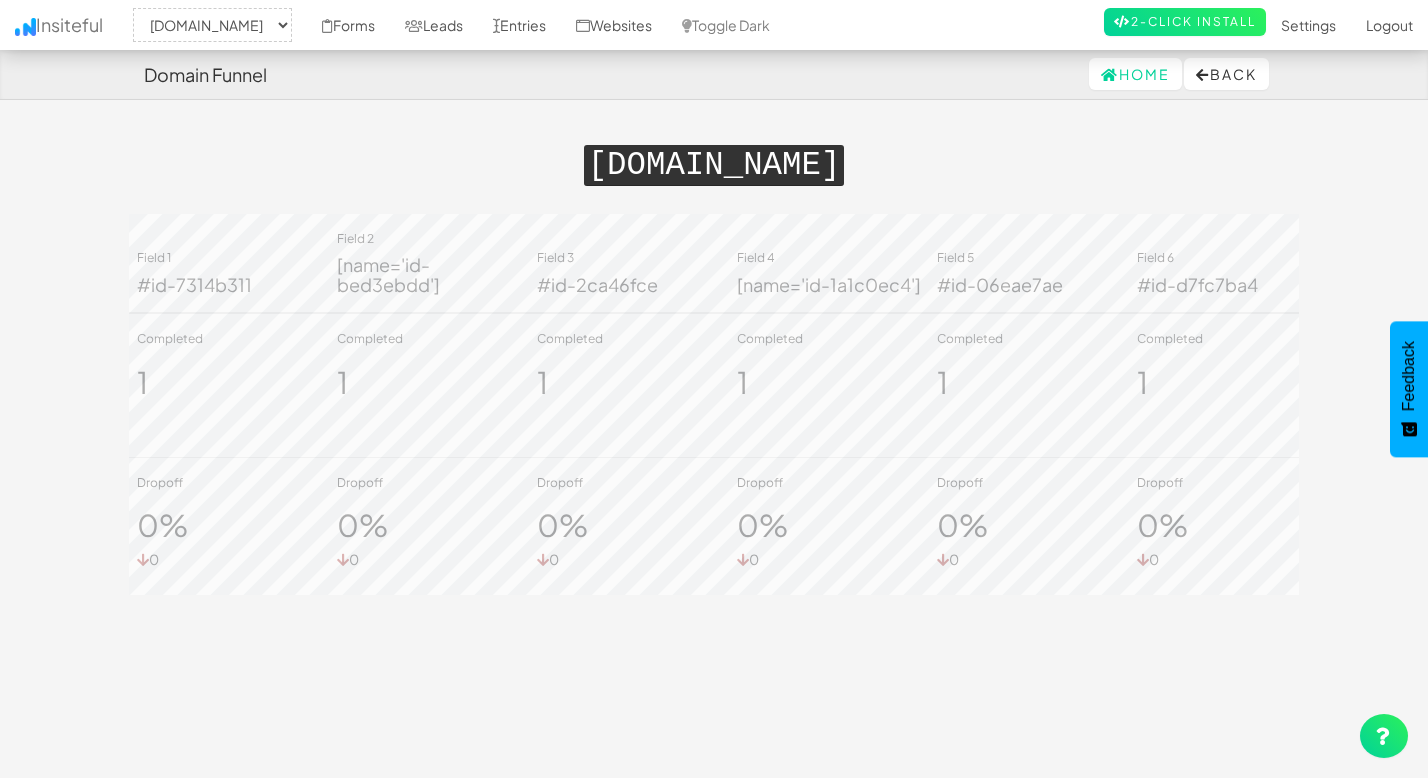select on "2358" 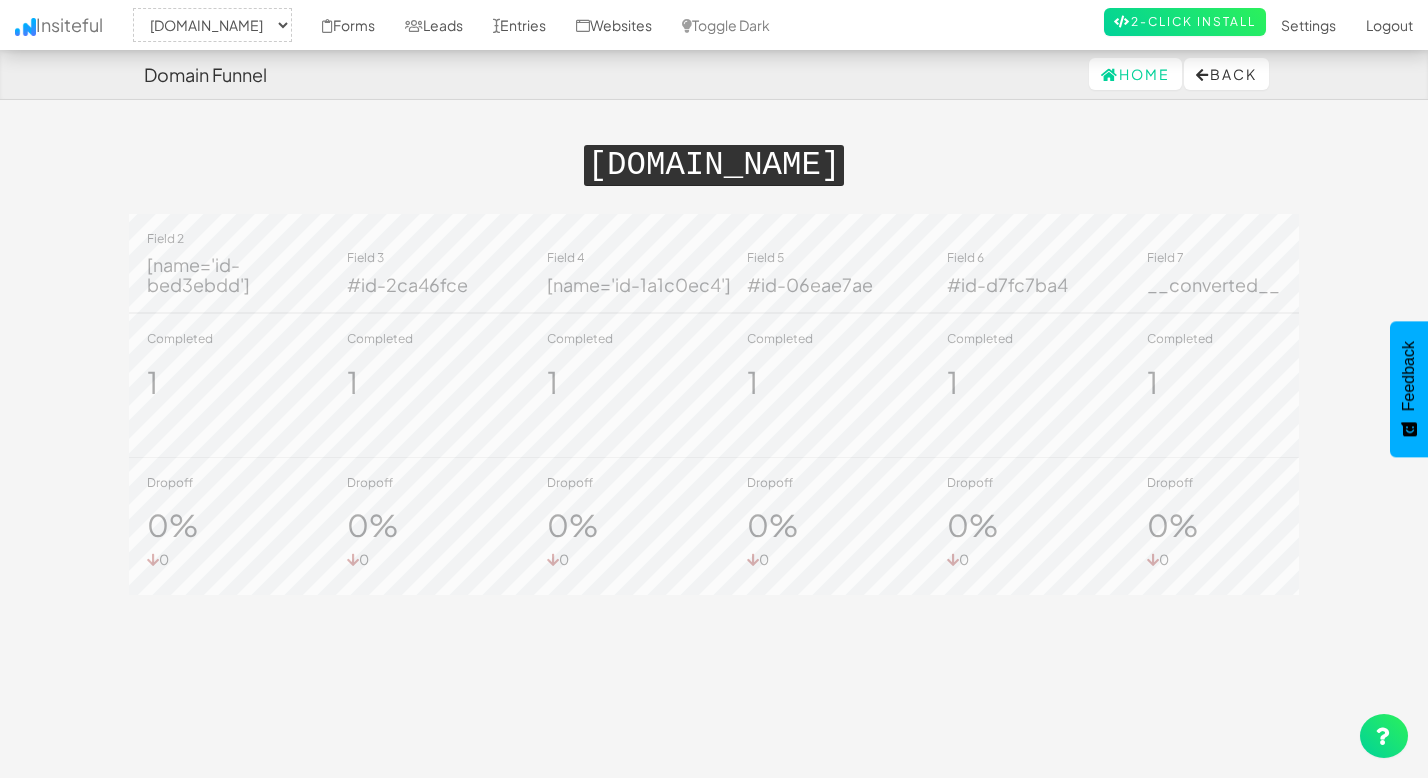 scroll, scrollTop: 0, scrollLeft: 0, axis: both 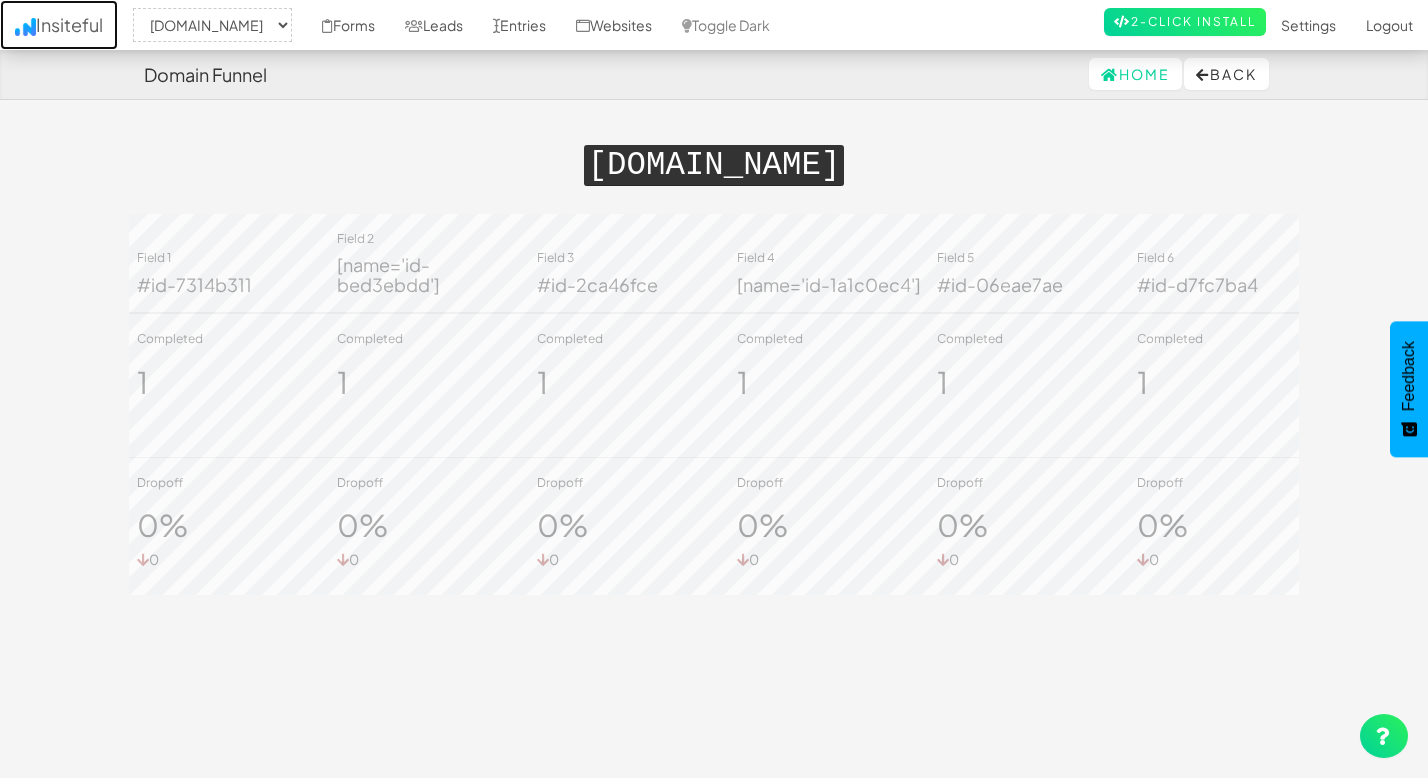 click on "Insiteful" at bounding box center [59, 25] 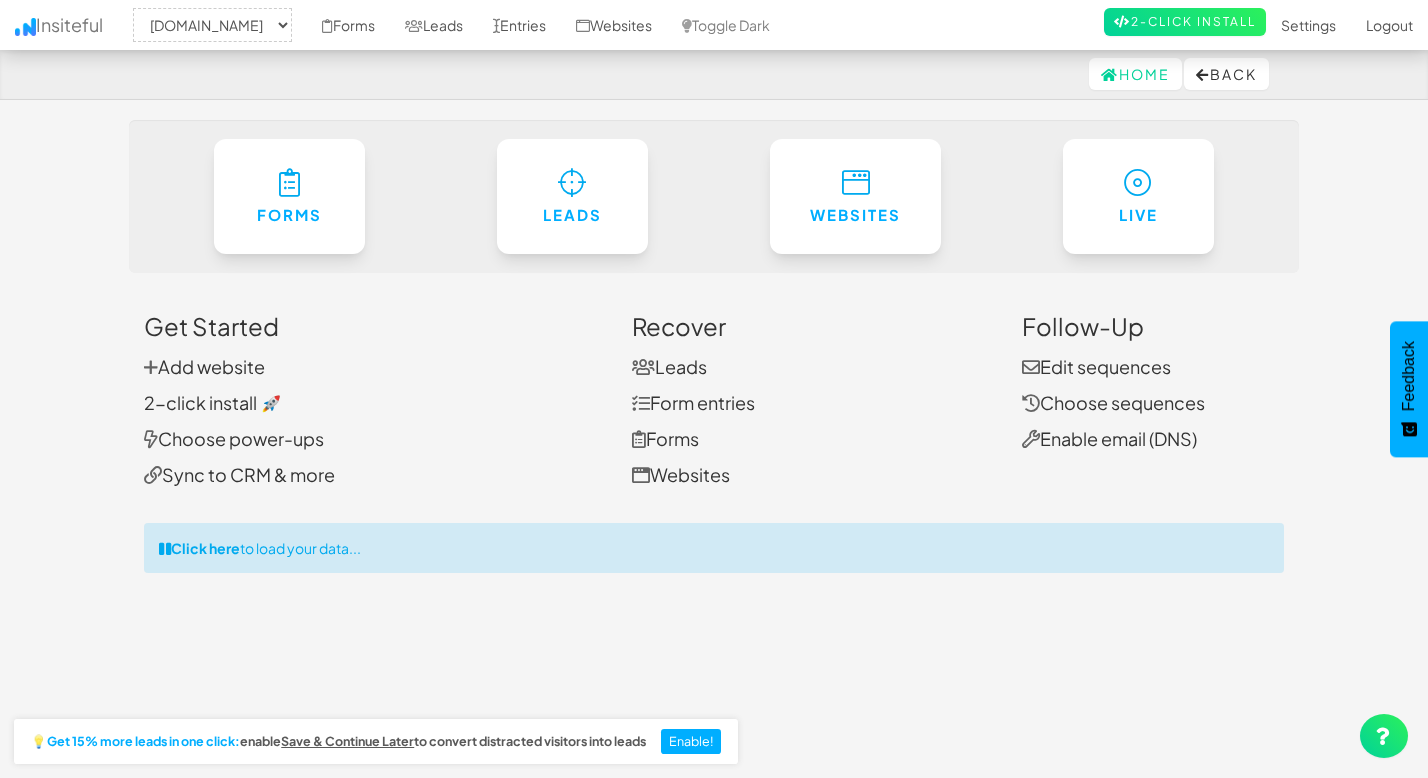 select on "2358" 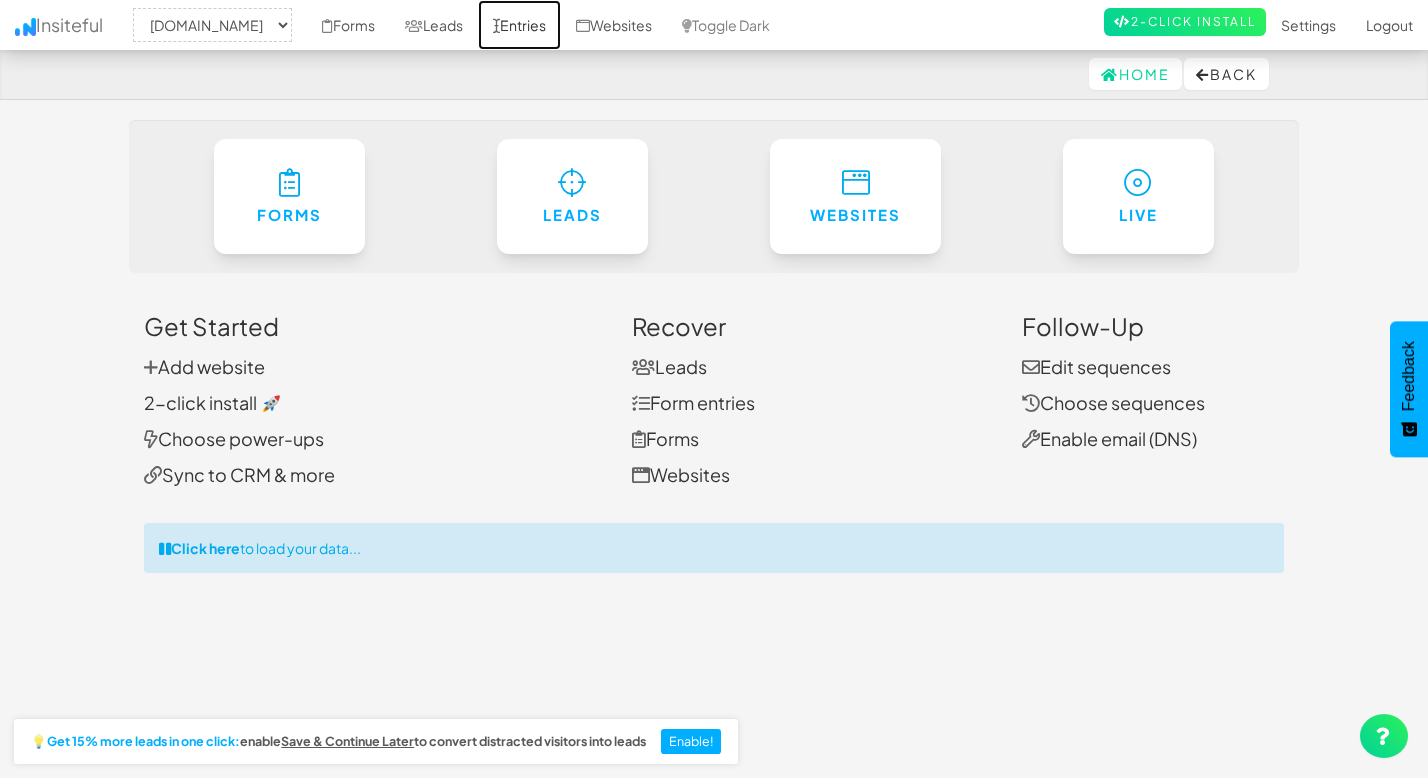 click on "Entries" at bounding box center (519, 25) 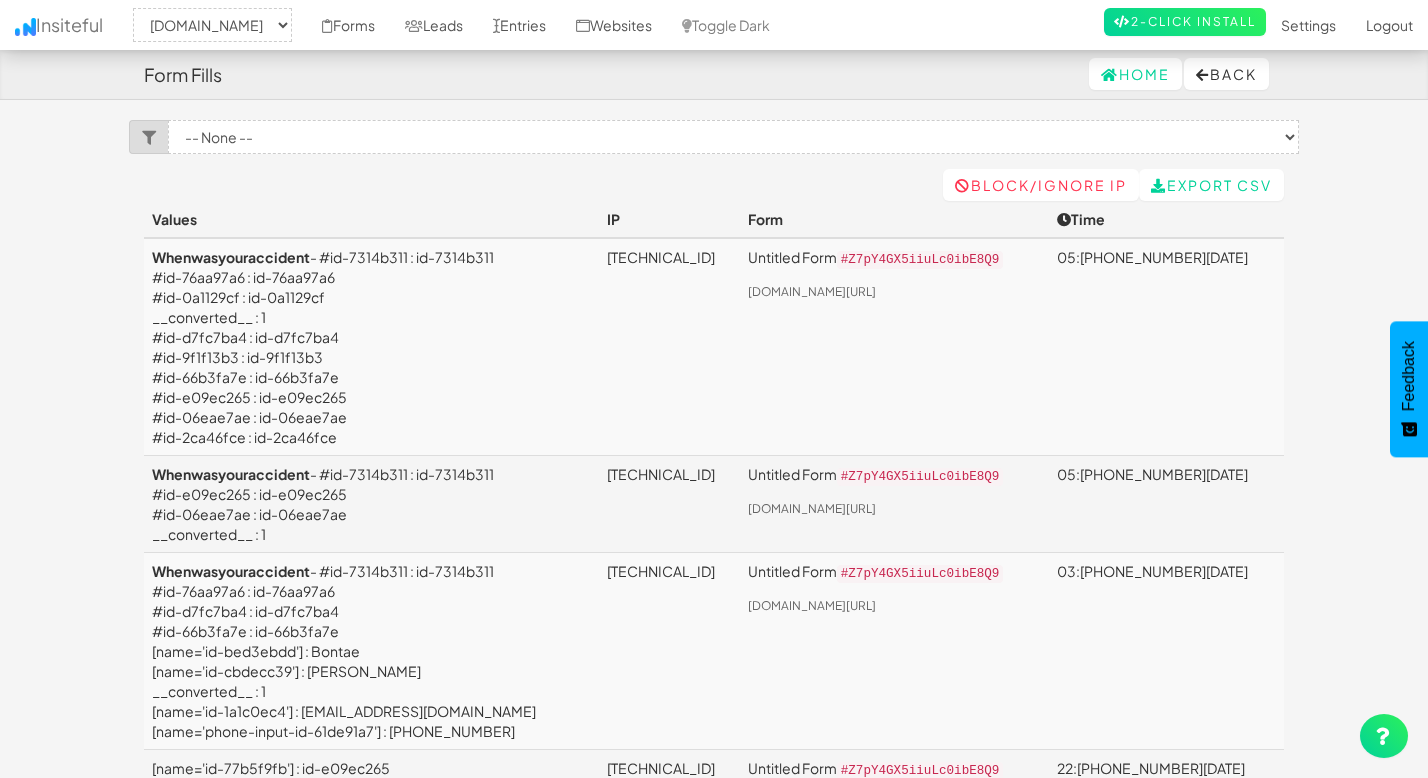 select on "2358" 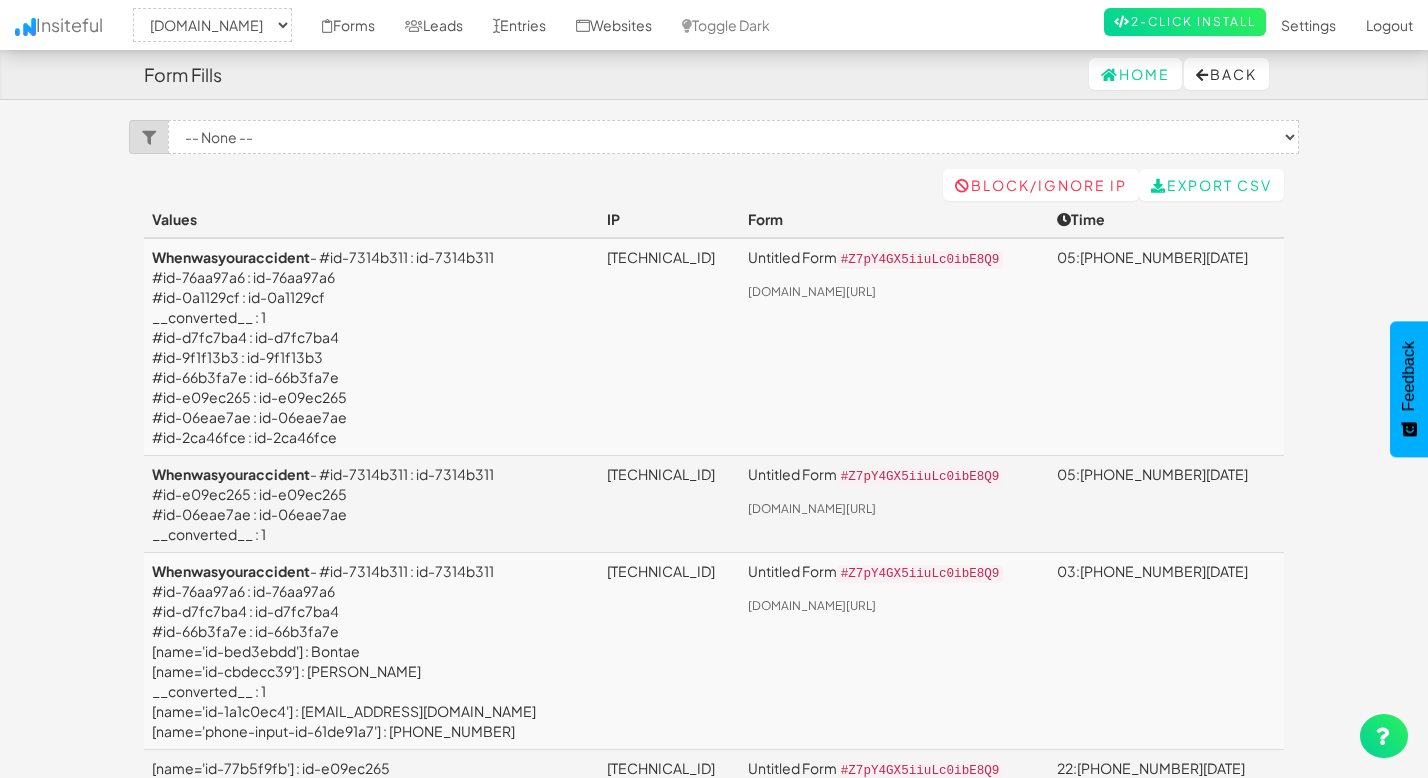 click on "Form Fills
Home
Back
Toggle navigation
Insiteful
-- None --  [DOMAIN_NAME]
Forms
Leads
Entries
Websites
Toggle Dark
2-Click Install
Settings
Sign Up
Logout
Filter by Form
-- None --  Untitled Form ([DOMAIN_NAME][URL])    Export CSV    Block/Ignore IP Values IP Form  Time Whenwasyouraccident  - #id-7314b311 : id-7314b311
#id-76aa97a6 : id-76aa97a6
#id-0a1129cf : id-0a1129cf
__converted__ : 1
#id-d7fc7ba4 : id-d7fc7ba4
#id-9f1f13b3 : id-9f1f13b3
#id-66b3fa7e : id-66b3fa7e
#id-e09ec265 : id-e09ec265
#id-06eae7ae : id-06eae7ae
#id-2ca46fce : id-2ca46fce
[TECHNICAL_ID] Untitled Form  #Z7pY4GX5iiuLc0ibE8Q9 05:[PHONE_NUMBER][DATE]" at bounding box center (714, 656) 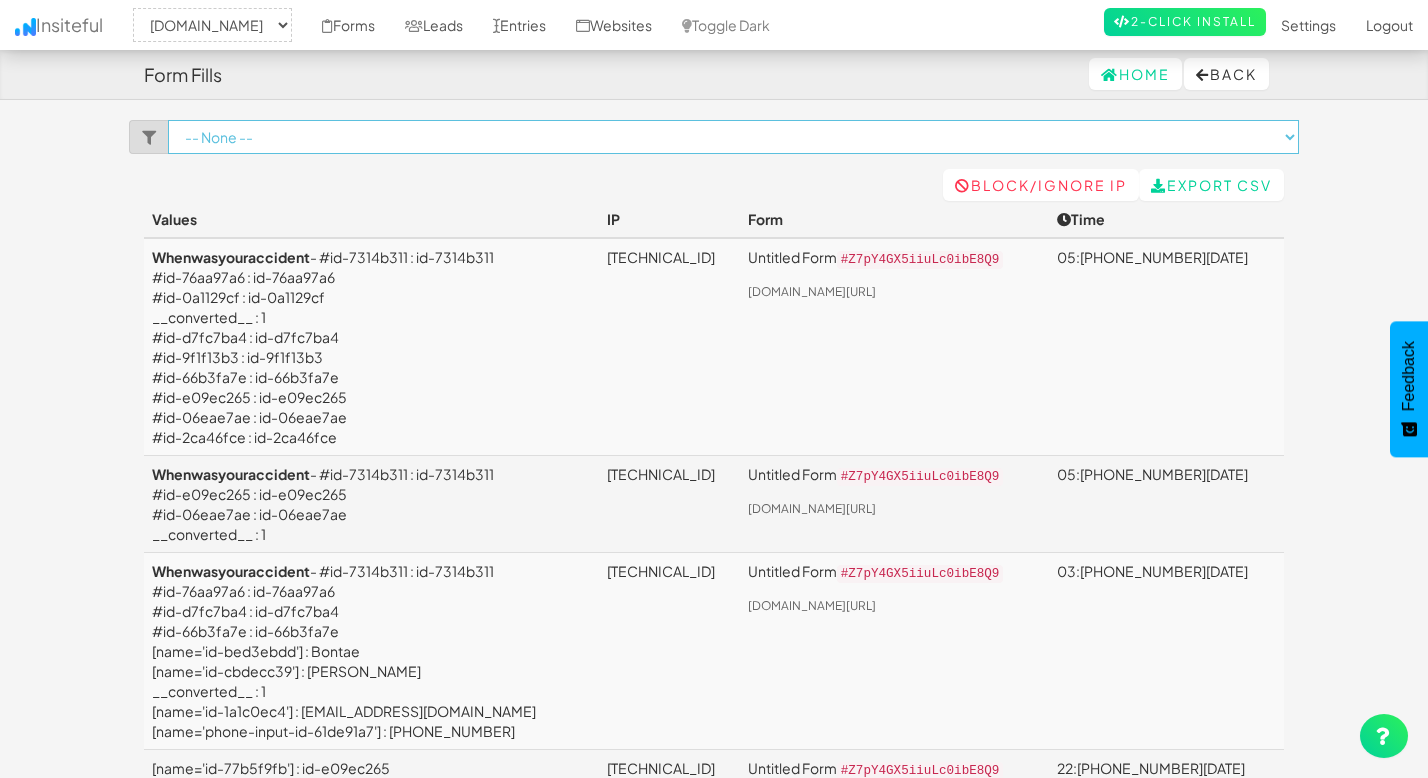 click on "-- None --  Untitled Form (mva.shieldinjury.com/#Z7pY4GX5iiuLc0ibE8Q9)" at bounding box center (733, 137) 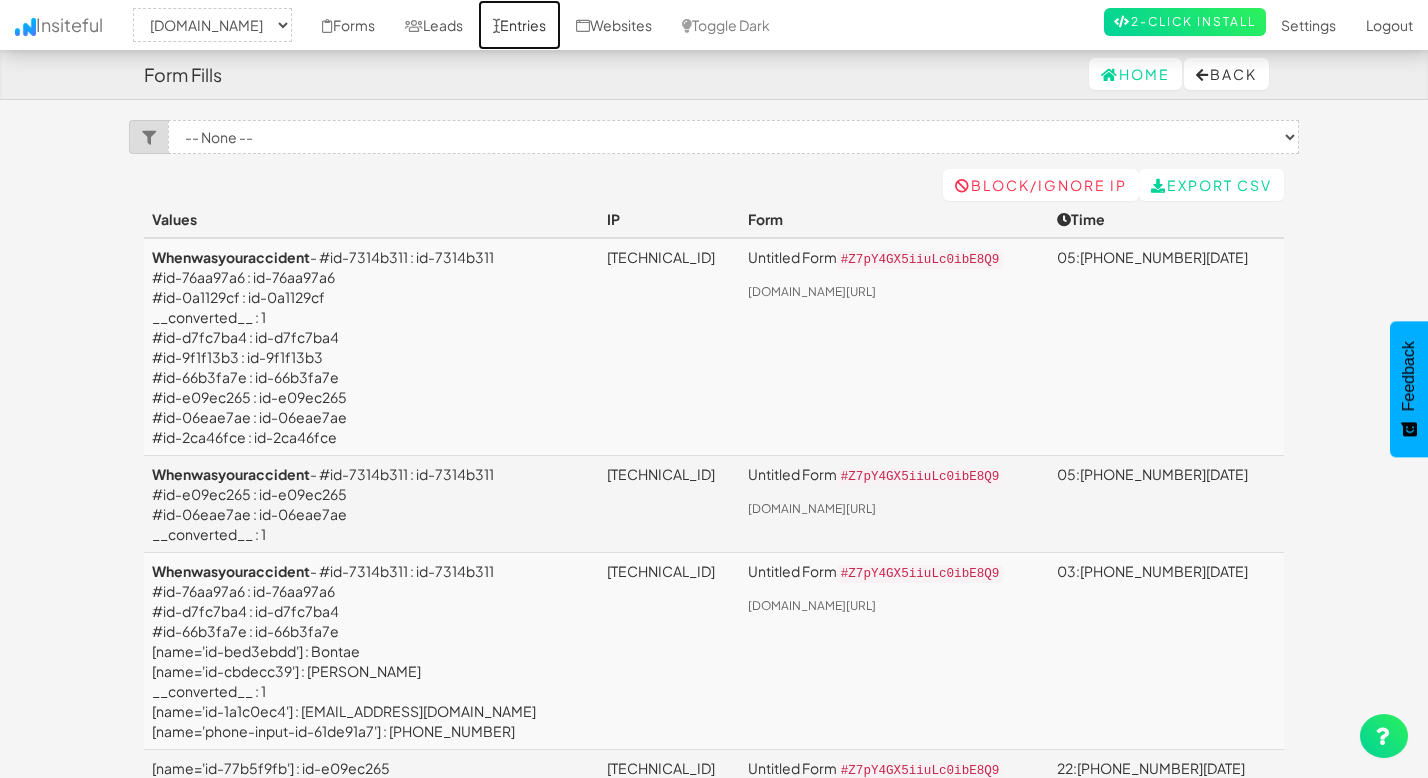click at bounding box center [496, 26] 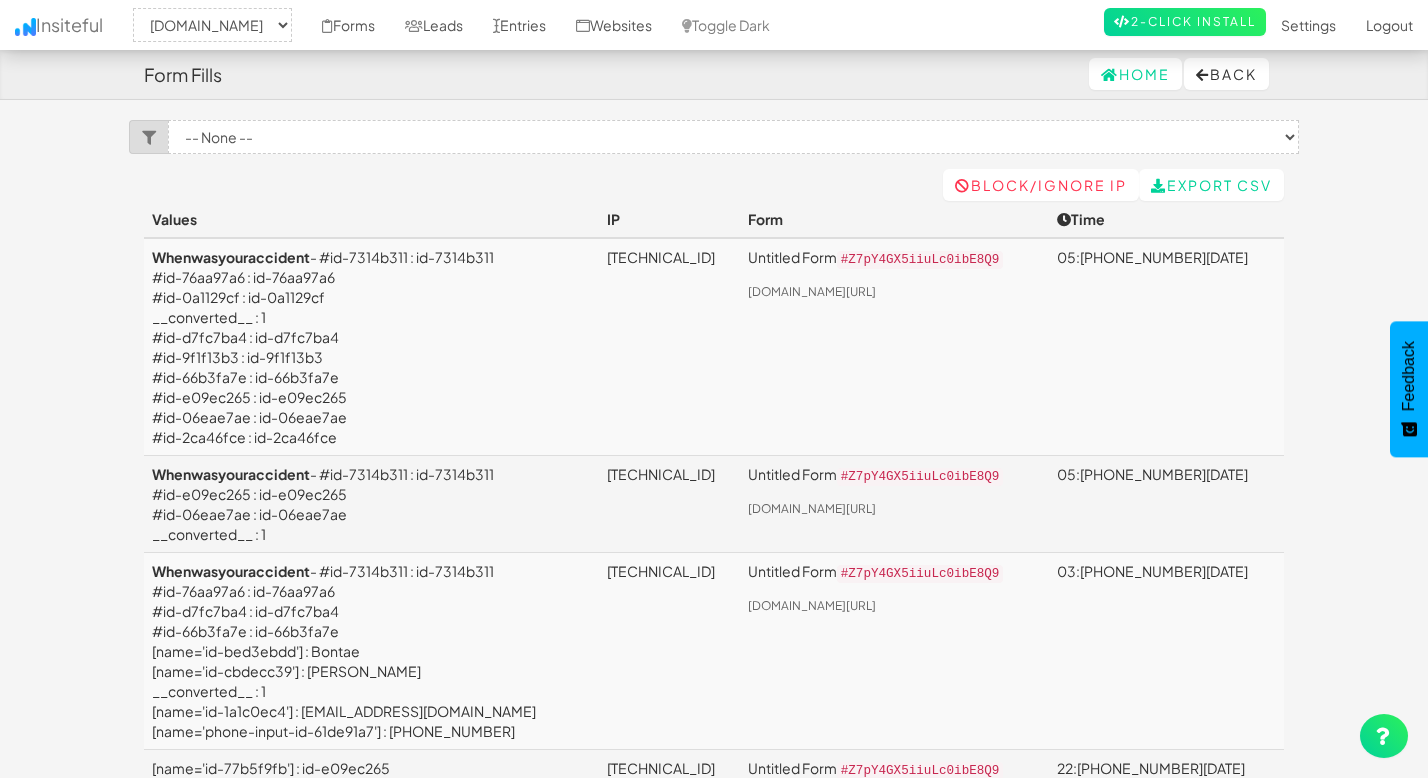 select on "2358" 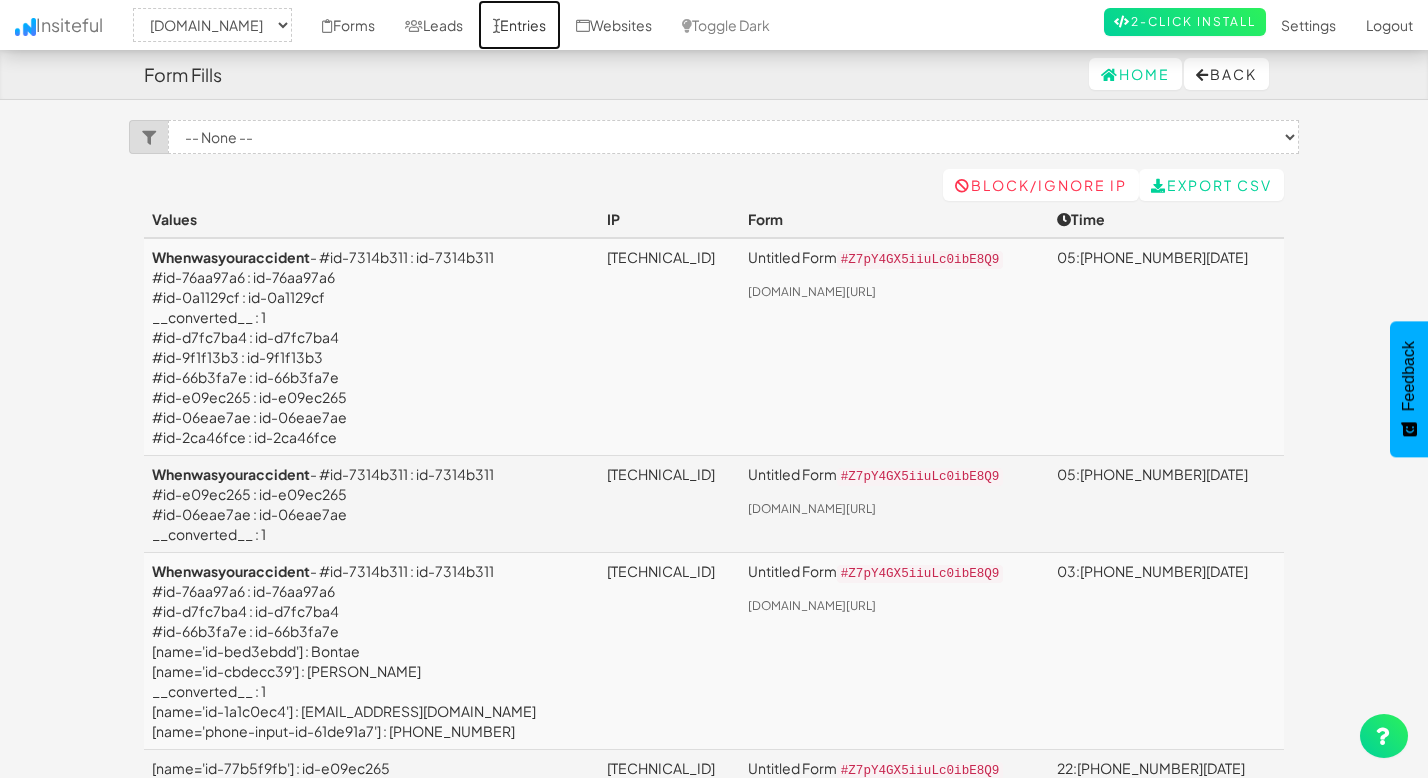 click on "Entries" at bounding box center (519, 25) 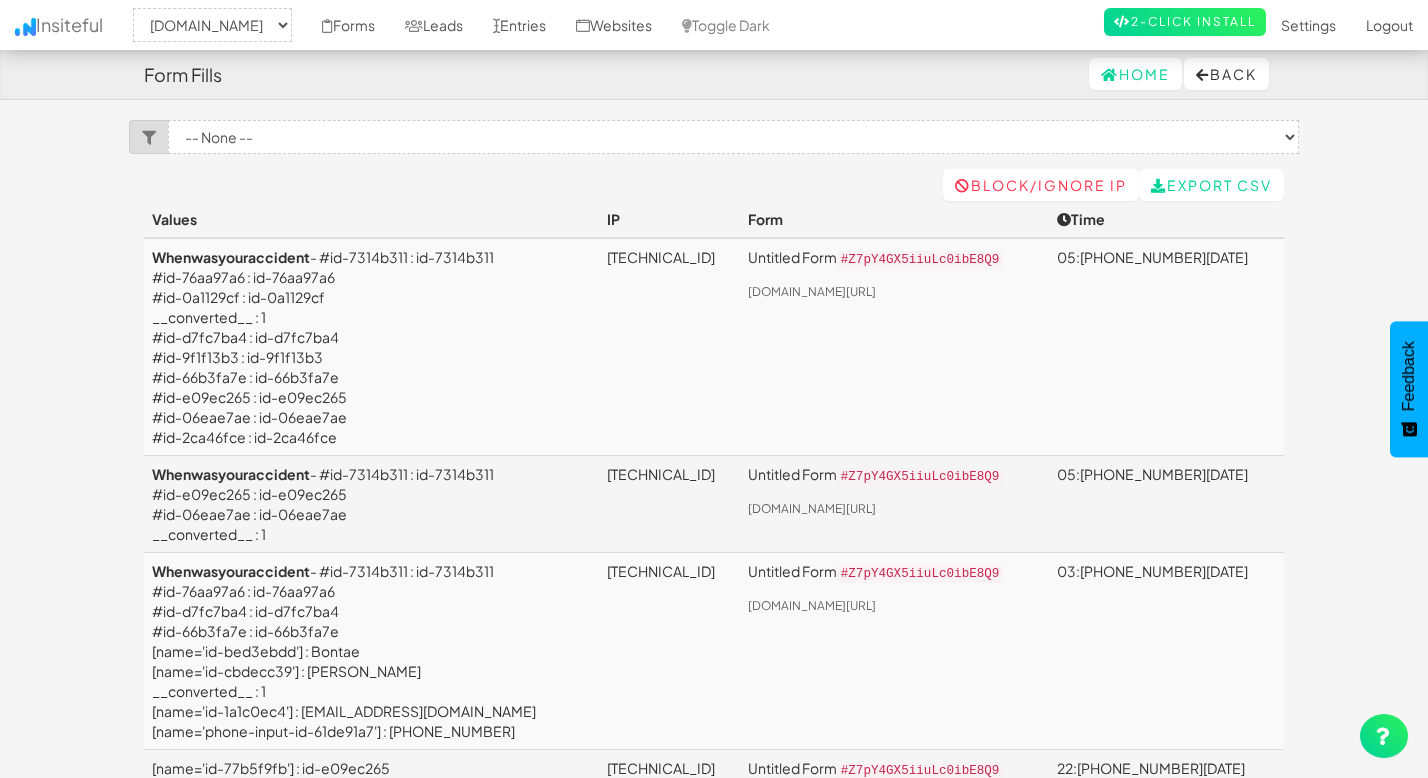 select on "2358" 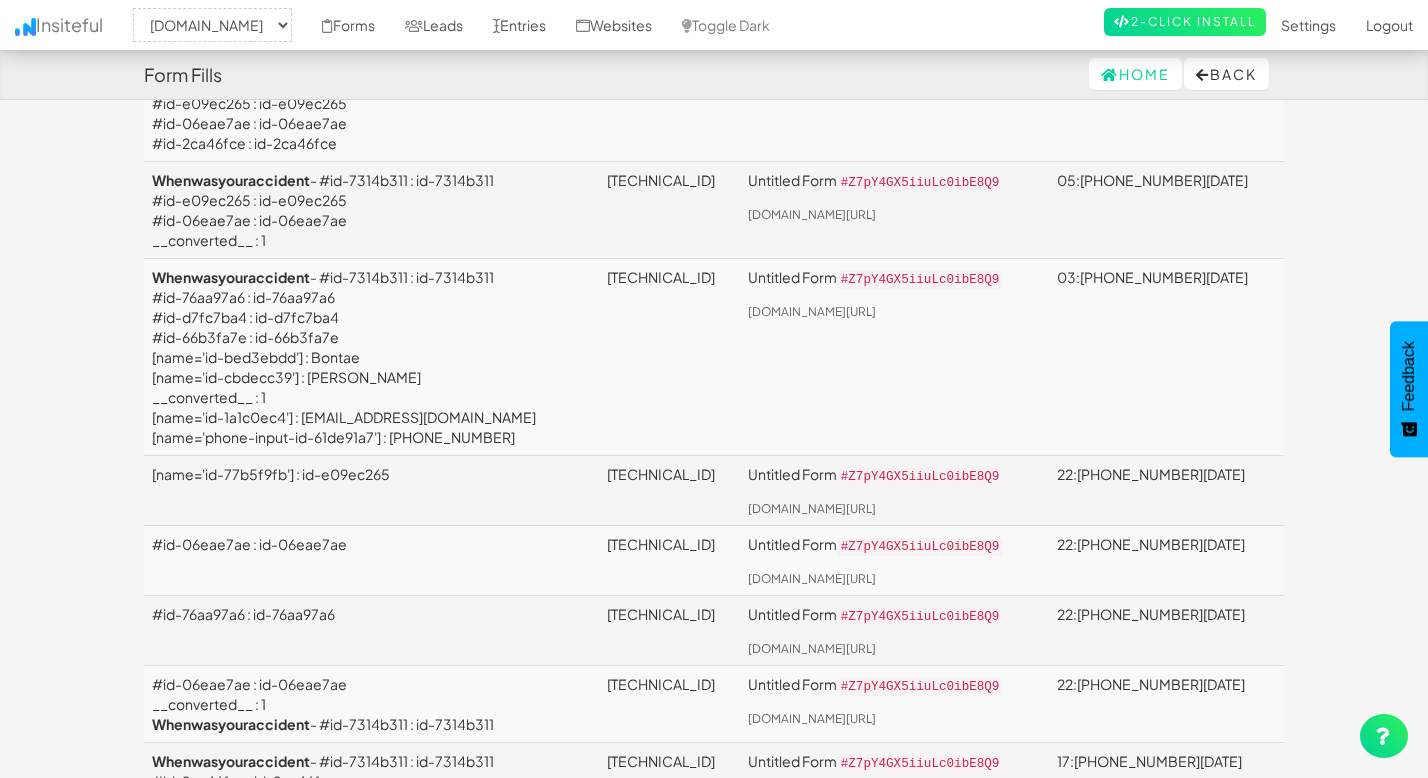 scroll, scrollTop: 596, scrollLeft: 0, axis: vertical 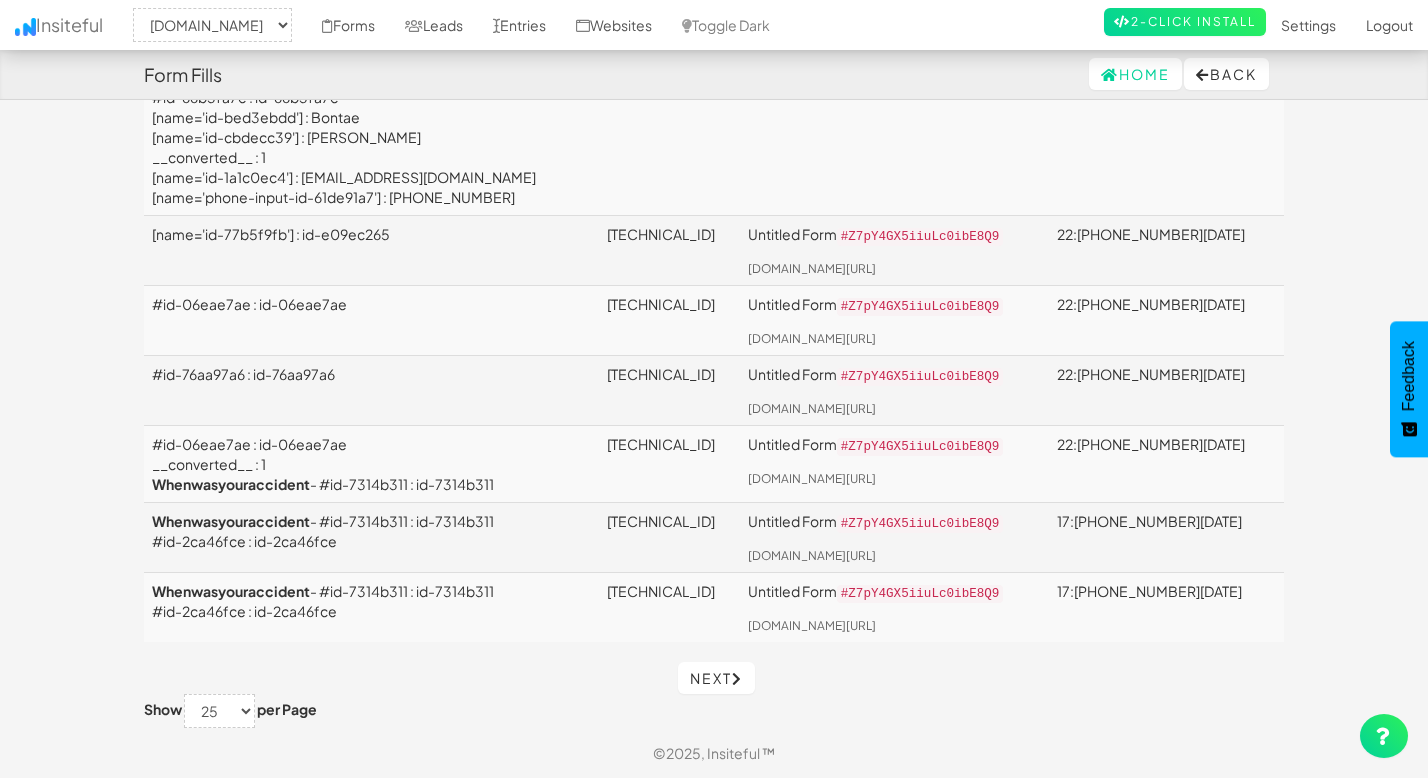 click on "Show
10 25 50 75 100
per Page" at bounding box center (230, 711) 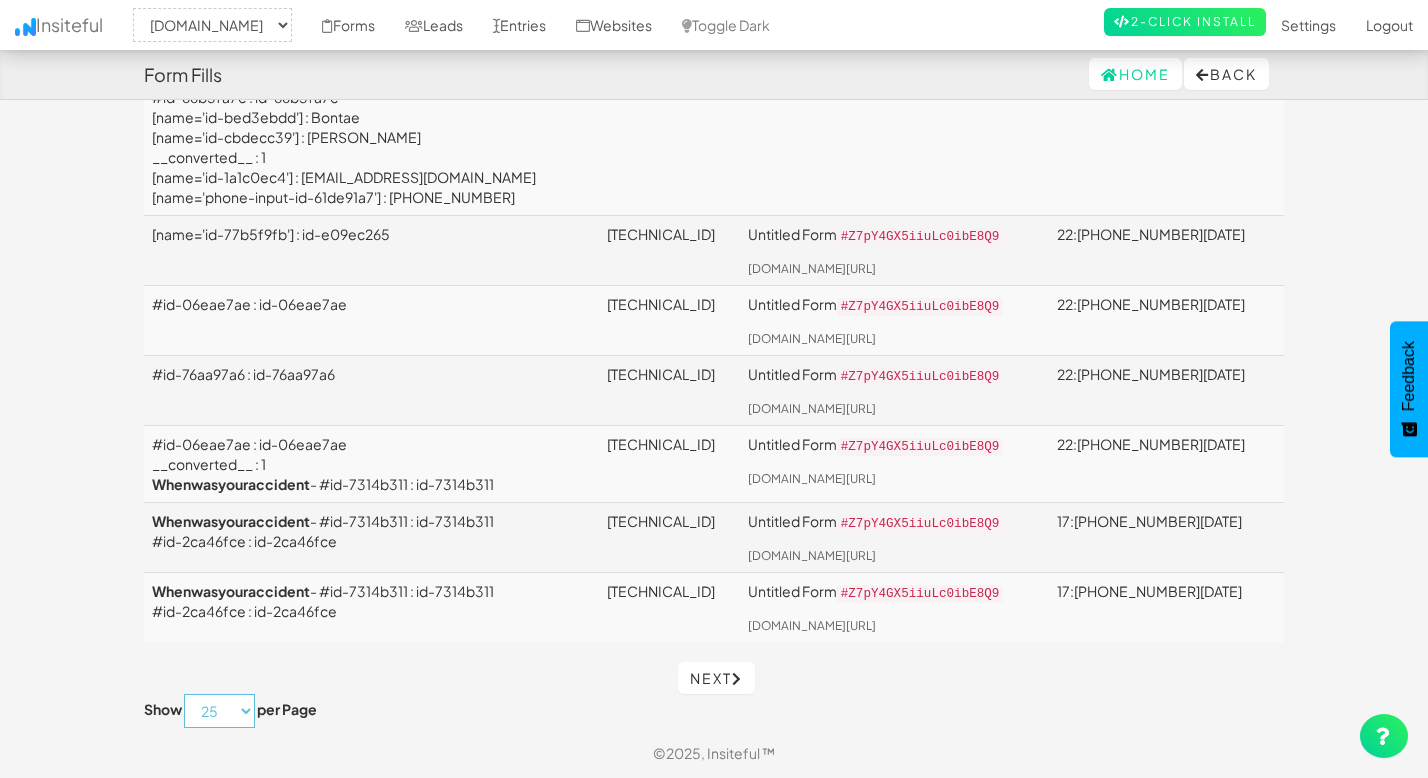 click on "10 25 50 75 100" at bounding box center [219, 711] 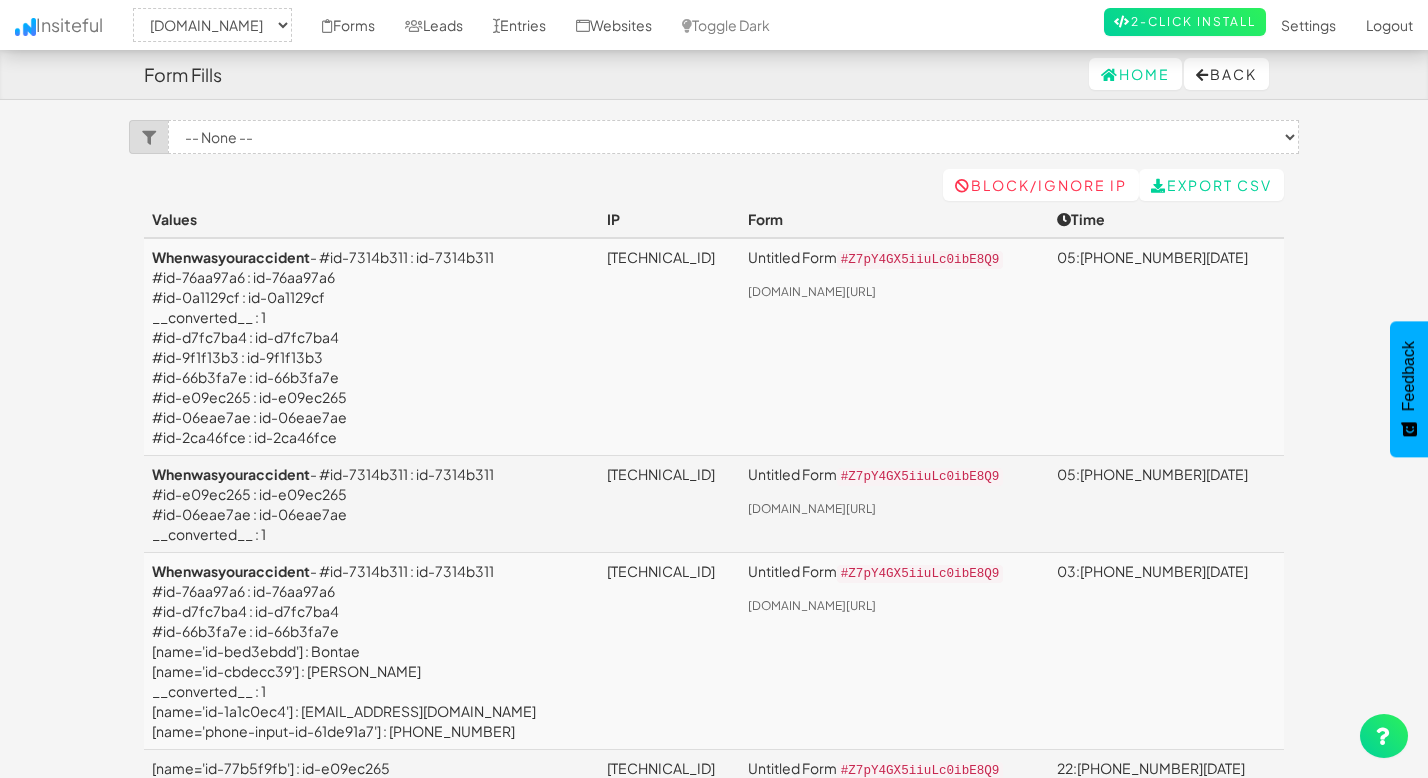 select on "2358" 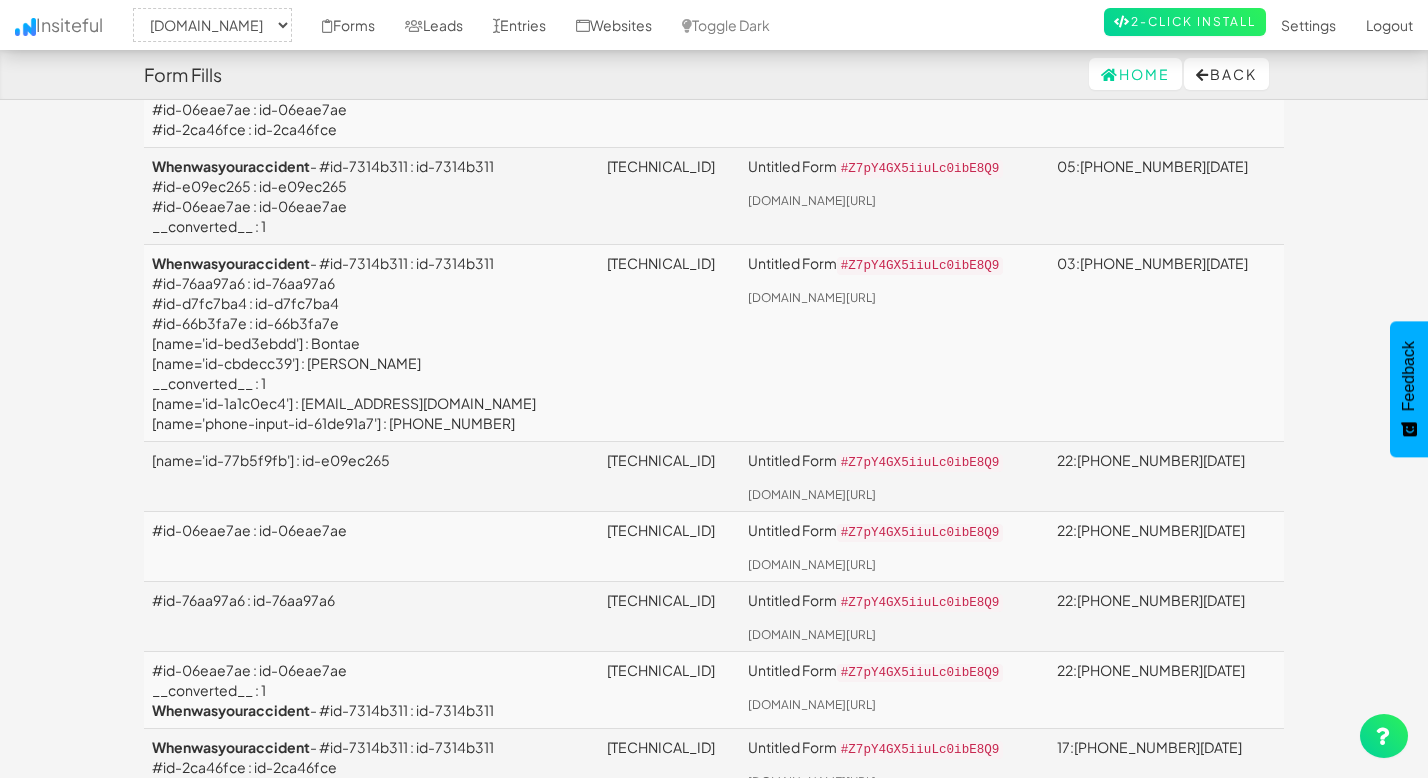 scroll, scrollTop: 596, scrollLeft: 0, axis: vertical 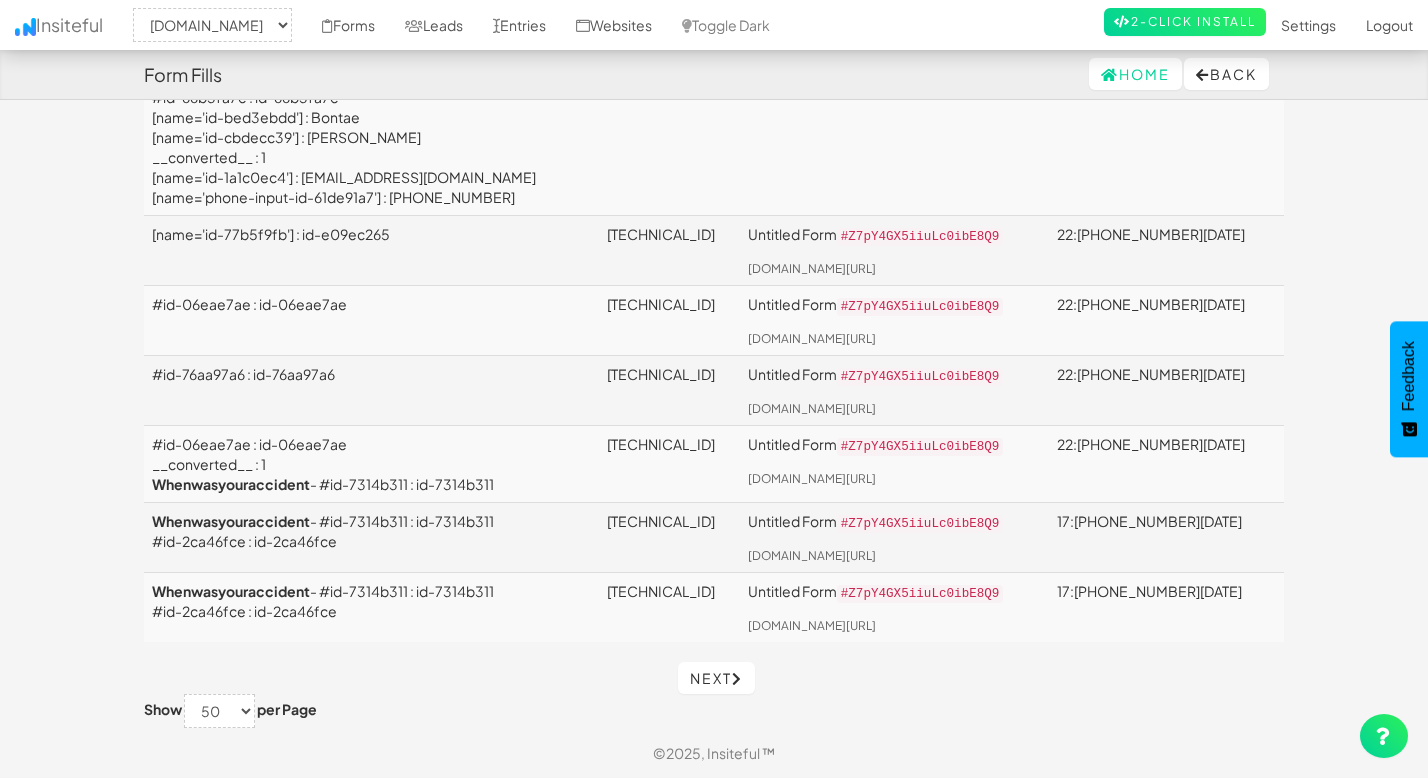 click on "#id-76aa97a6 : id-76aa97a6" at bounding box center [371, 390] 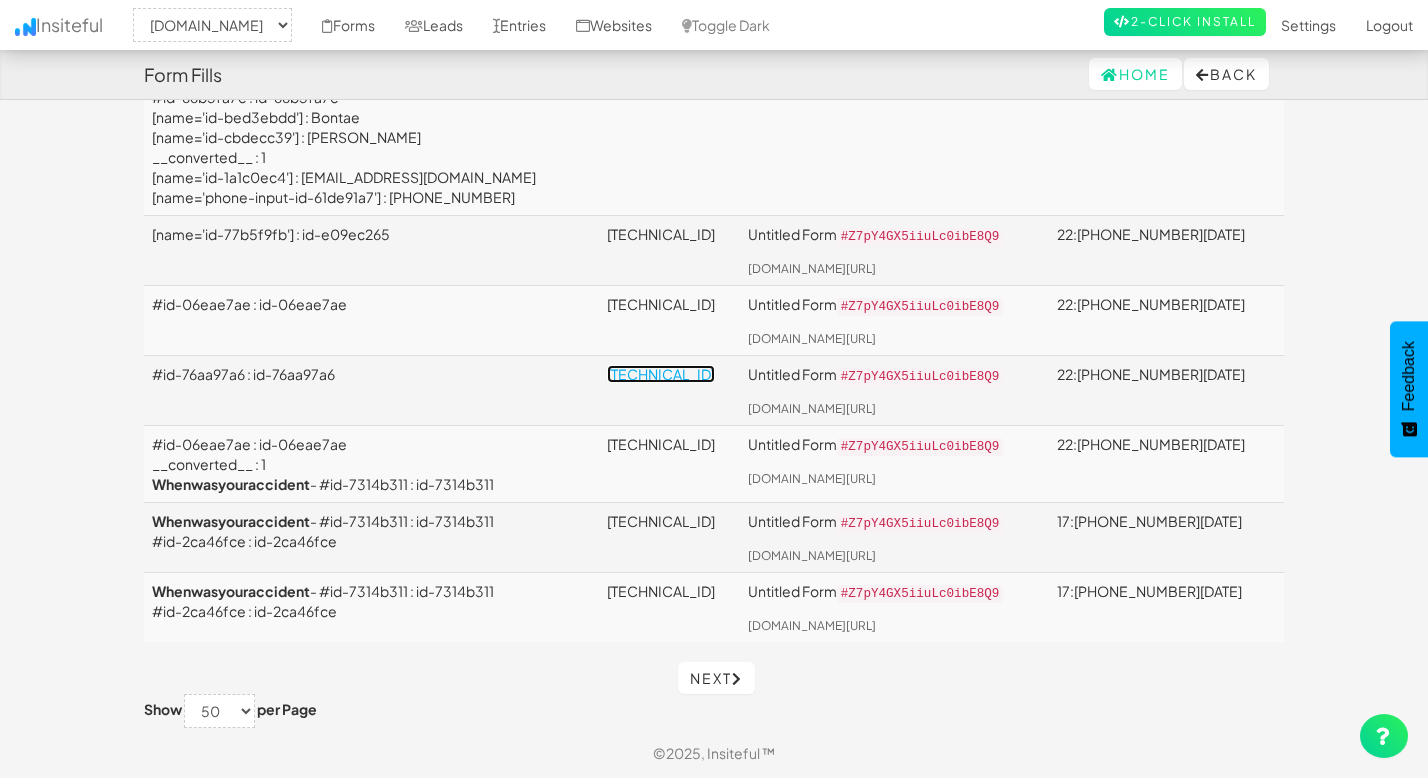 click on "98.179.78.137" at bounding box center [661, 374] 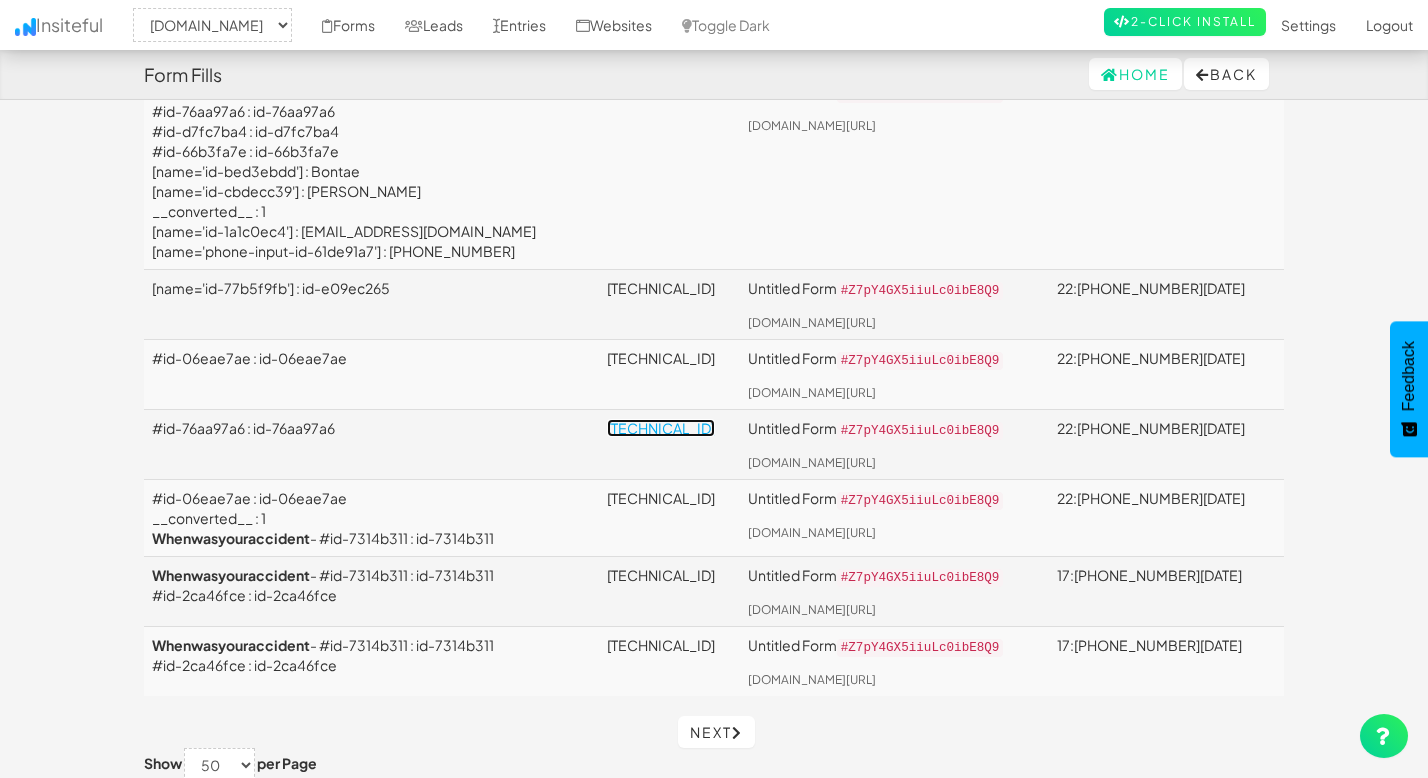 scroll, scrollTop: 340, scrollLeft: 0, axis: vertical 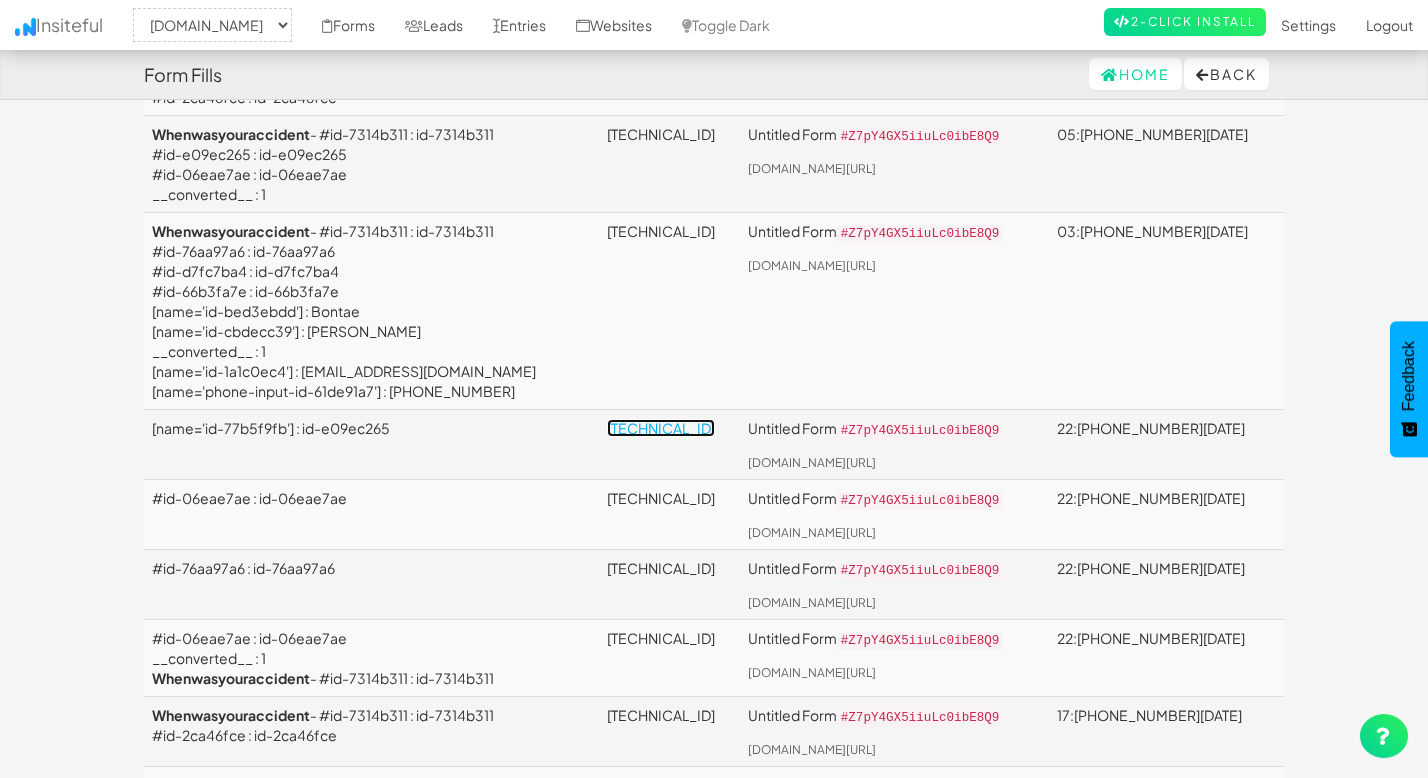 click on "98.179.78.137" at bounding box center (661, 428) 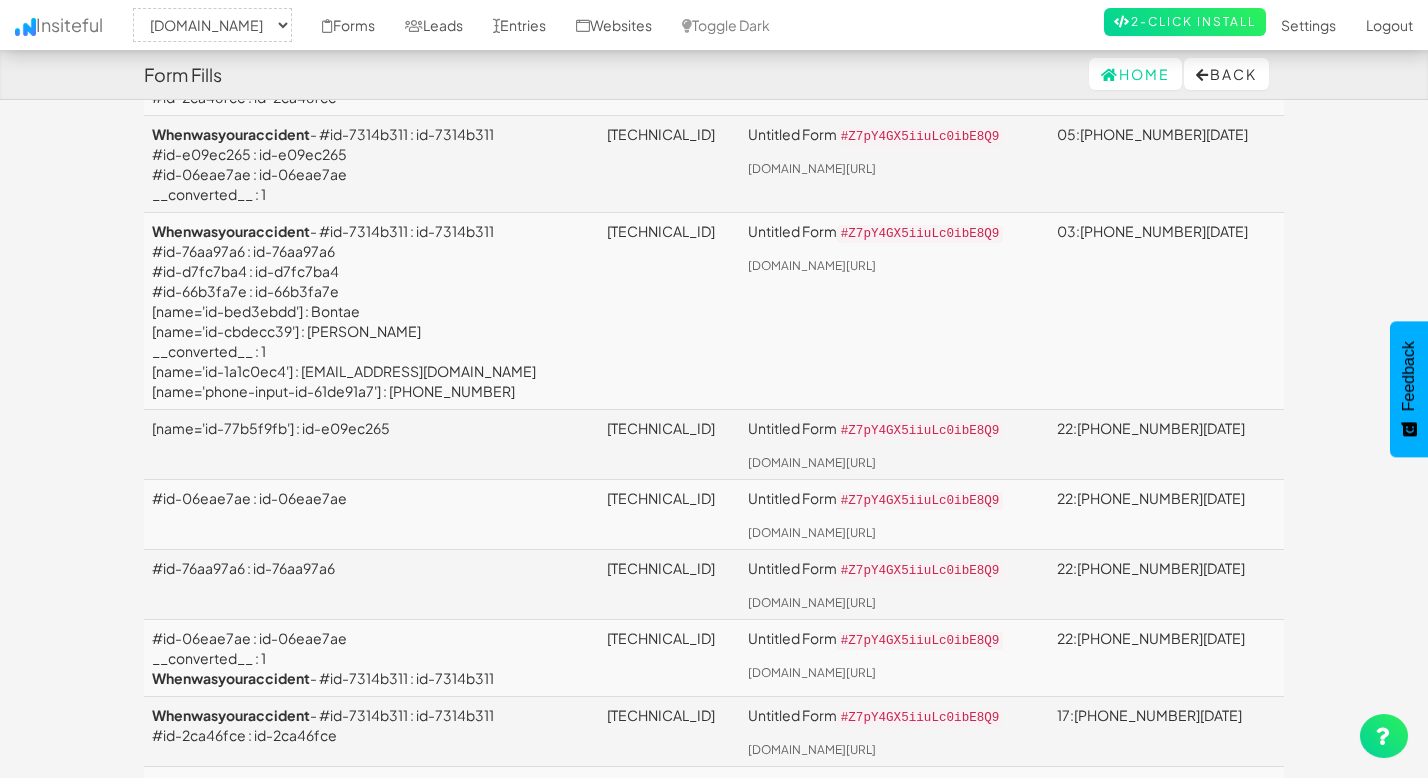 click on "[name='id-77b5f9fb'] : id-e09ec265" at bounding box center [371, 445] 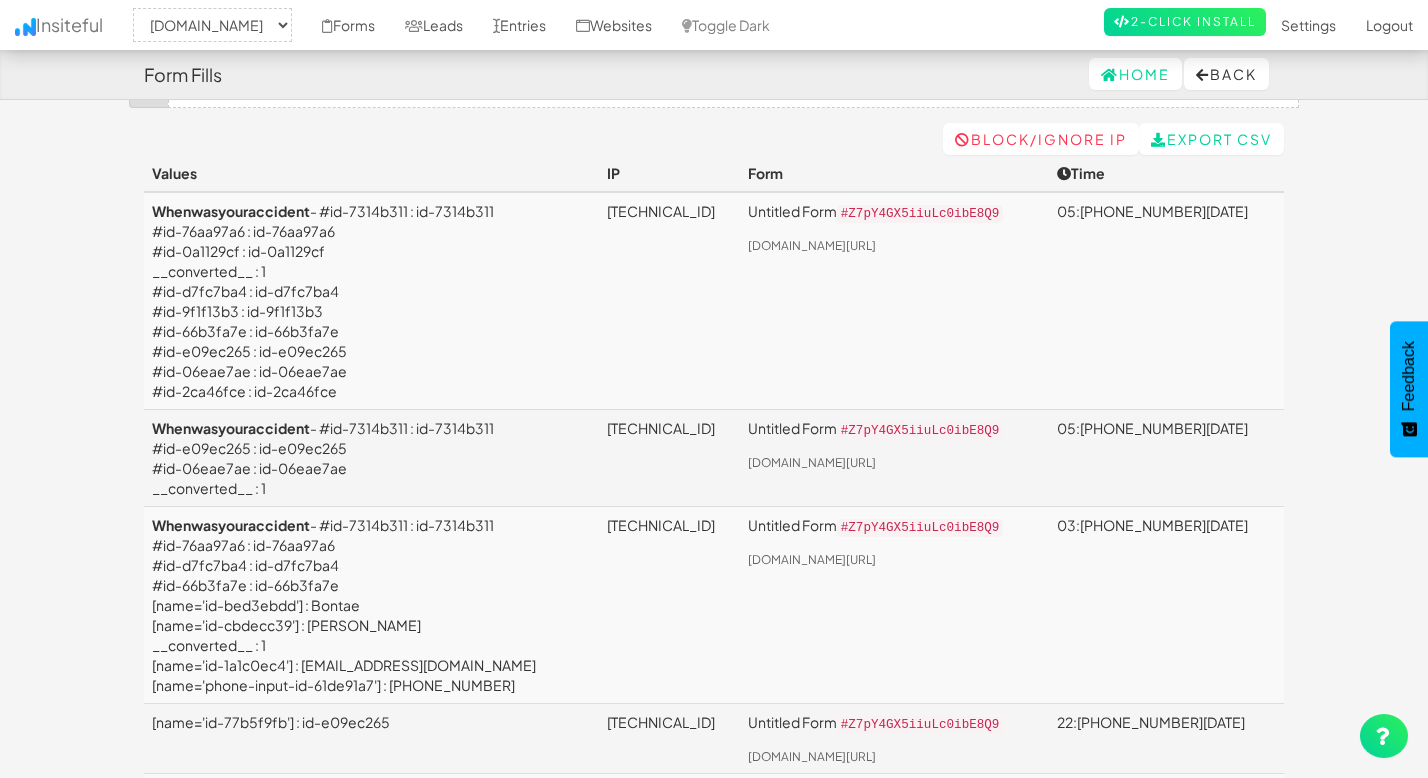 scroll, scrollTop: 0, scrollLeft: 0, axis: both 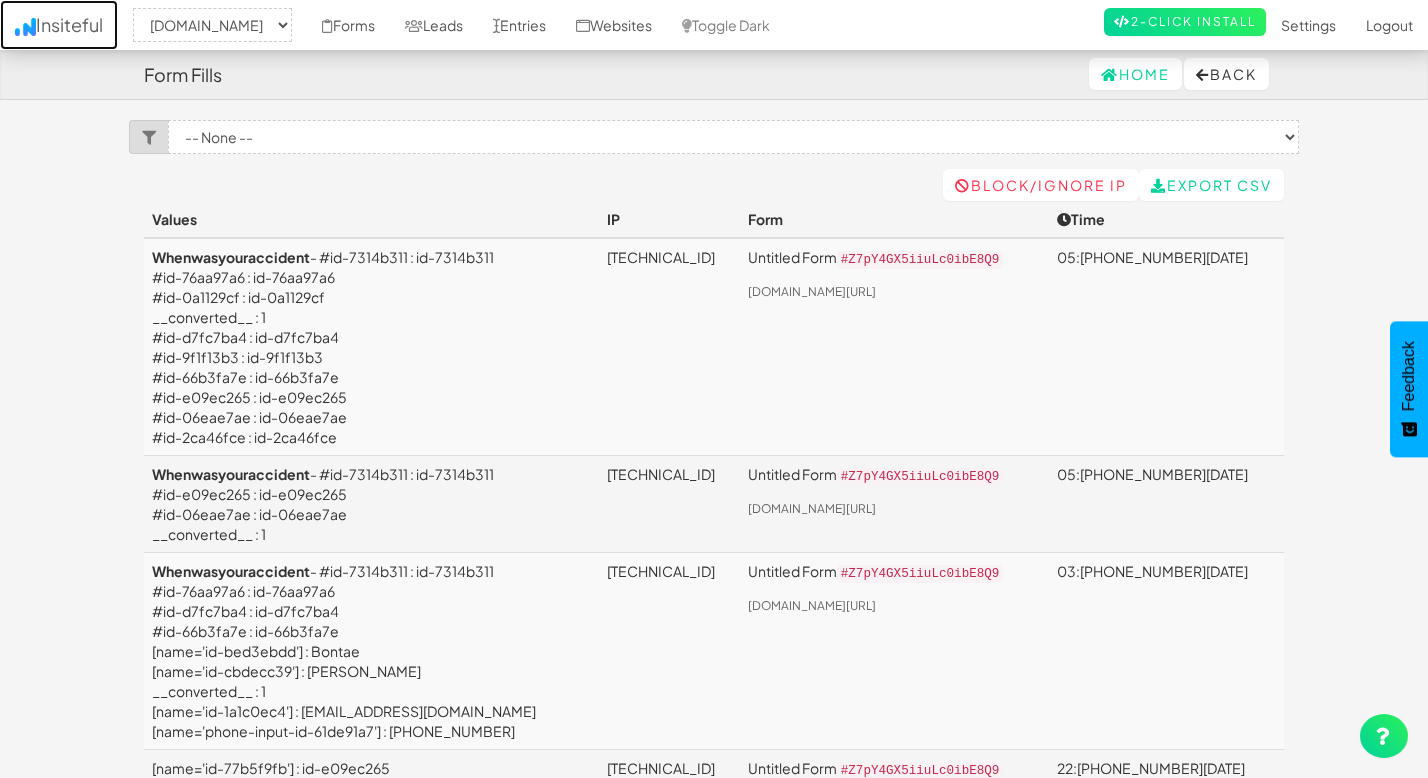 click on "Insiteful" at bounding box center [59, 25] 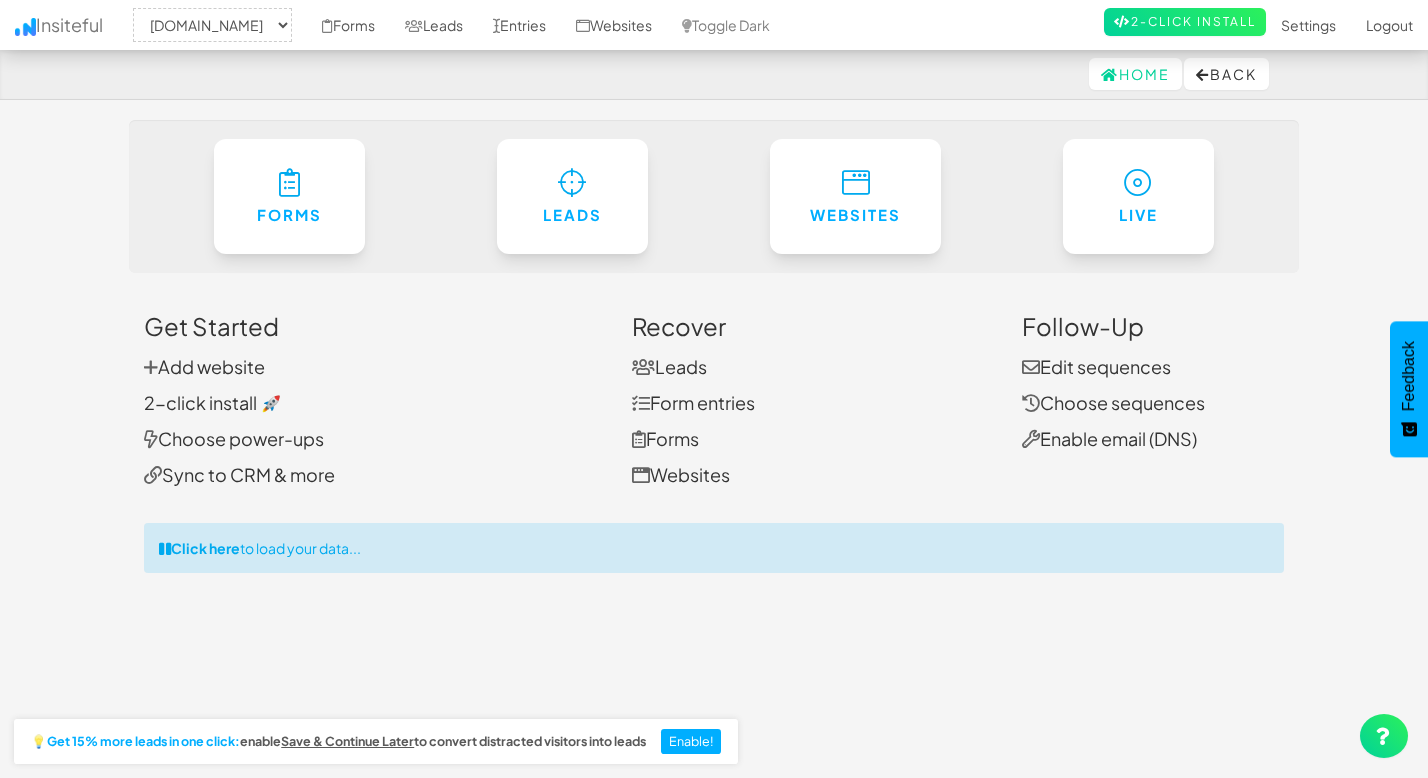 select on "2358" 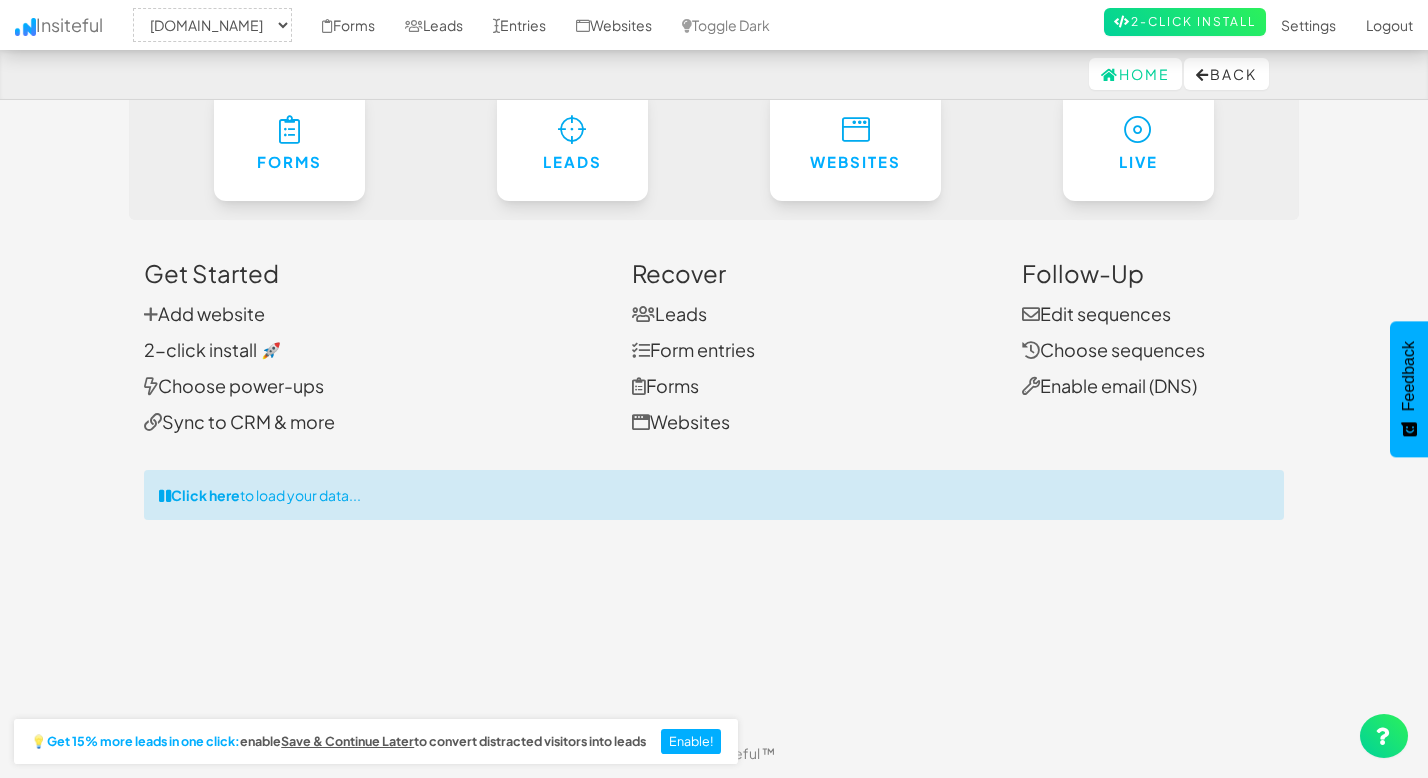 scroll, scrollTop: 0, scrollLeft: 0, axis: both 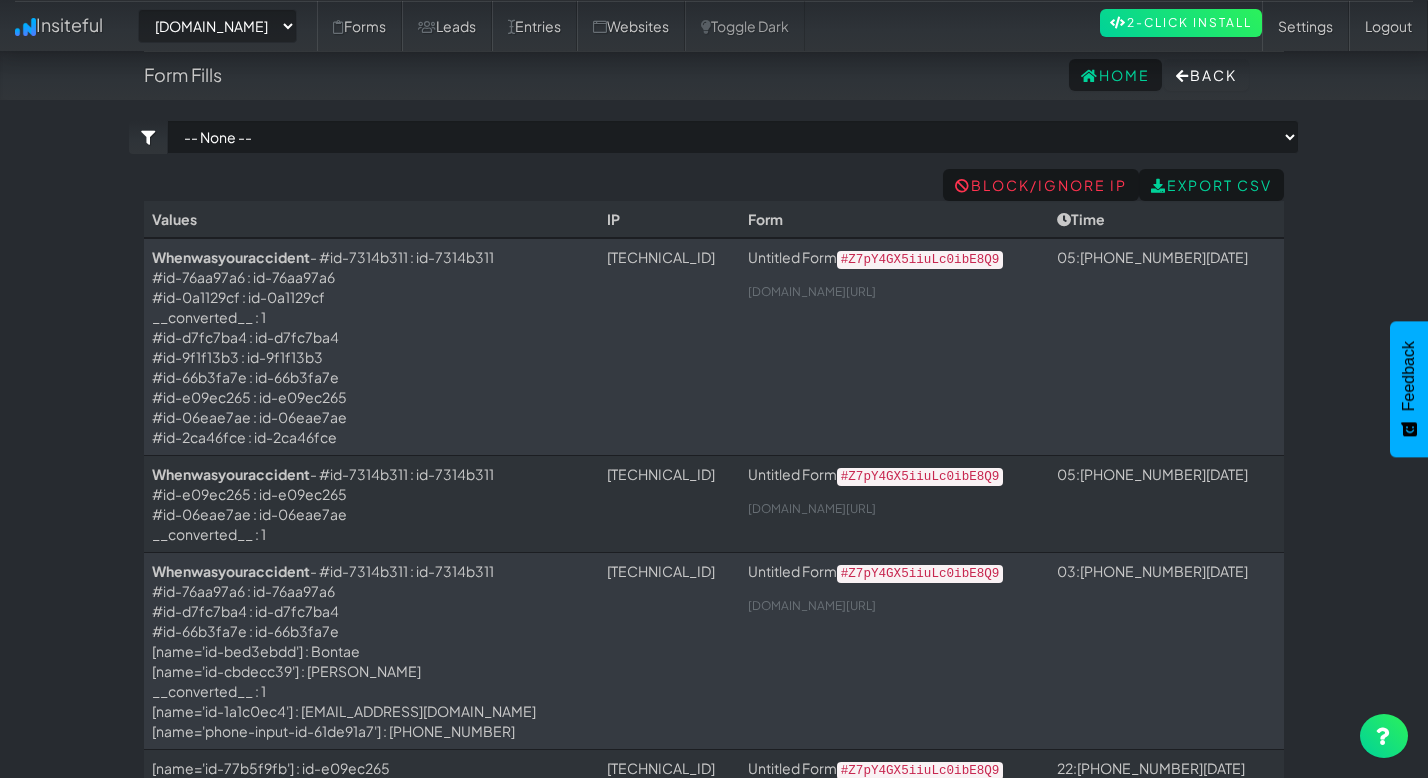 select on "2358" 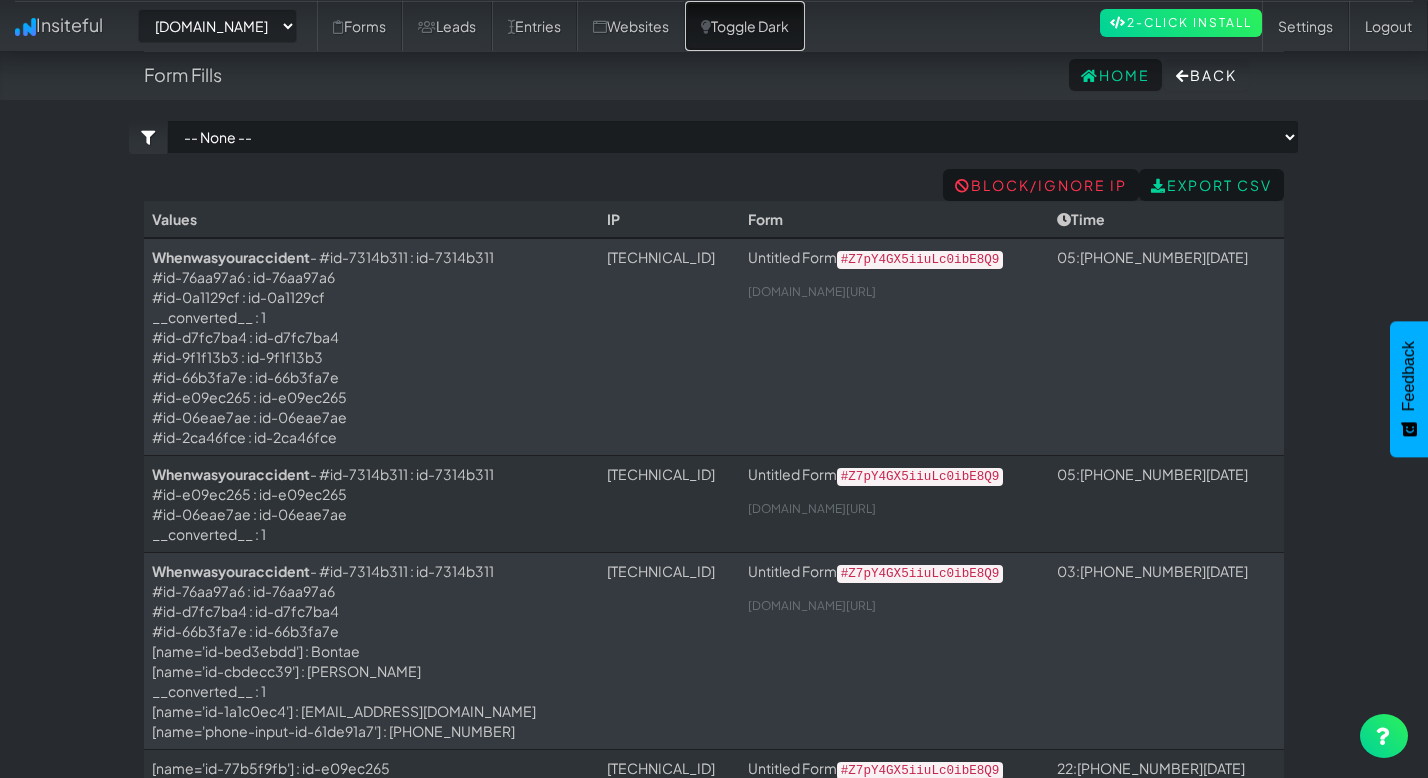click on "Toggle Dark" at bounding box center [745, 26] 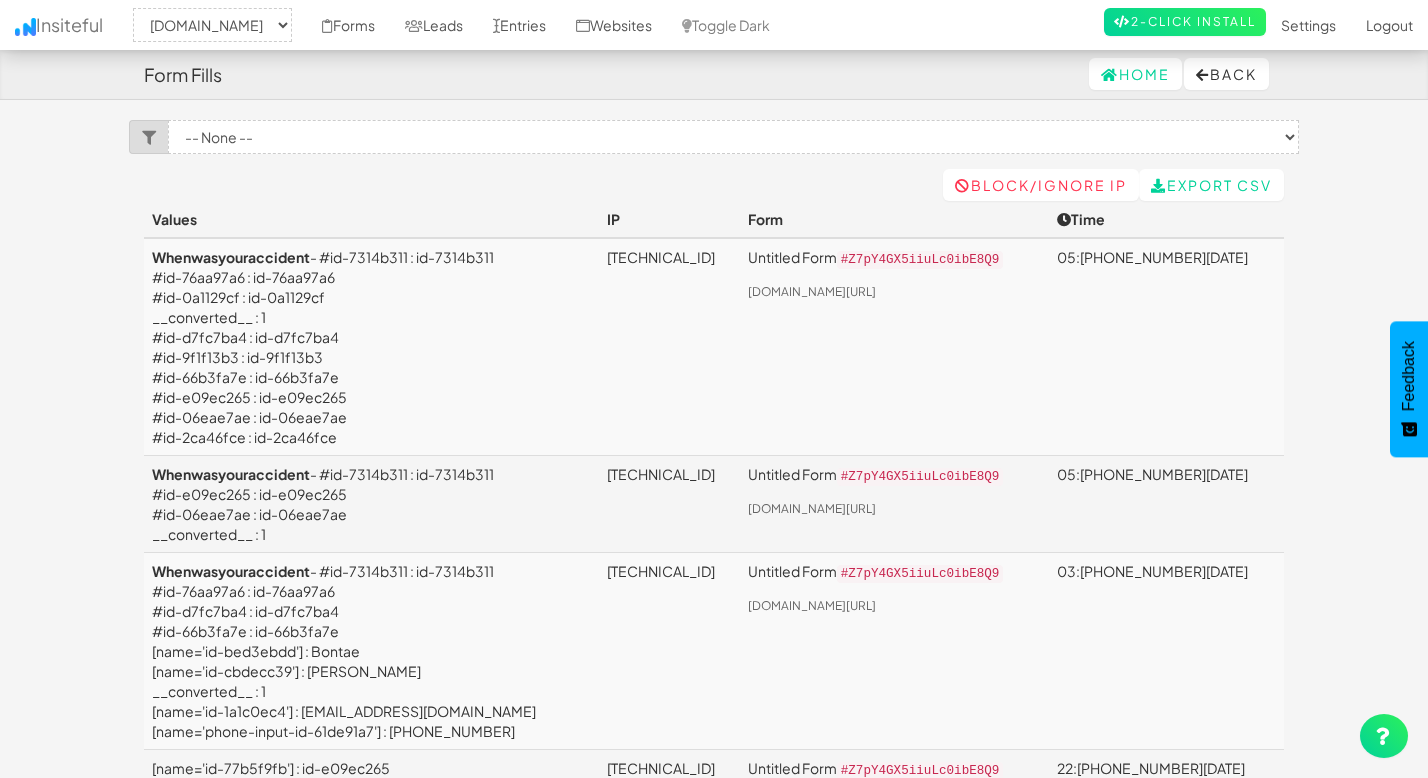 select on "2358" 